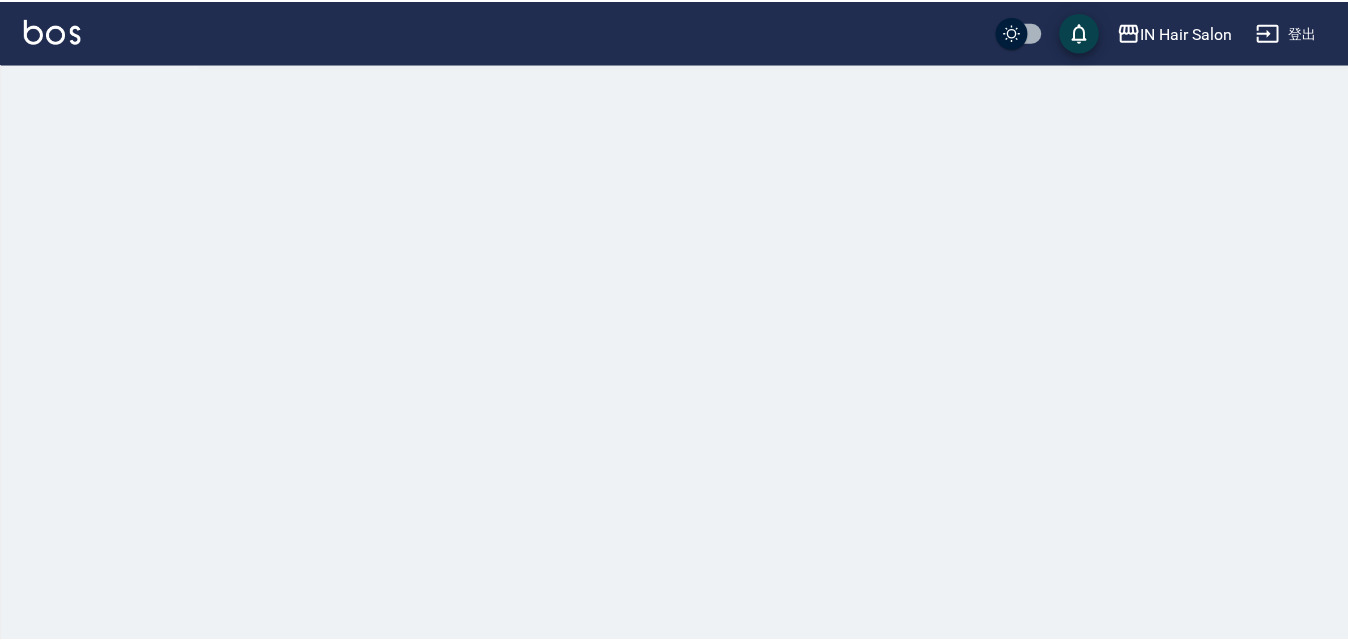 scroll, scrollTop: 0, scrollLeft: 0, axis: both 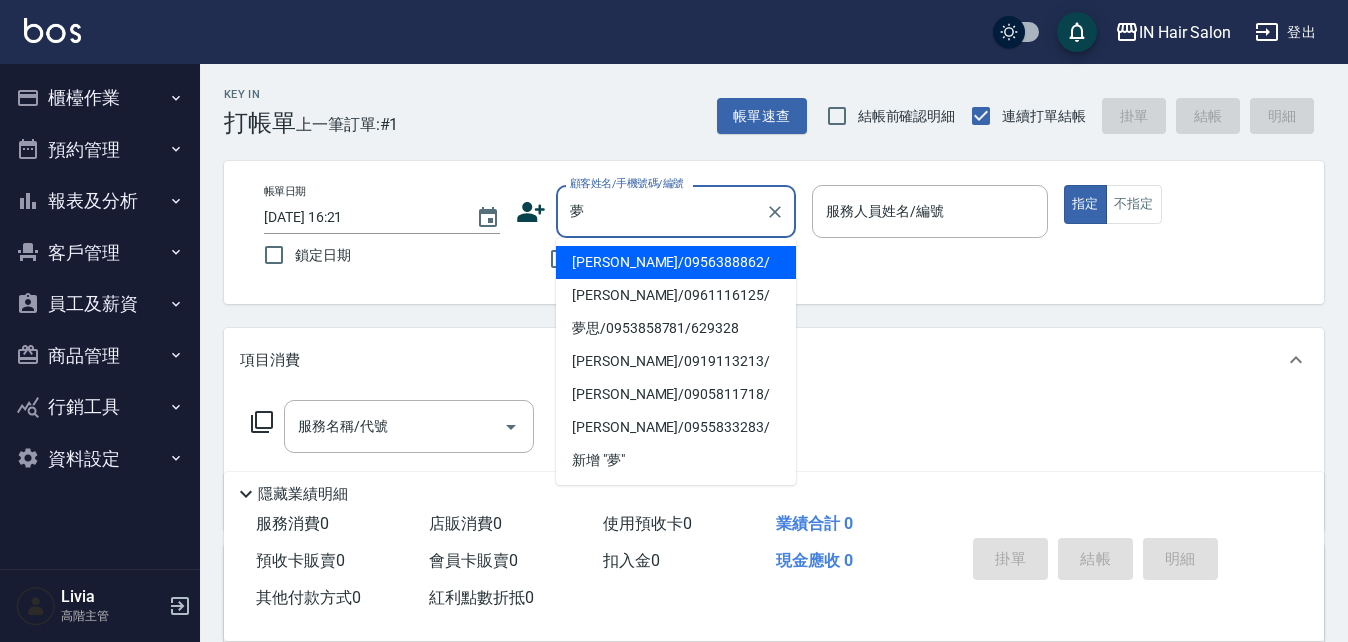 click on "[PERSON_NAME]/0956388862/" at bounding box center (676, 262) 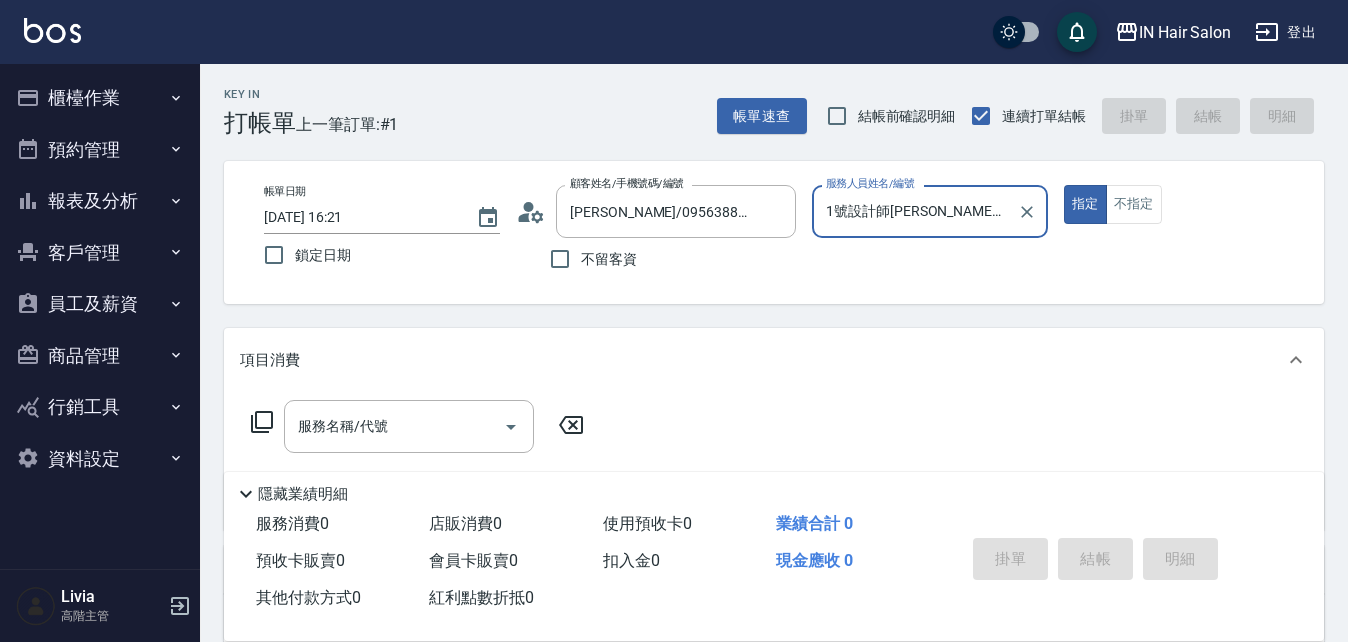 click on "1號設計師[PERSON_NAME]-1" at bounding box center [915, 211] 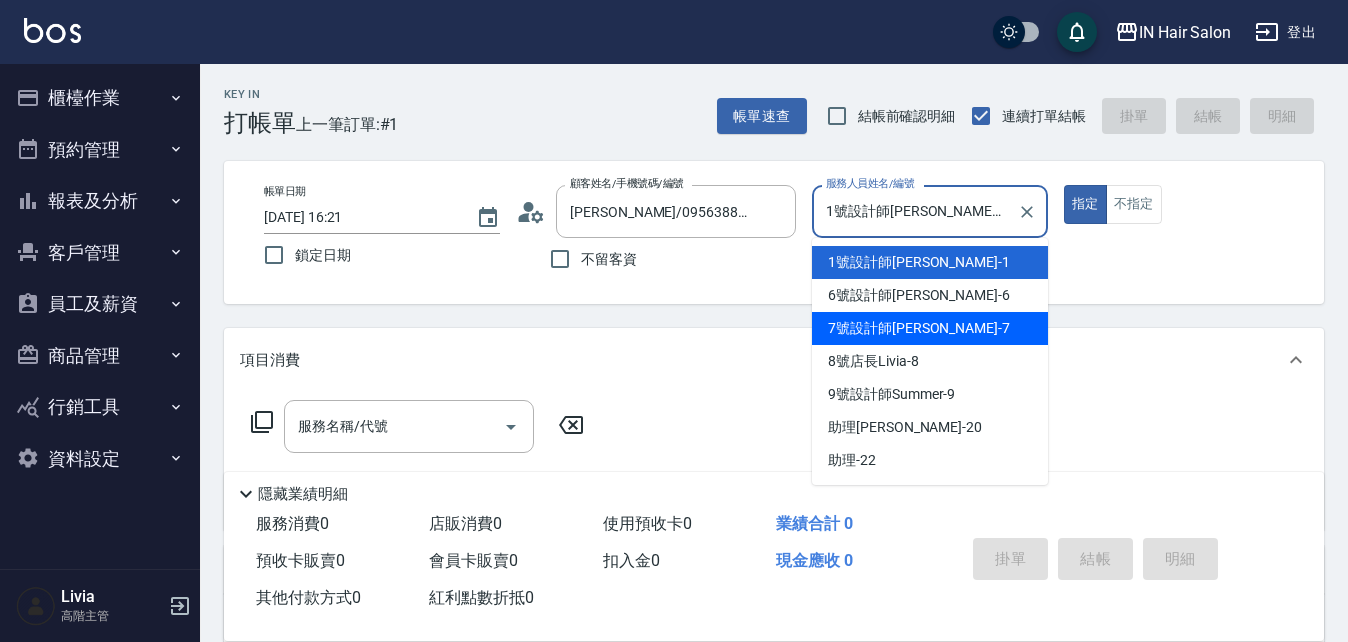 click on "7號設計師[PERSON_NAME] -7" at bounding box center (919, 328) 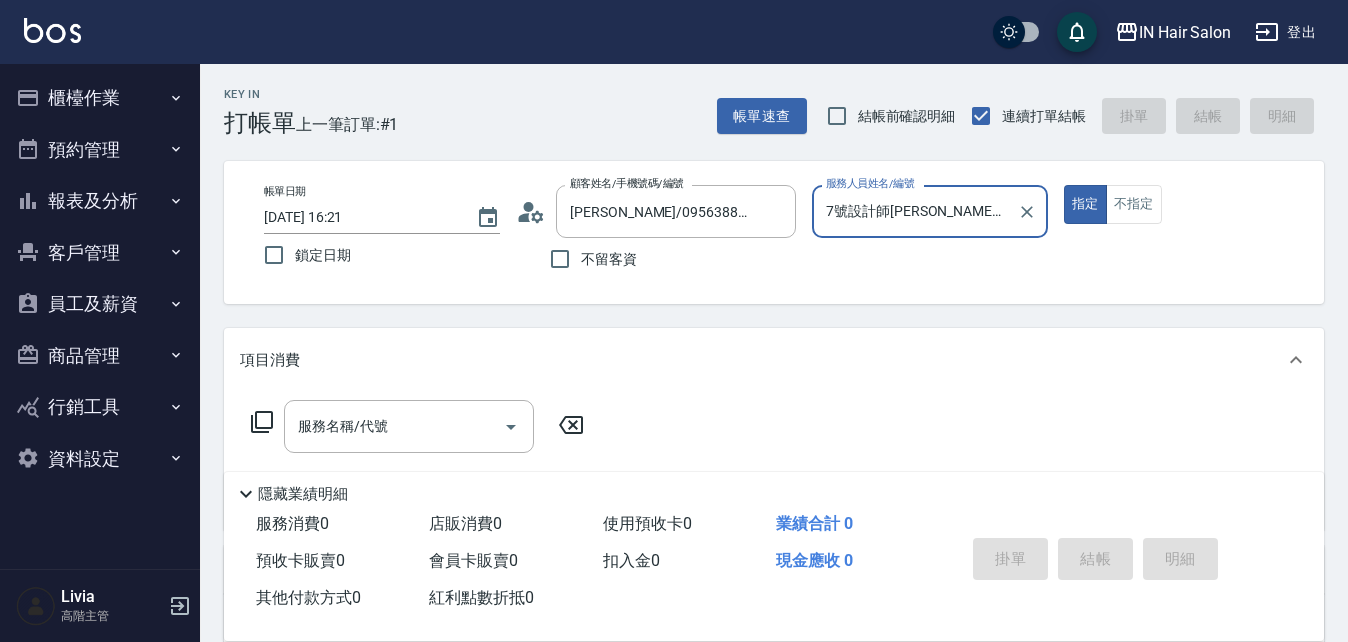 click 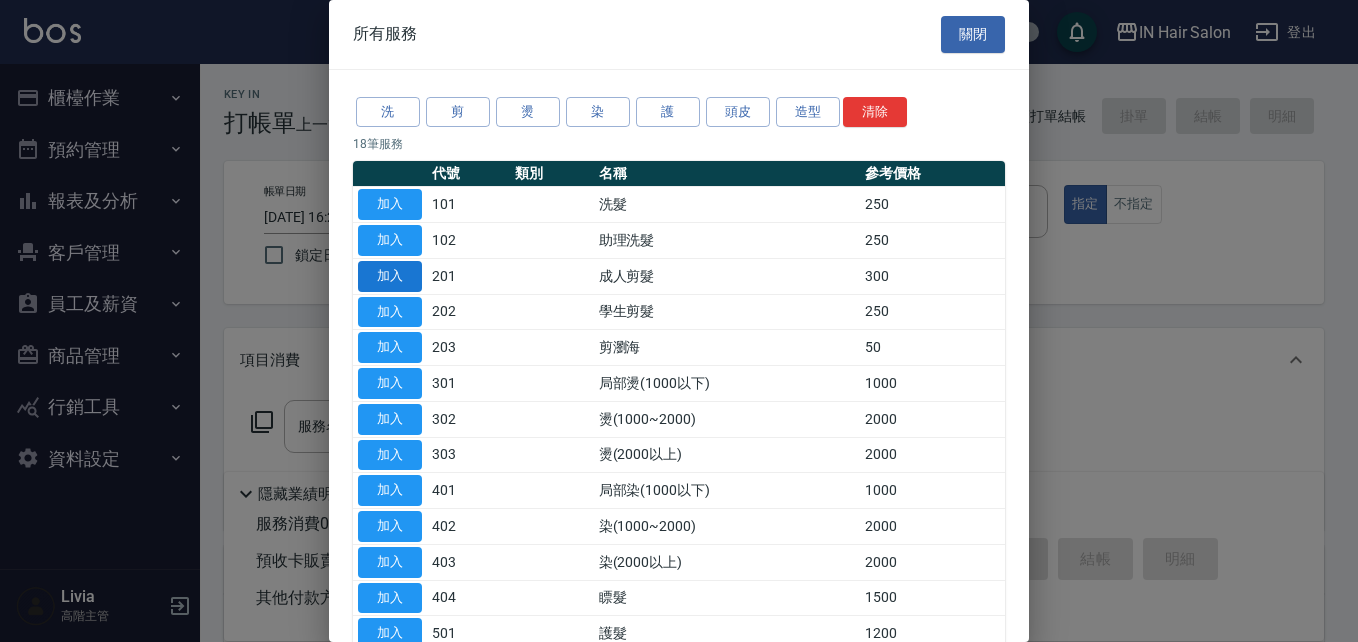 click on "加入" at bounding box center [390, 276] 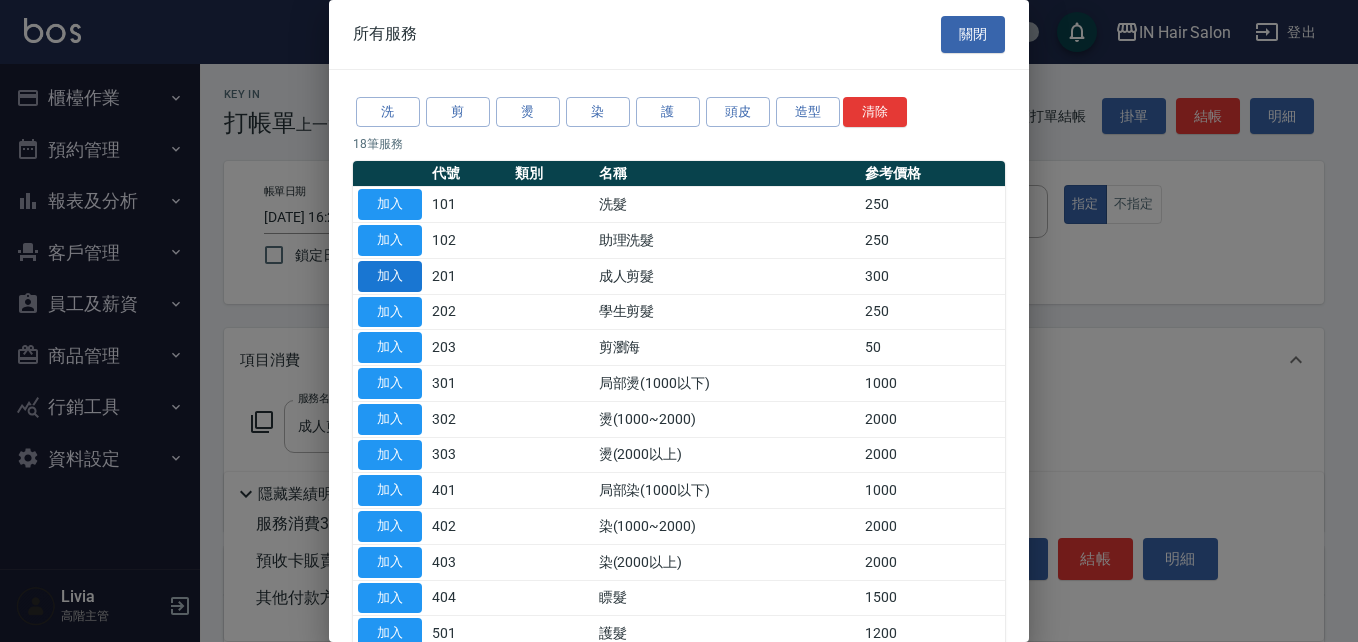 type on "成人剪髮(201)" 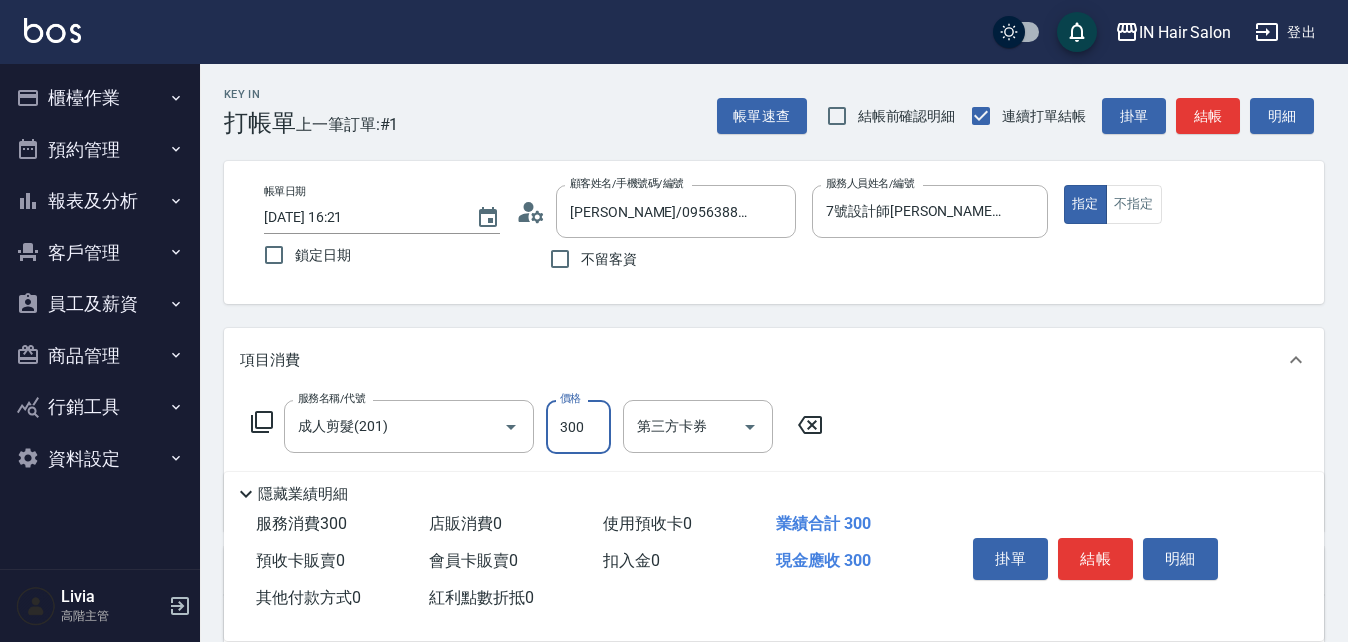 click on "300" at bounding box center [578, 427] 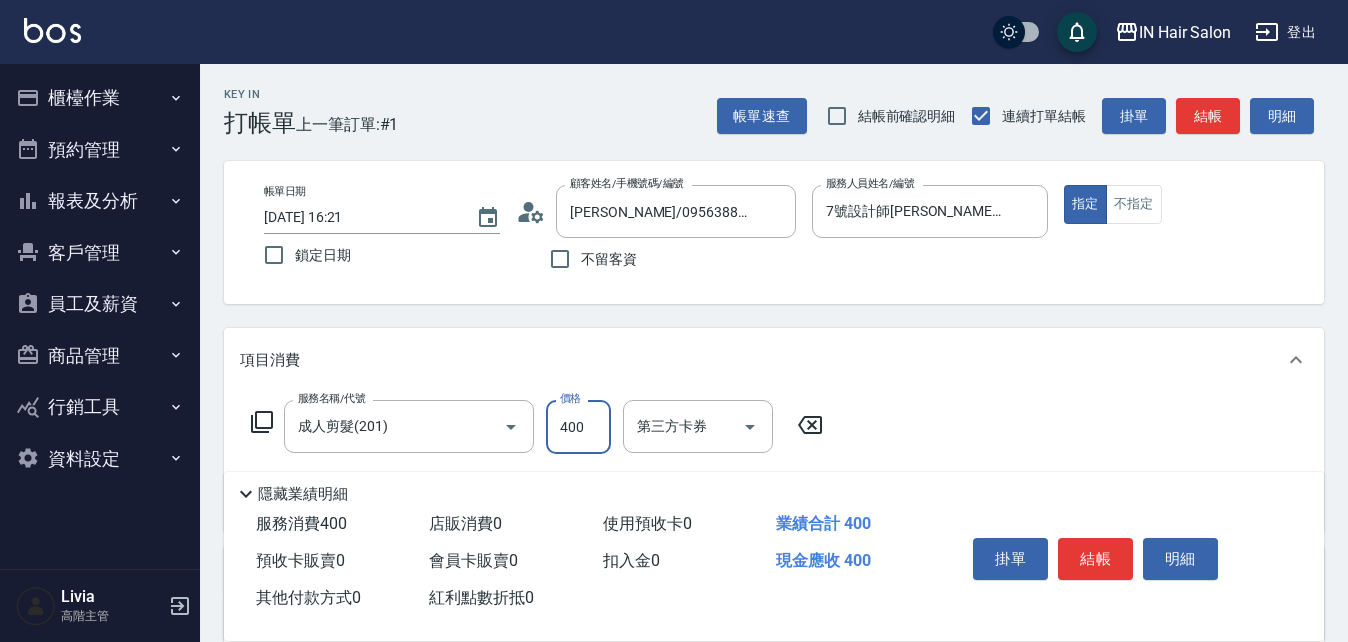 type on "400" 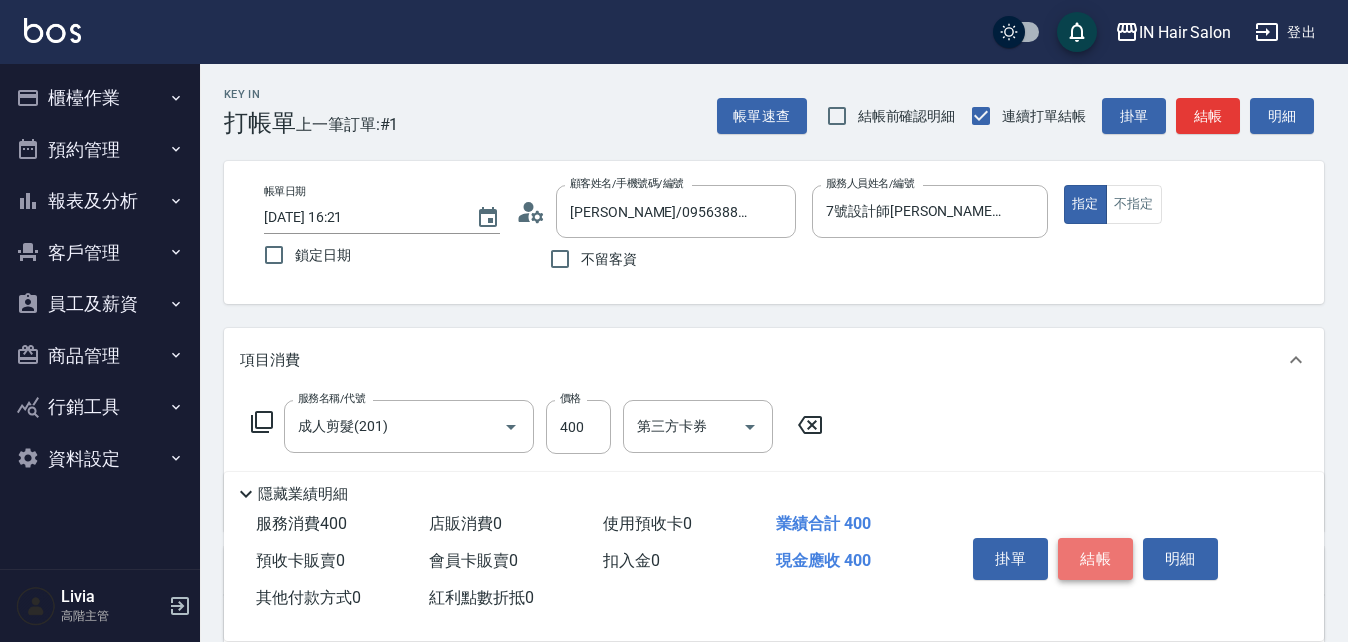 click on "結帳" at bounding box center (1095, 559) 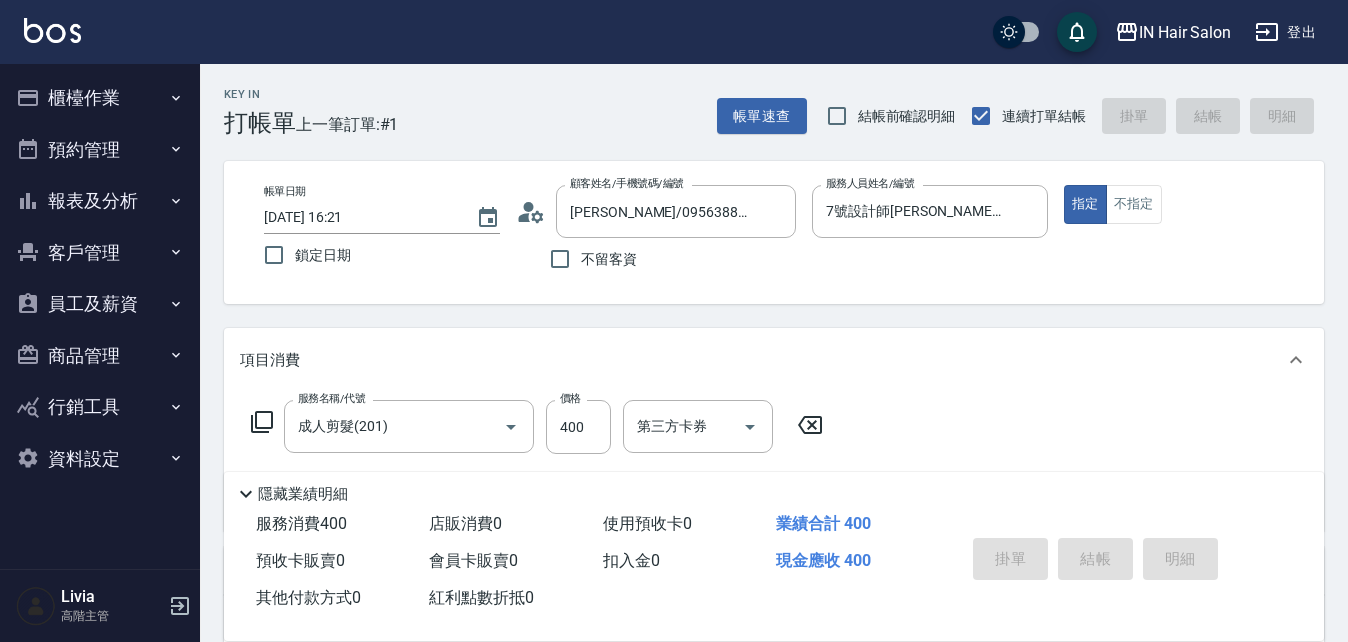 type on "[DATE] 16:22" 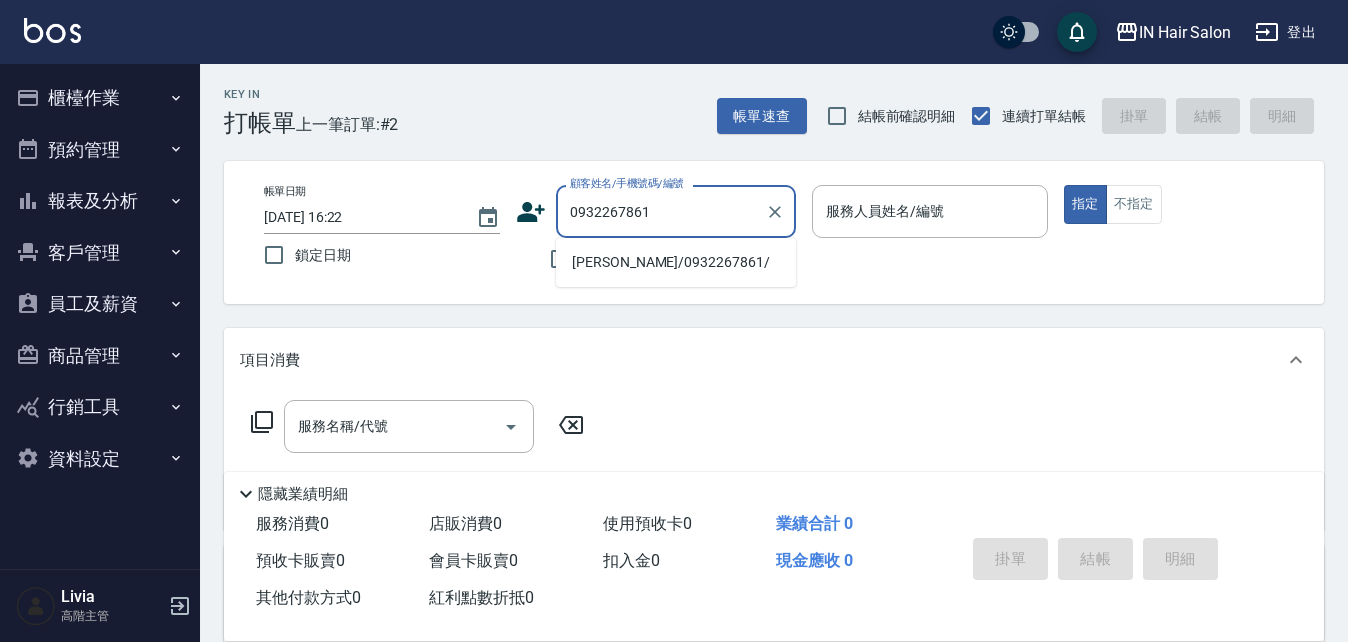 click on "[PERSON_NAME]/0932267861/" at bounding box center [676, 262] 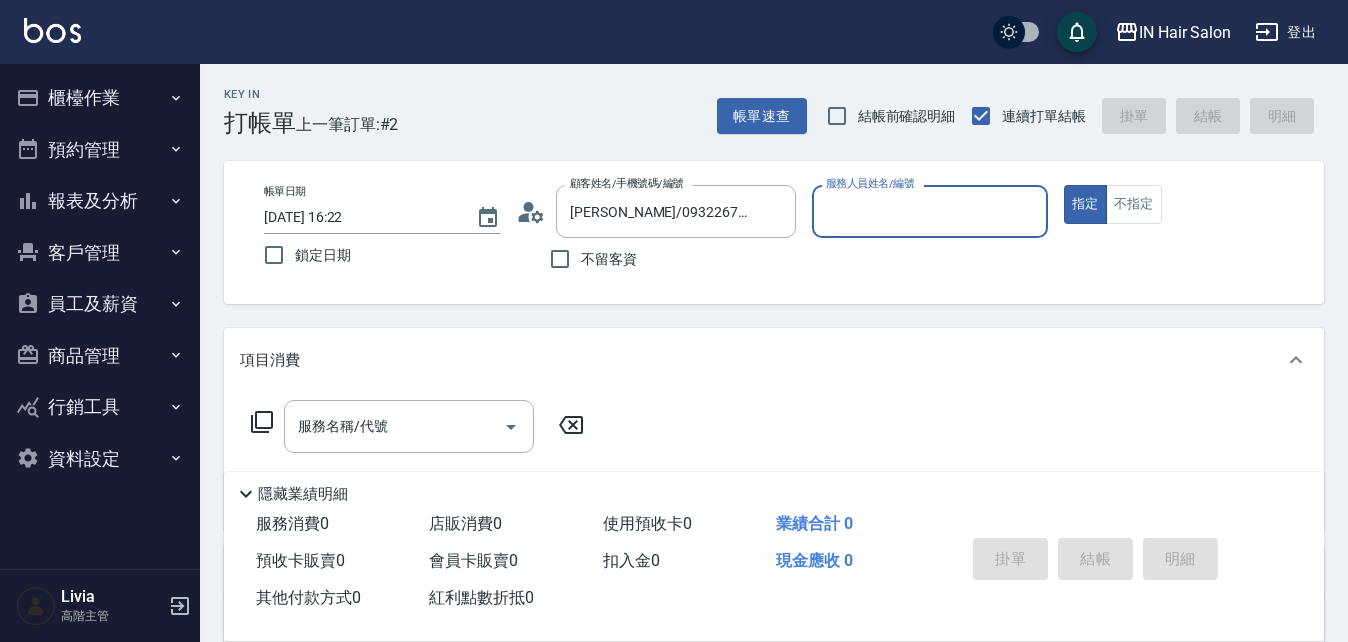 type on "6號設計師[PERSON_NAME]-6" 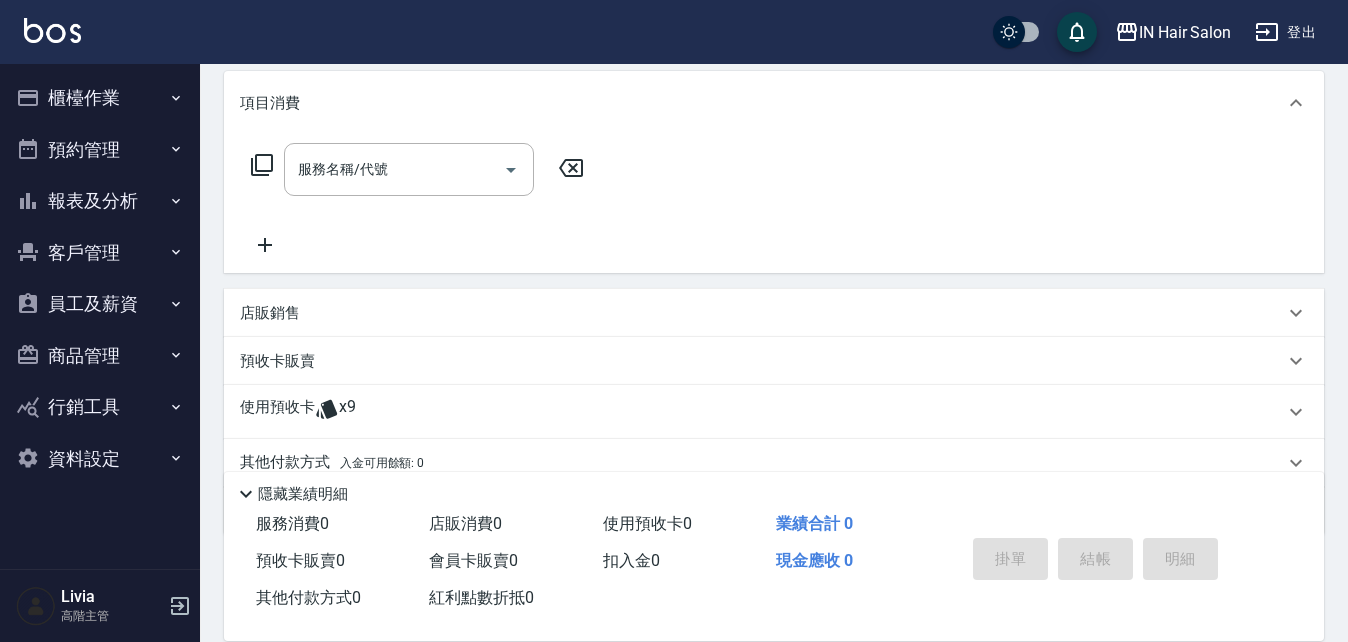 scroll, scrollTop: 300, scrollLeft: 0, axis: vertical 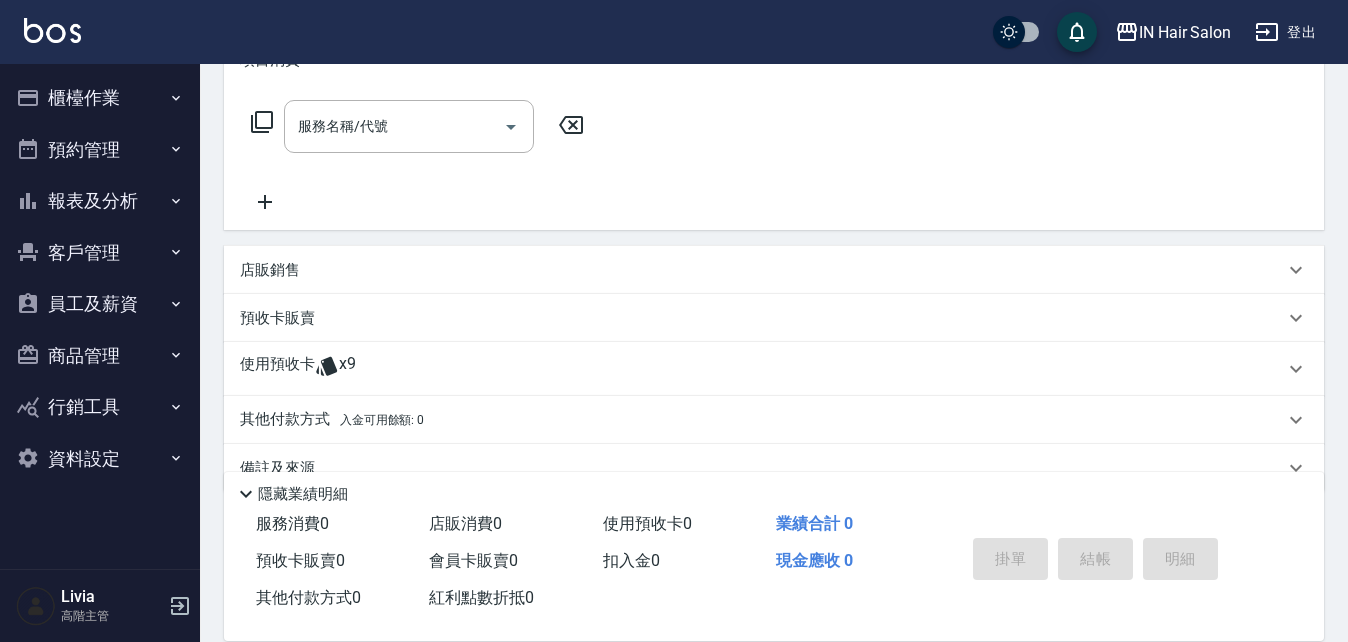 click on "使用預收卡" at bounding box center (277, 369) 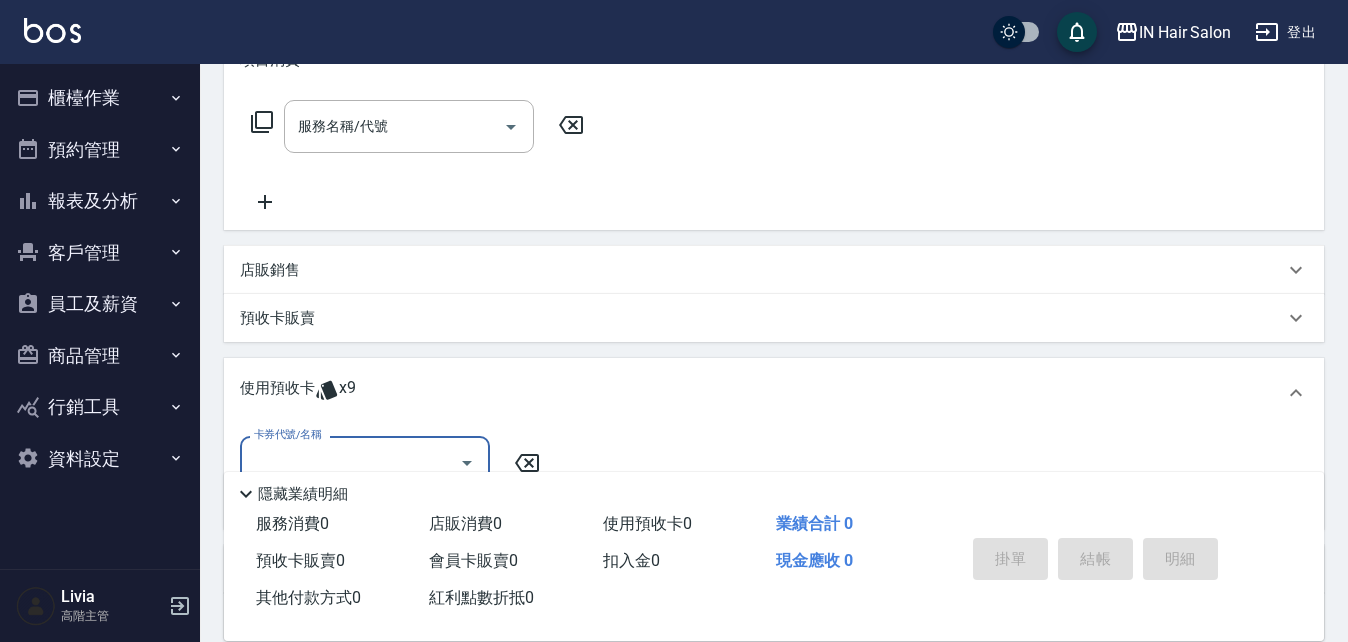 scroll, scrollTop: 0, scrollLeft: 0, axis: both 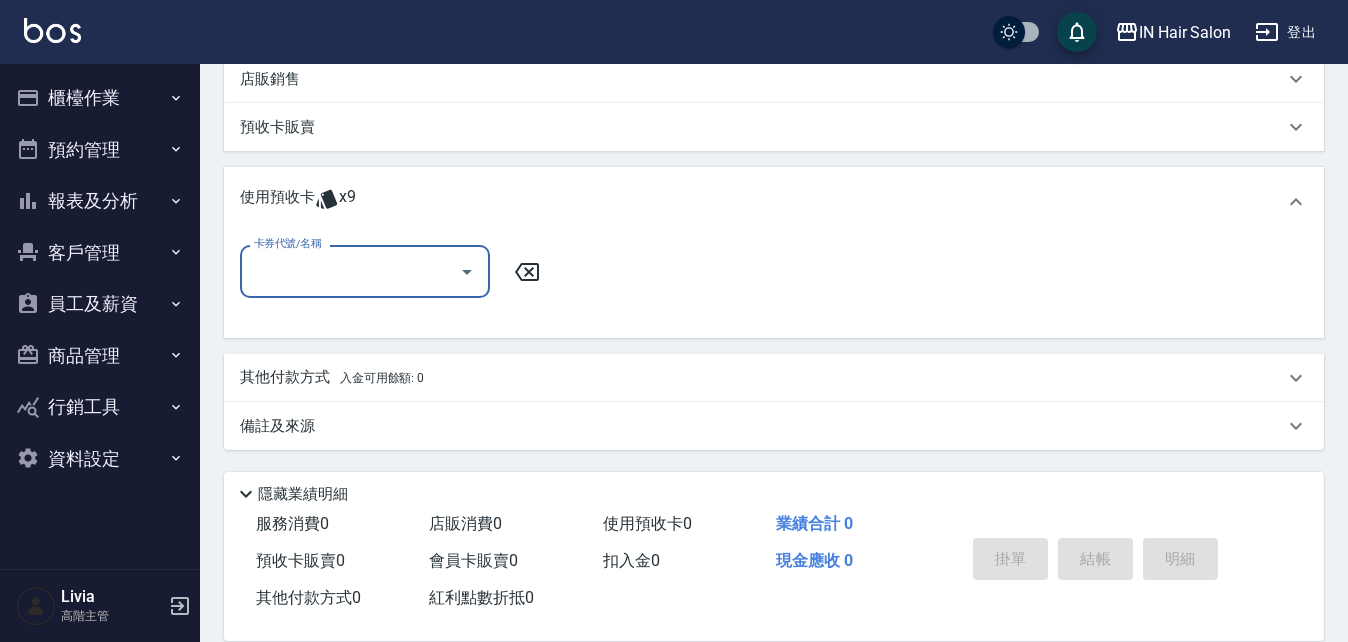 click on "卡券代號/名稱" at bounding box center (350, 271) 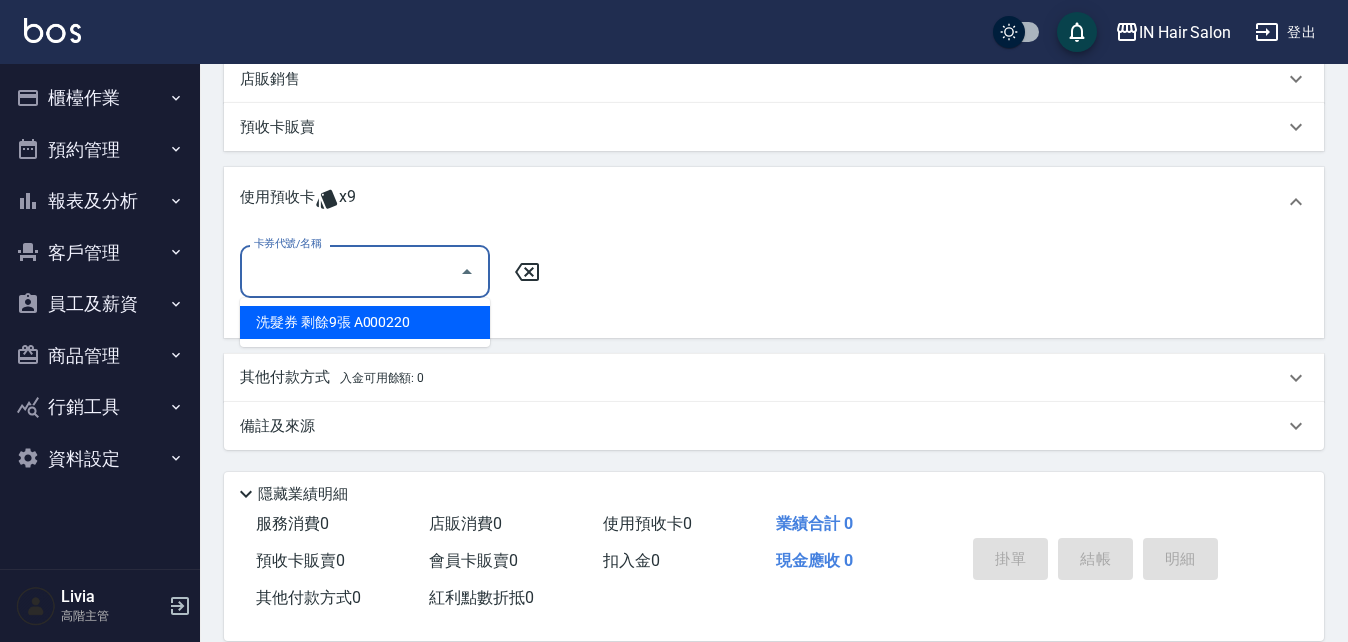 click on "洗髮券 剩餘9張 A000220" at bounding box center (365, 322) 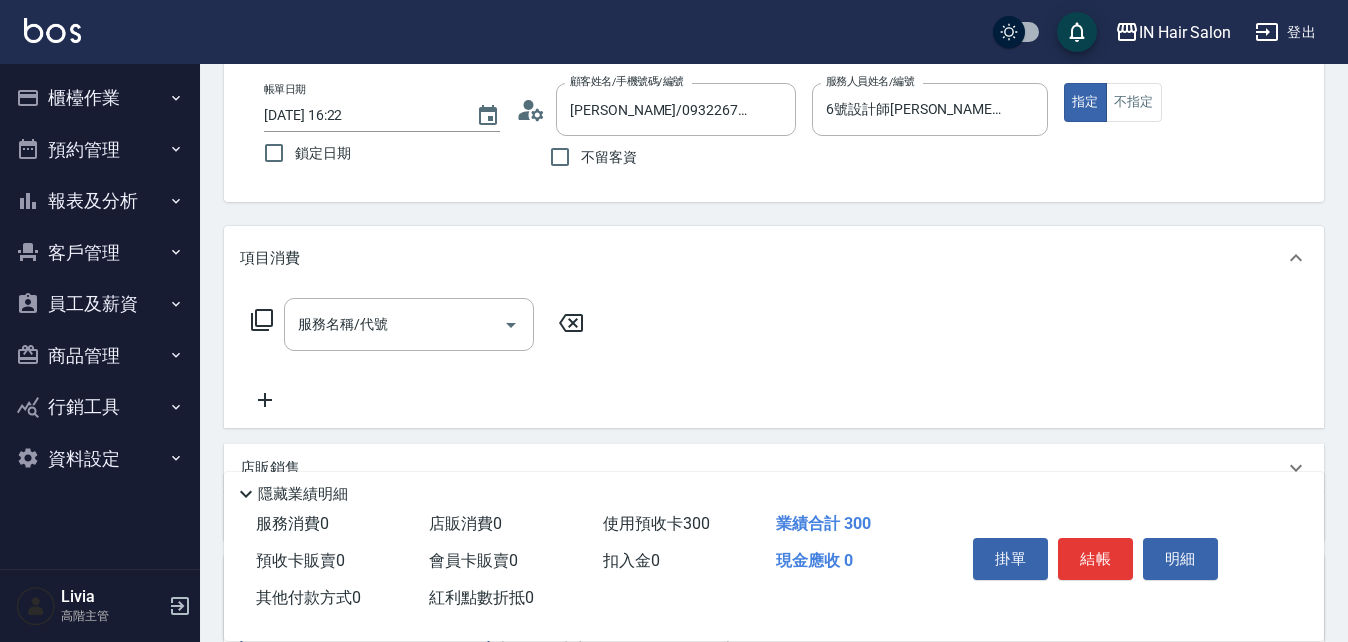 scroll, scrollTop: 0, scrollLeft: 0, axis: both 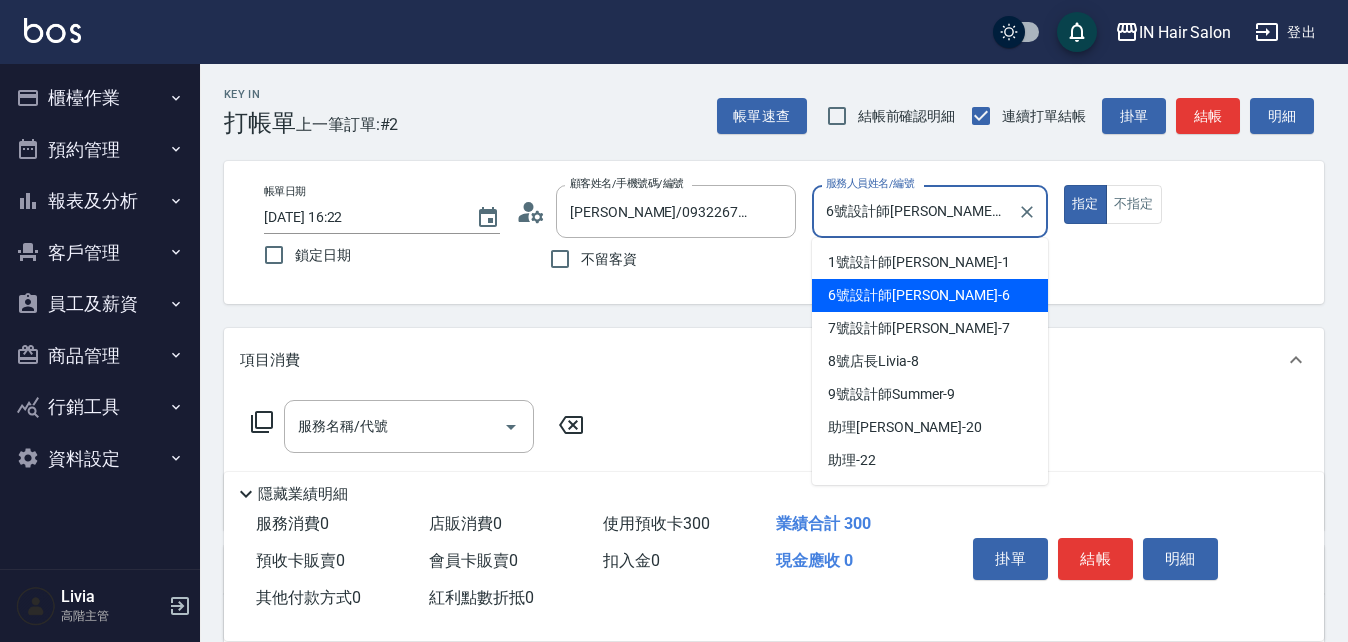 click on "6號設計師[PERSON_NAME]-6" at bounding box center (915, 211) 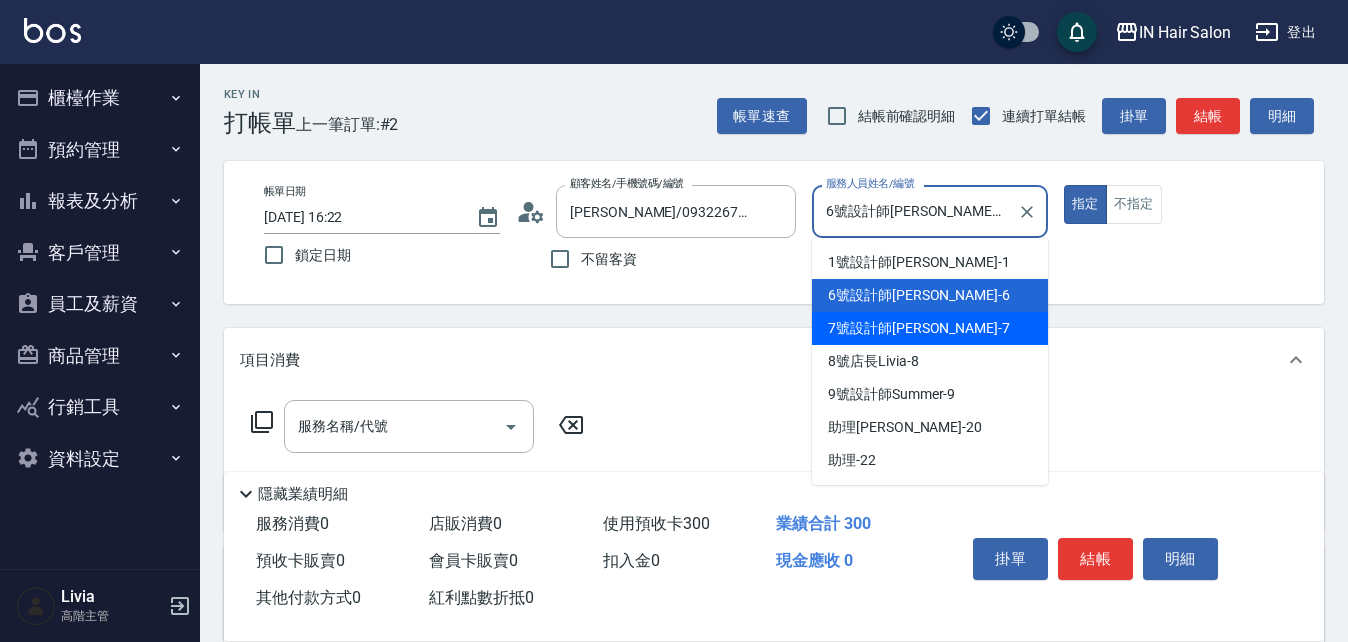 click on "7號設計師[PERSON_NAME] -7" at bounding box center (919, 328) 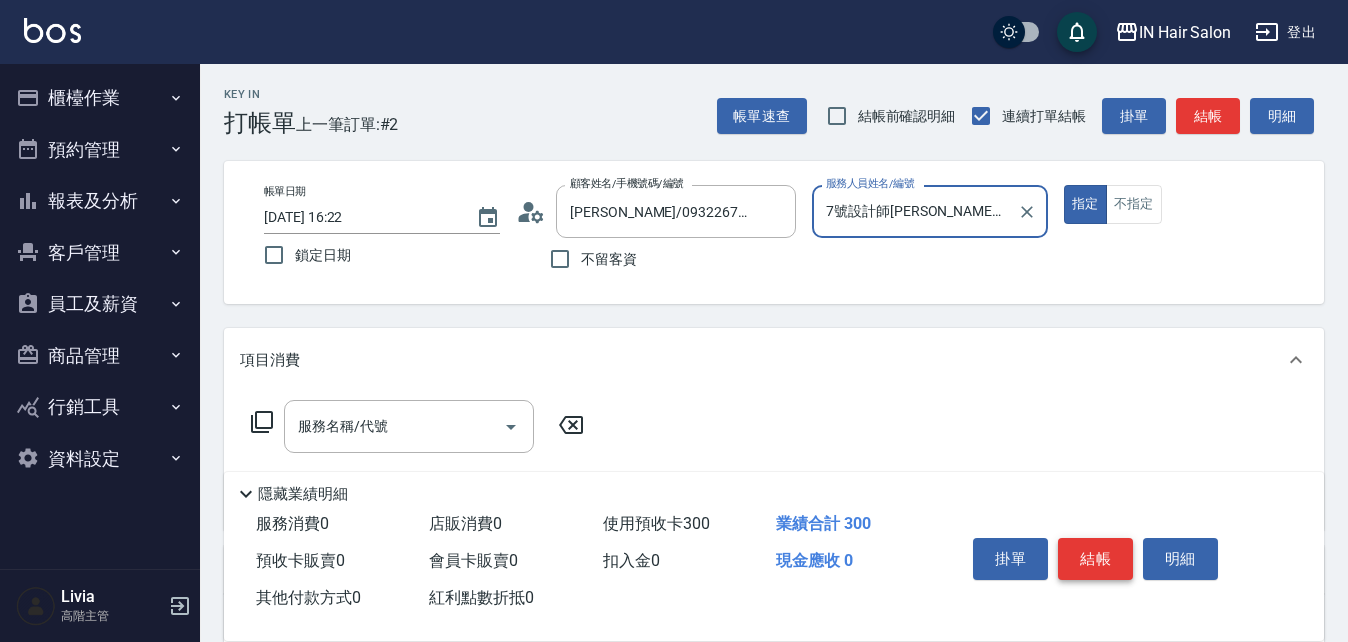 click on "結帳" at bounding box center [1095, 559] 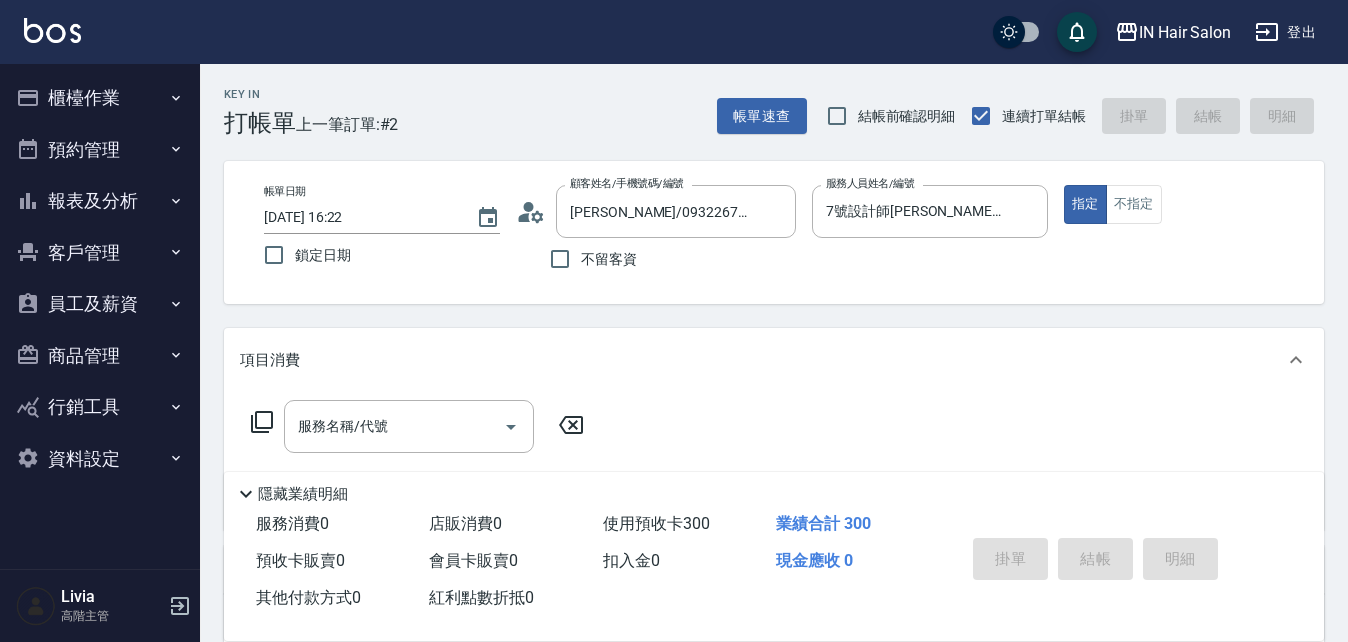type on "[DATE] 16:23" 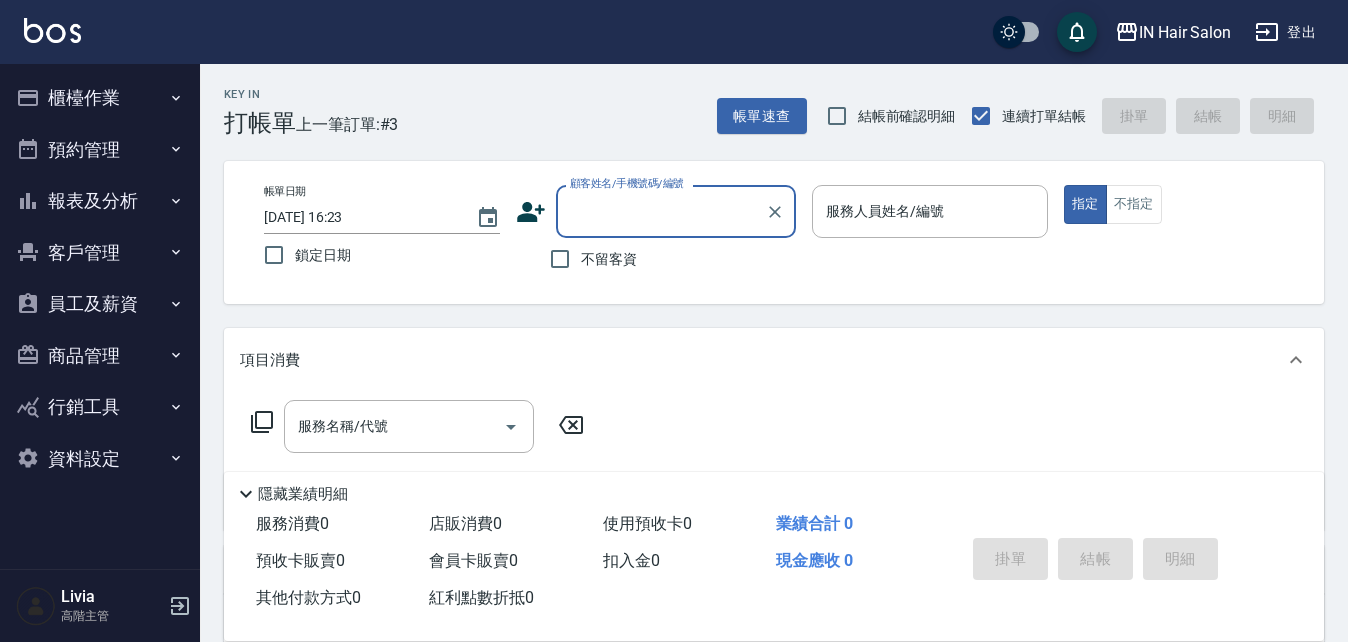 click on "顧客姓名/手機號碼/編號" at bounding box center [661, 211] 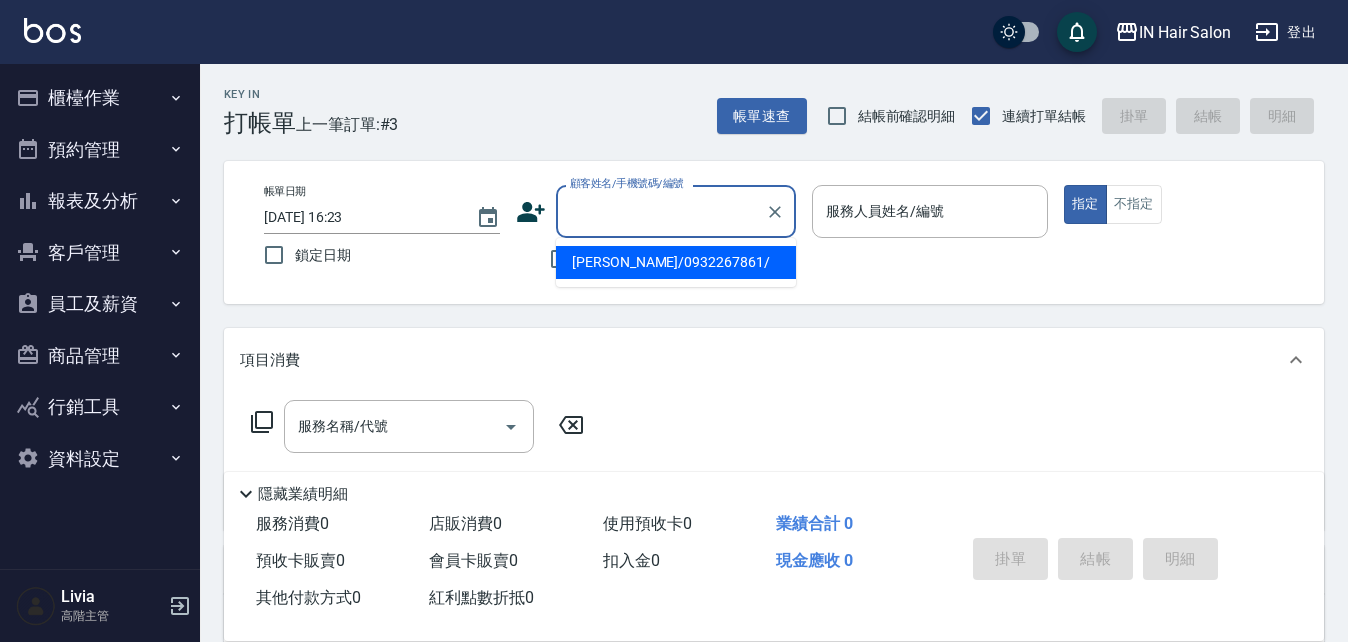 click on "[PERSON_NAME]/0932267861/" at bounding box center (676, 262) 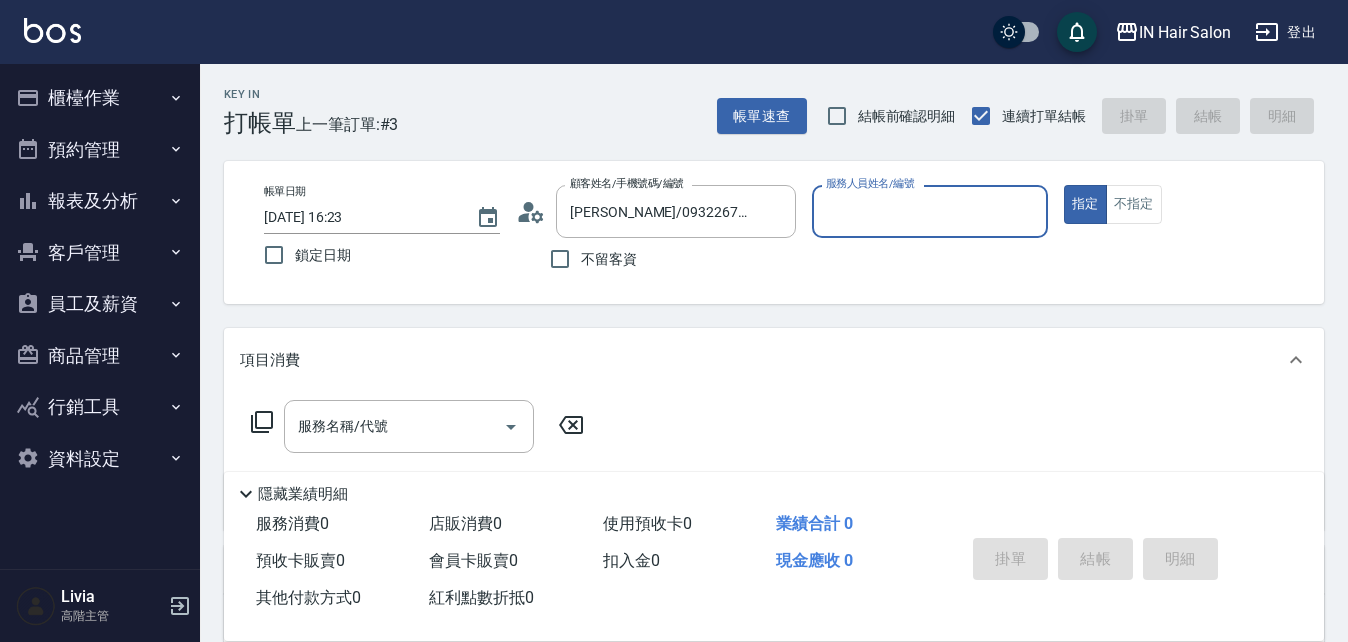 type on "6號設計師[PERSON_NAME]-6" 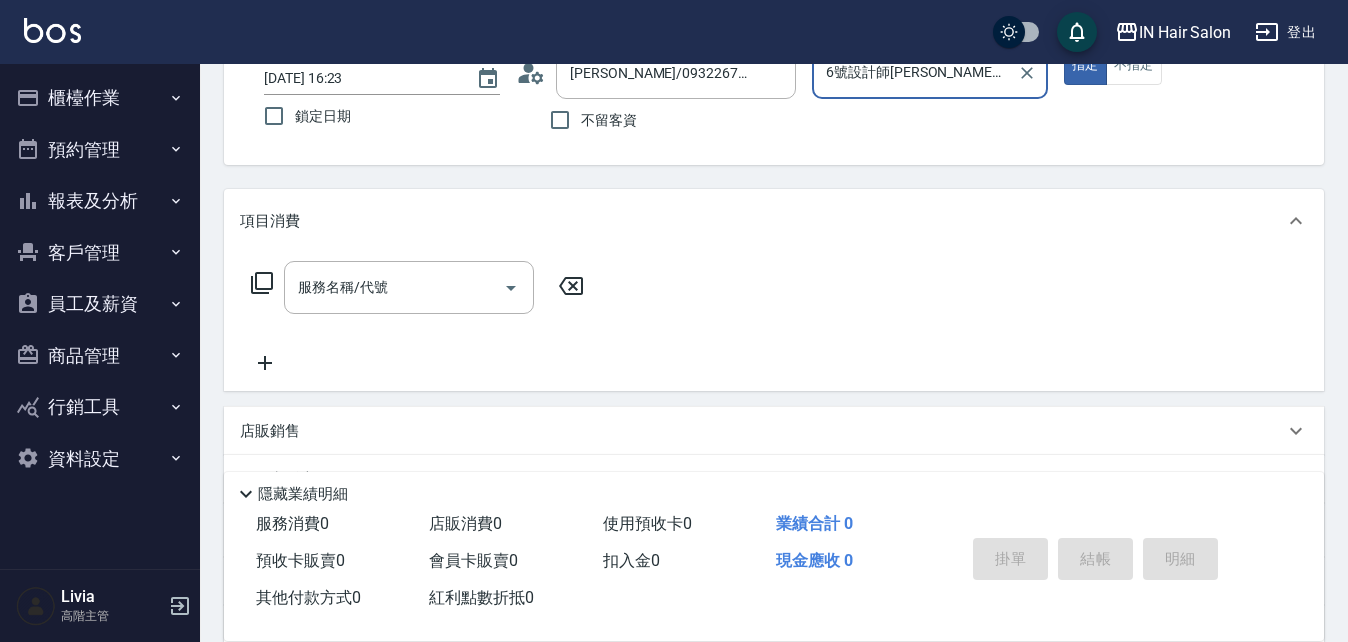 scroll, scrollTop: 342, scrollLeft: 0, axis: vertical 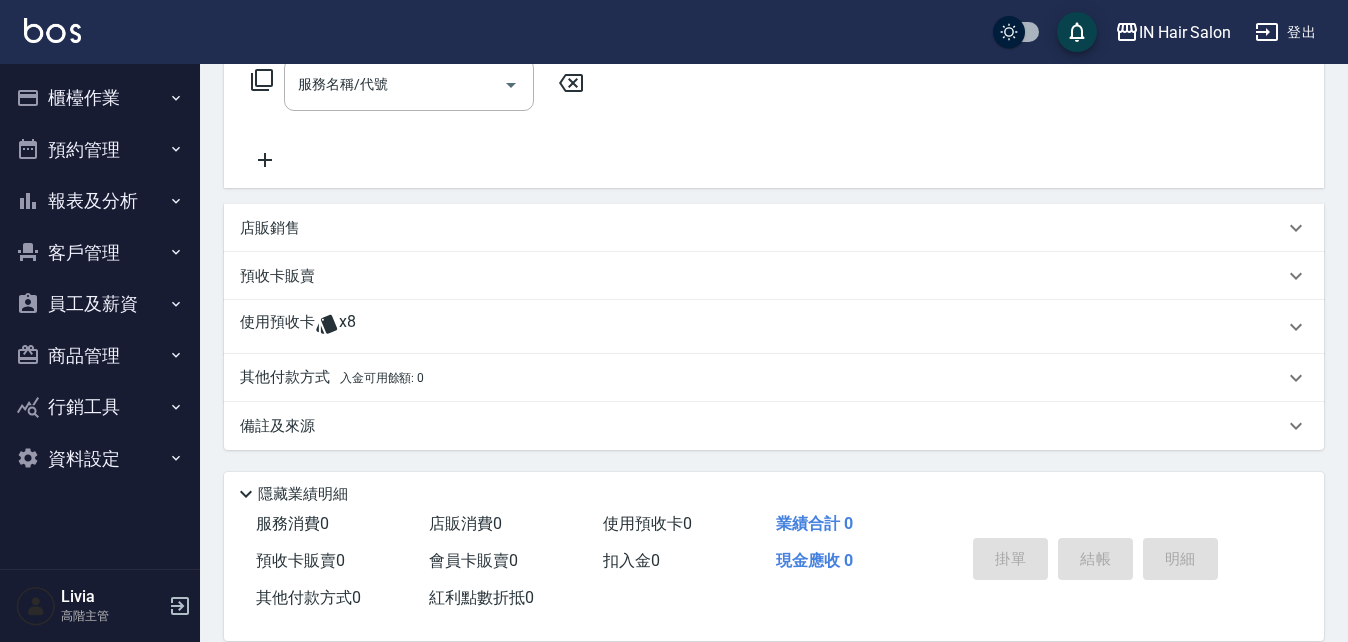 click on "使用預收卡" at bounding box center [277, 327] 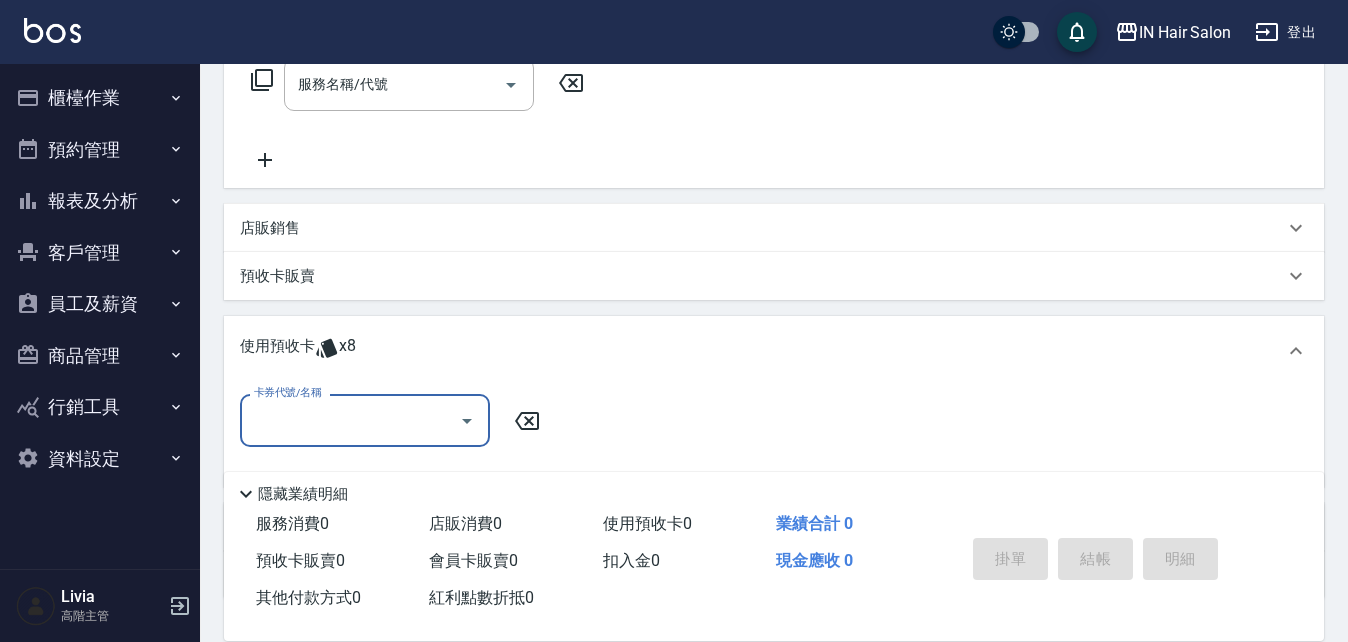 scroll, scrollTop: 0, scrollLeft: 0, axis: both 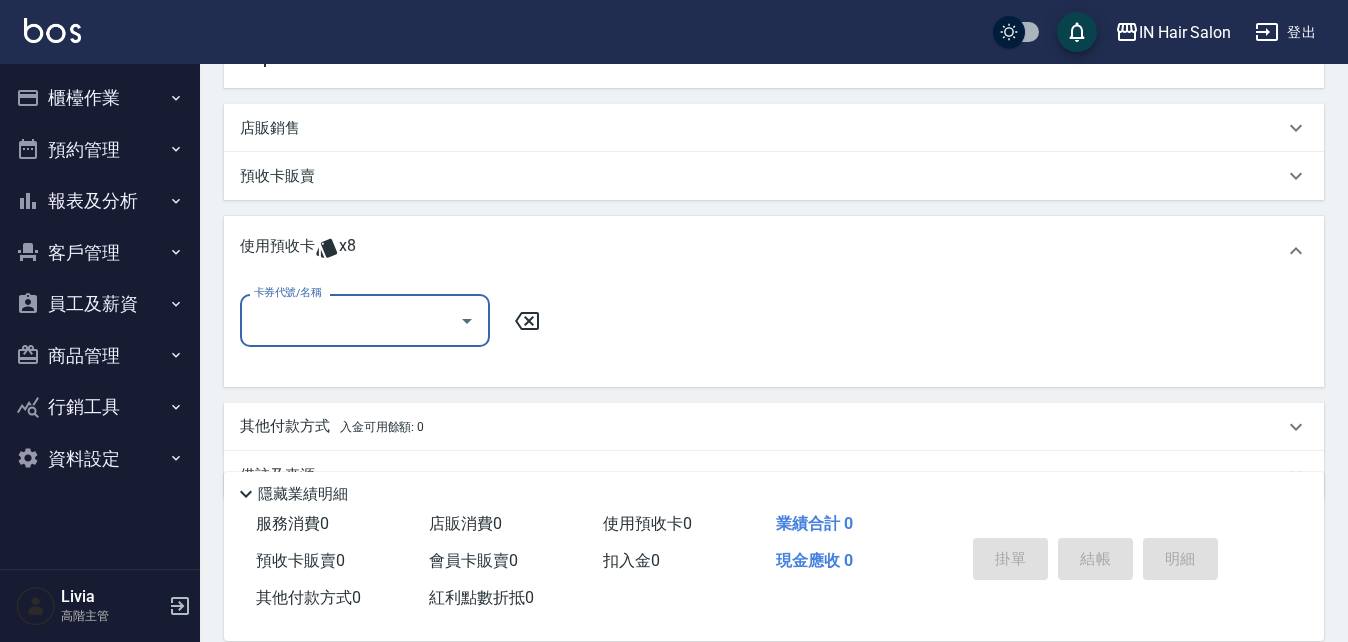 click on "卡券代號/名稱" at bounding box center [350, 320] 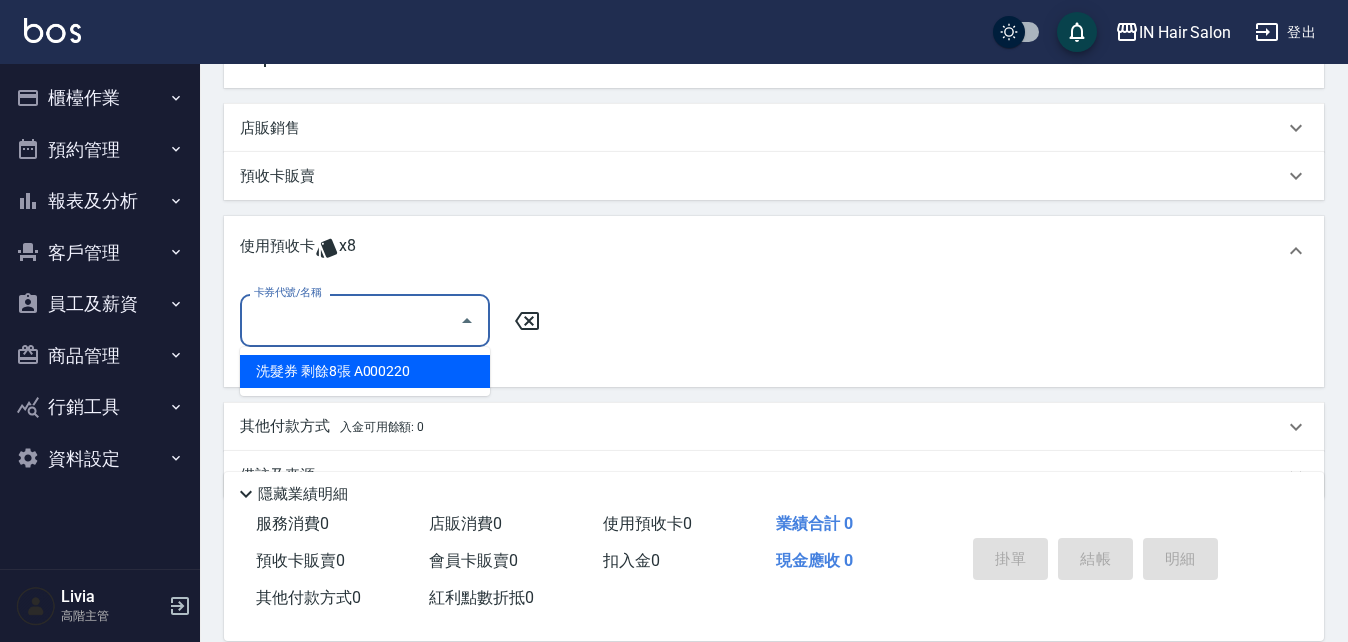 click on "洗髮券 剩餘8張 A000220" at bounding box center [365, 371] 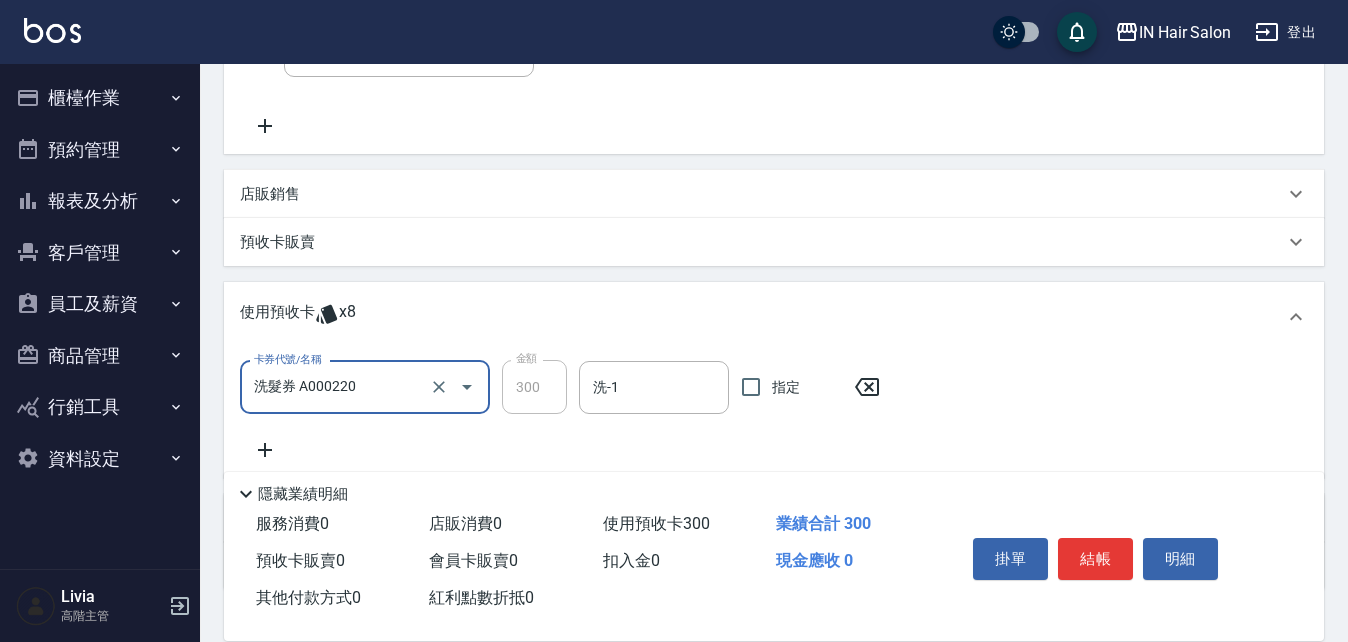 scroll, scrollTop: 0, scrollLeft: 0, axis: both 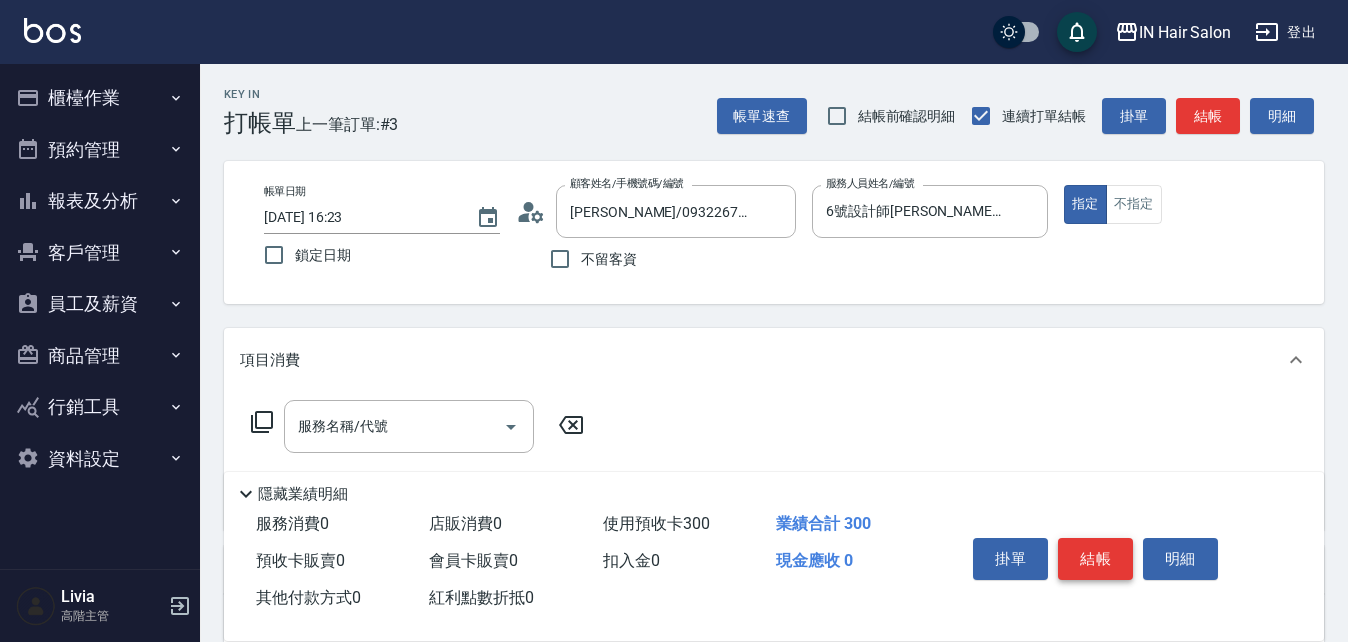 click on "結帳" at bounding box center (1095, 559) 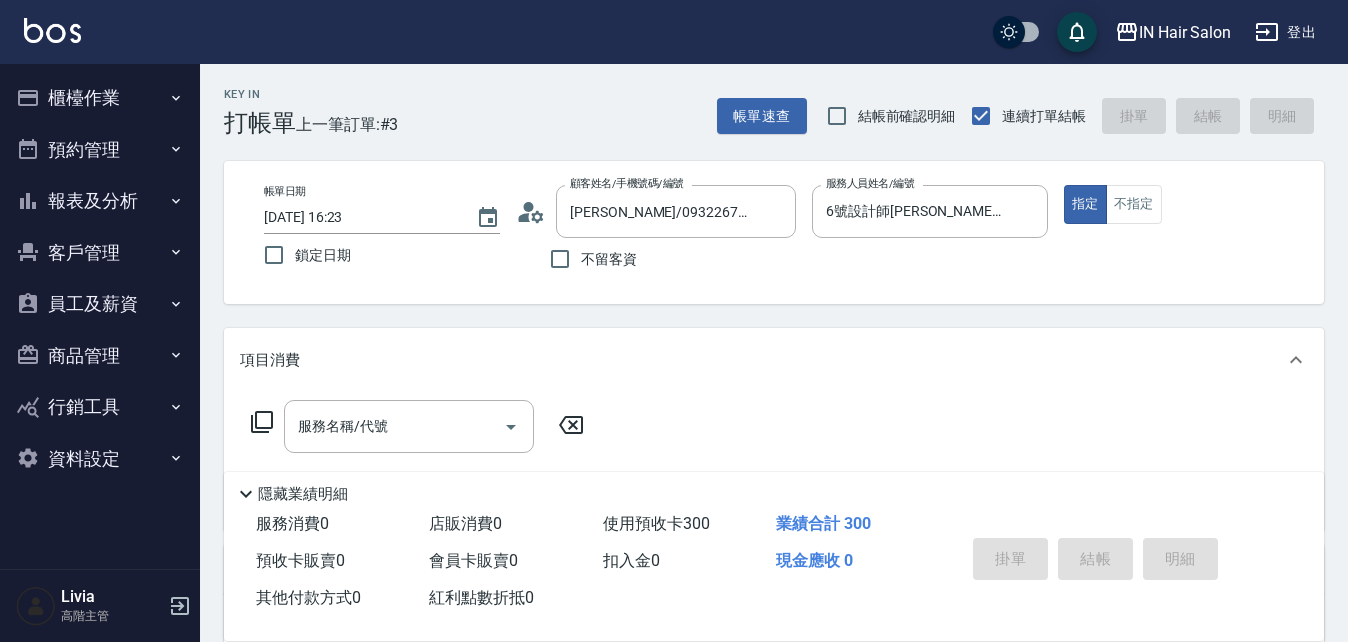 type on "[DATE] 16:24" 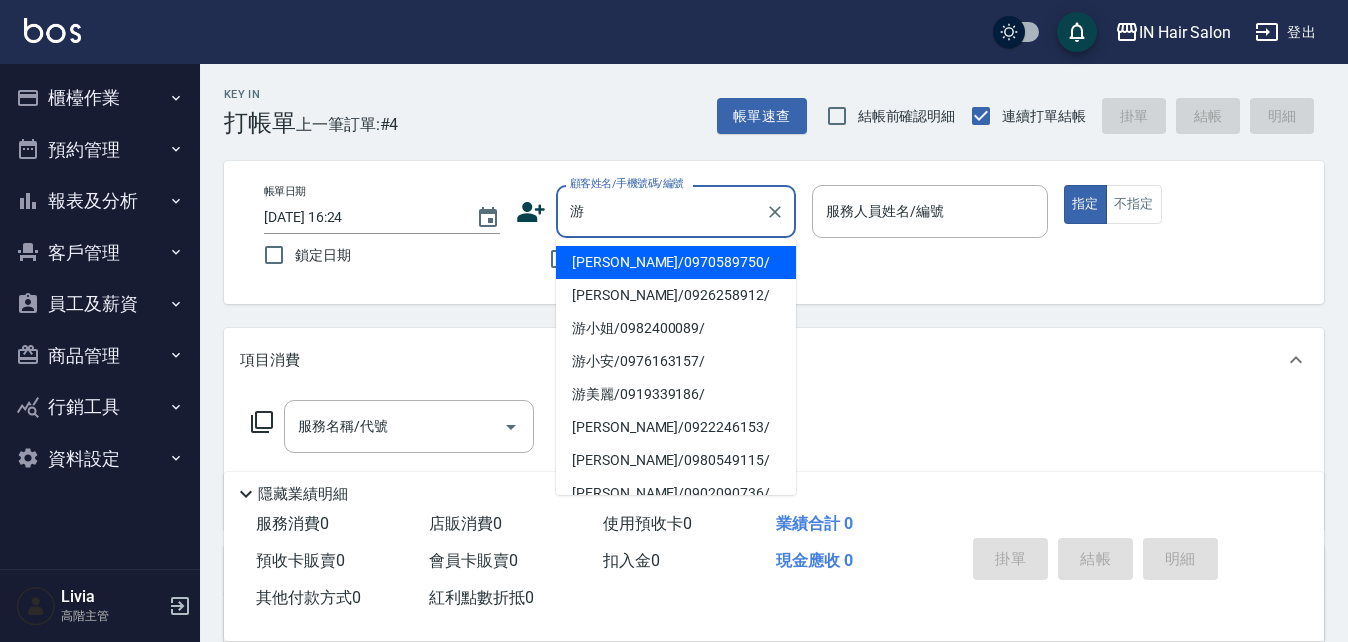 click on "[PERSON_NAME]/0970589750/" at bounding box center [676, 262] 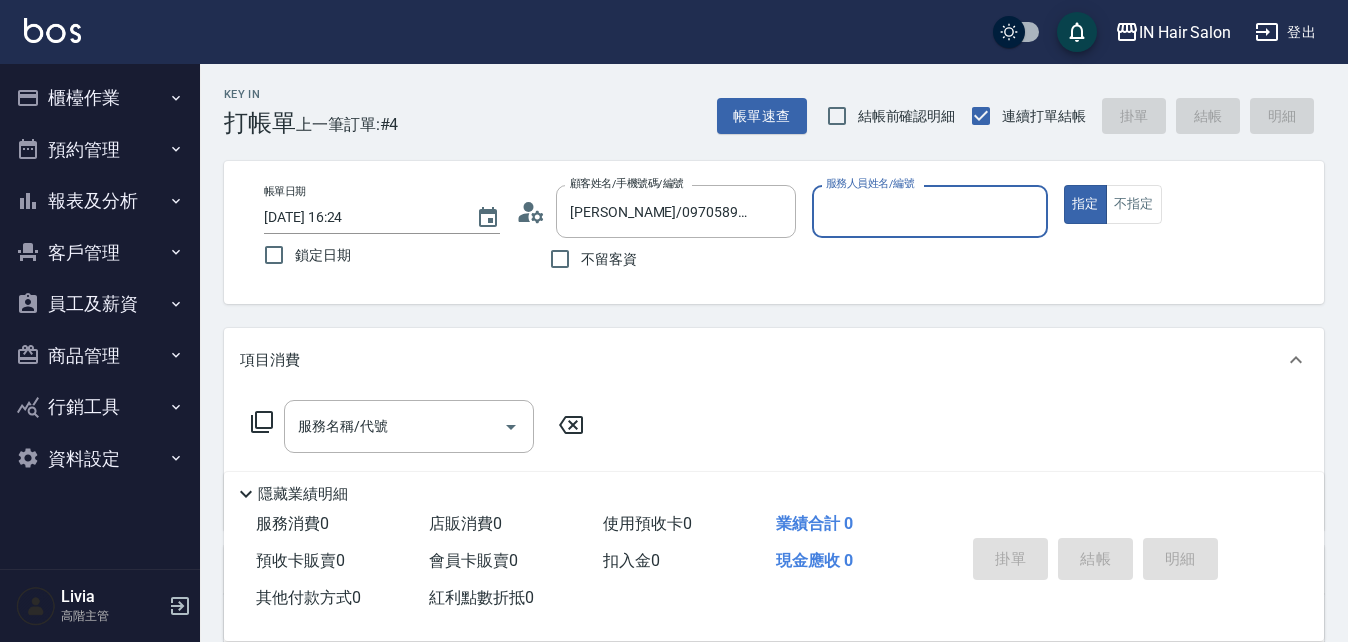type on "8號店長Livia-8" 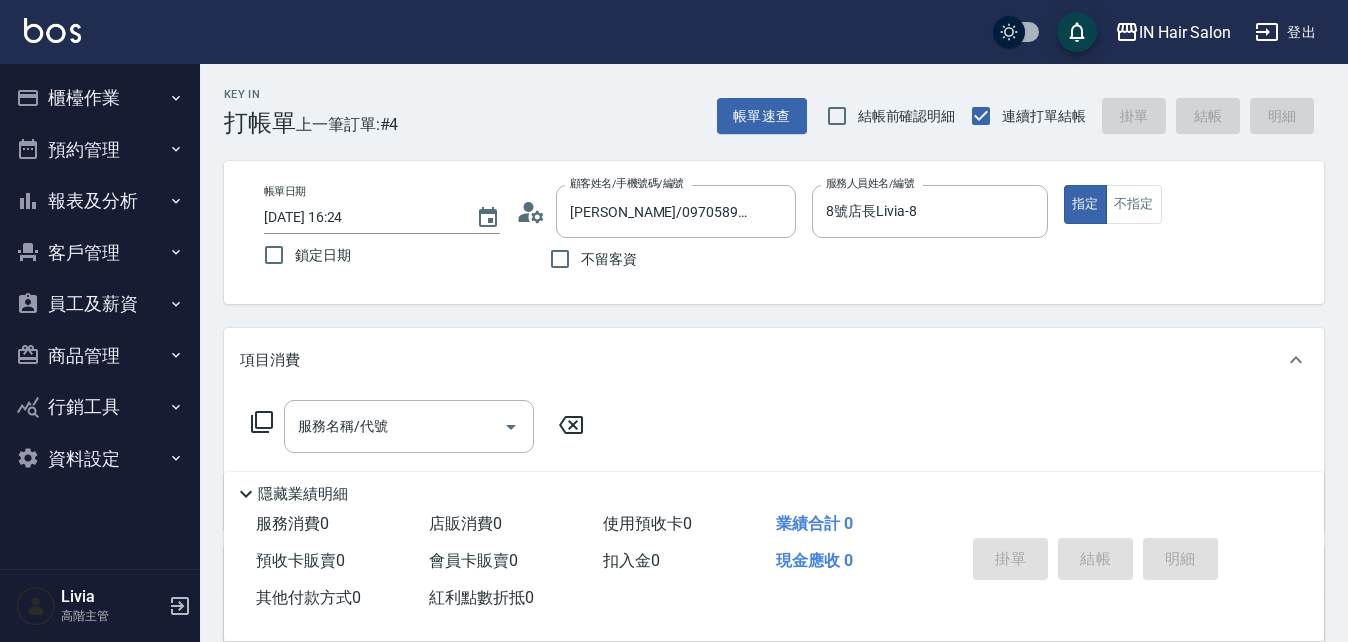 click 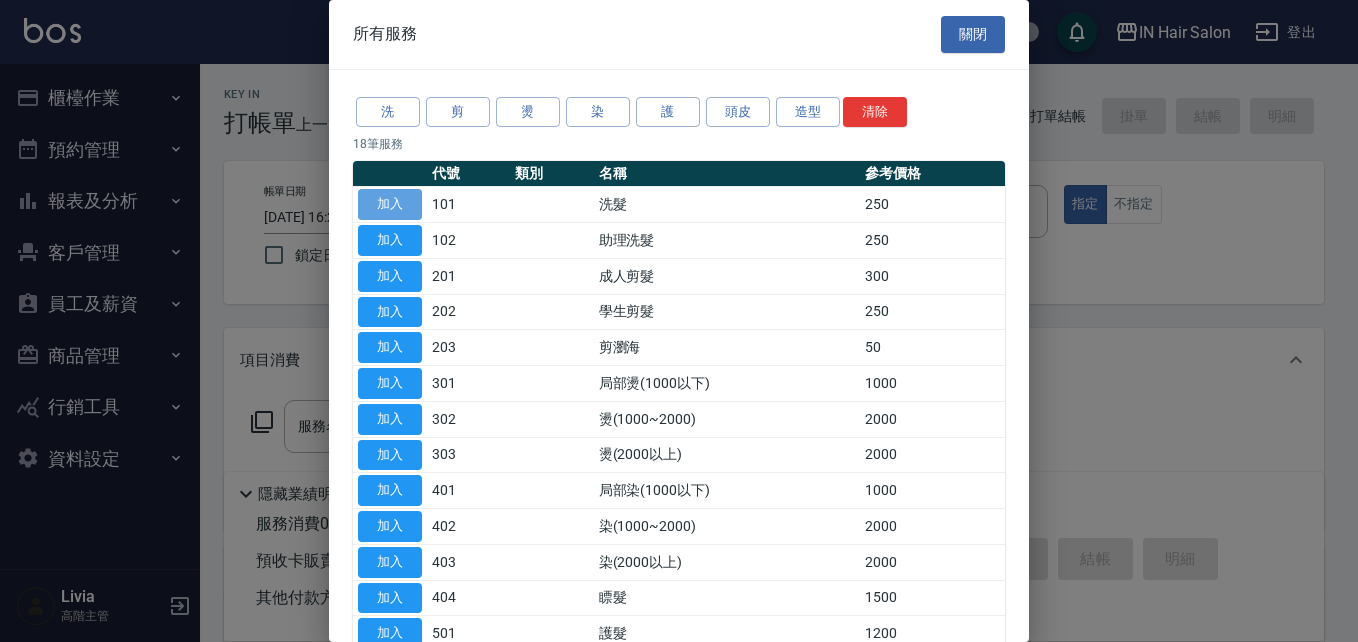 click on "加入" at bounding box center (390, 204) 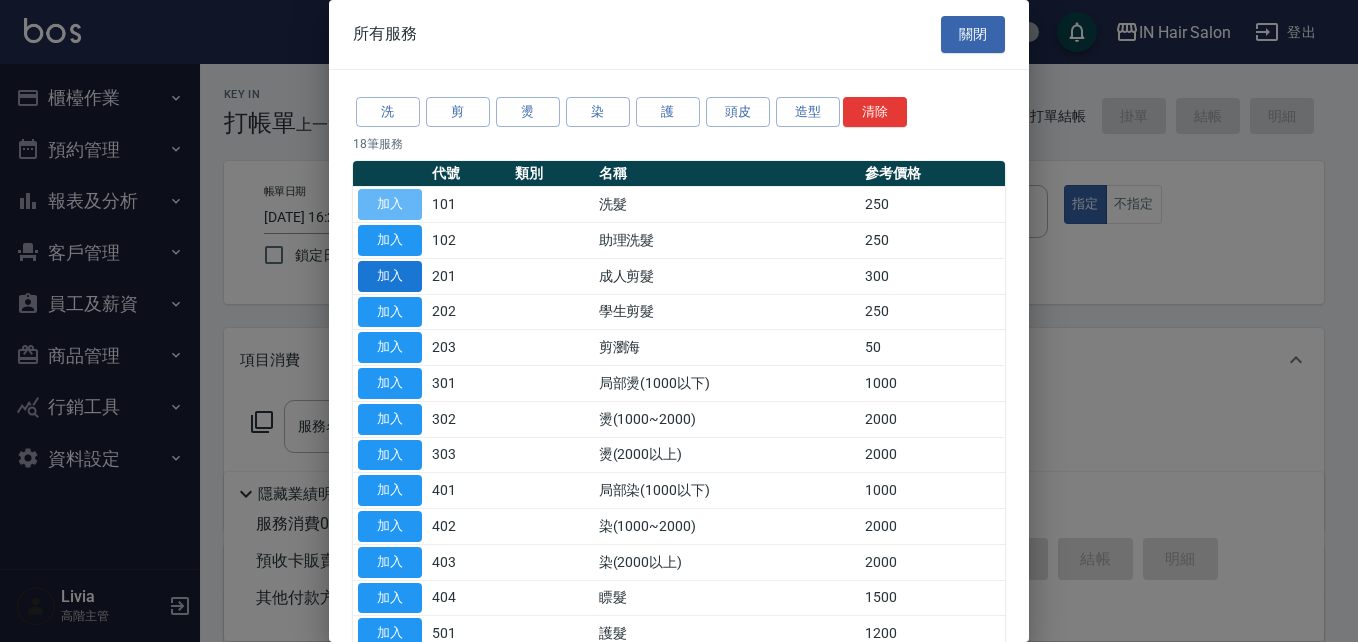 type on "洗髮(101)" 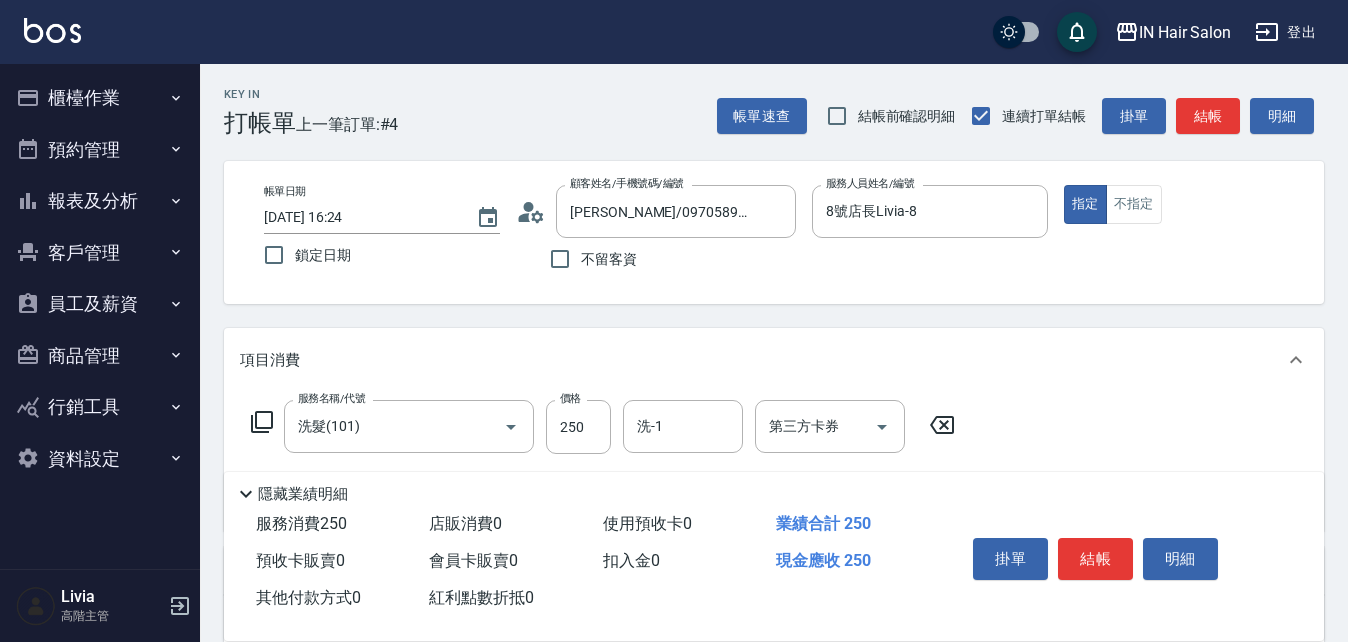 click 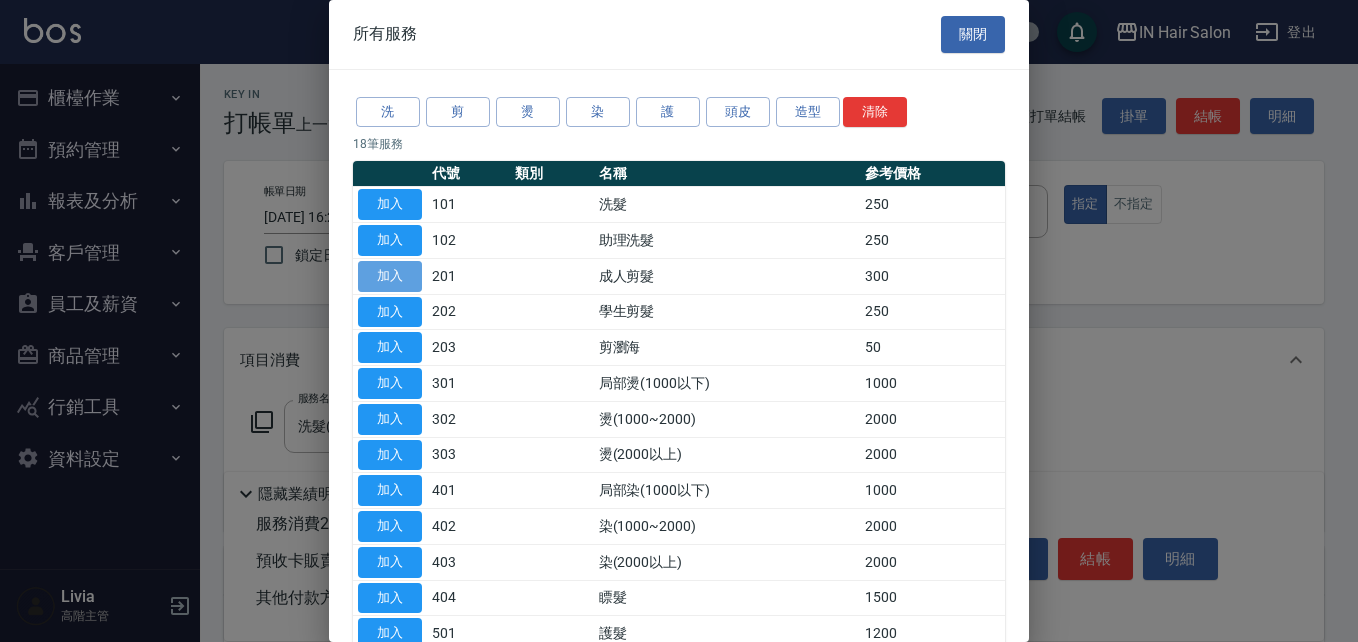 click on "加入" at bounding box center (390, 276) 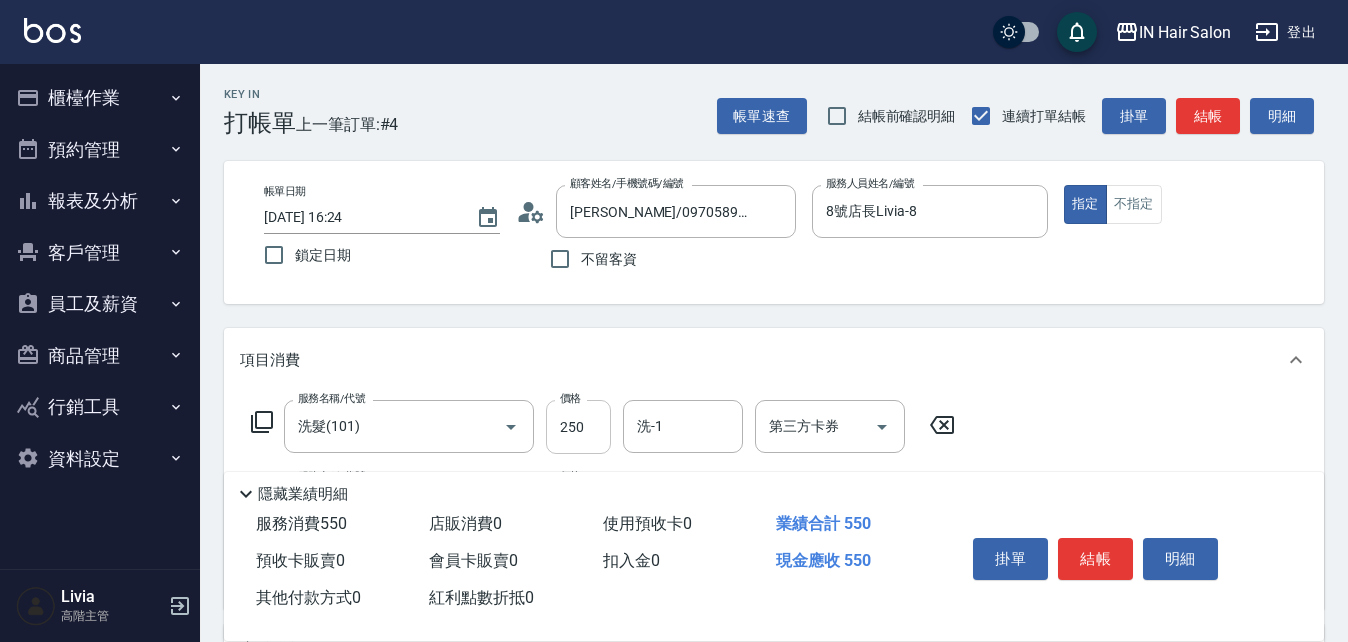 click on "250" at bounding box center (578, 427) 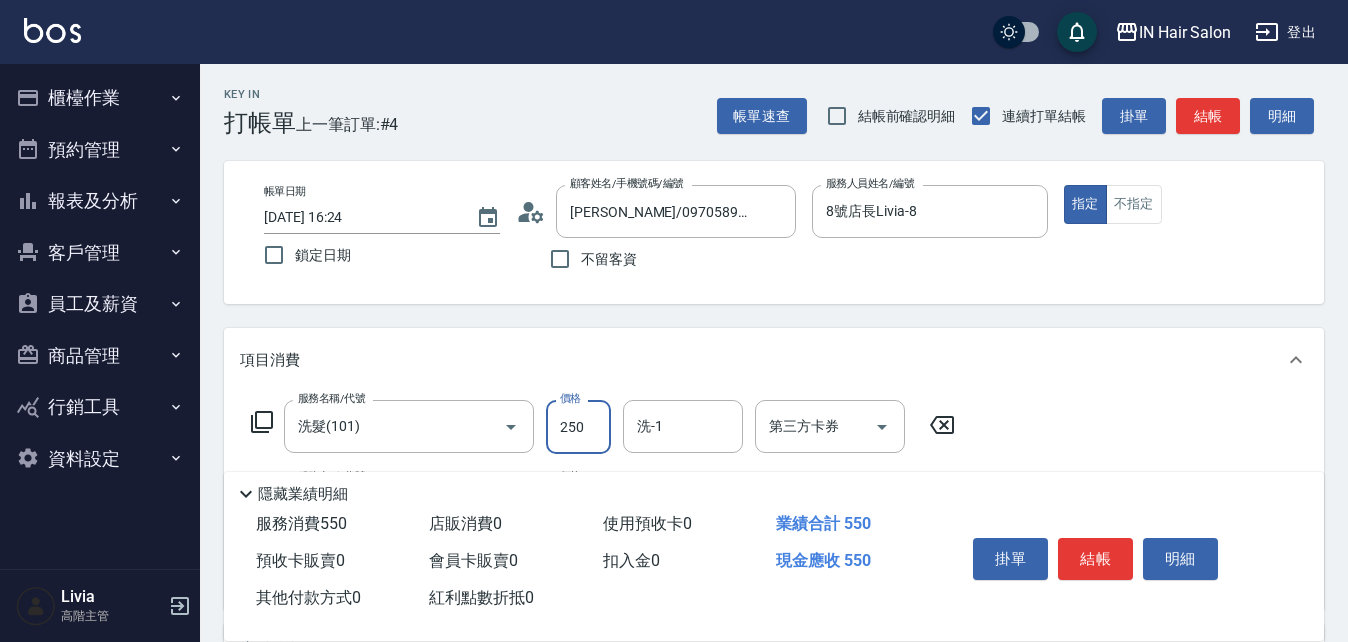 click on "250" at bounding box center [578, 427] 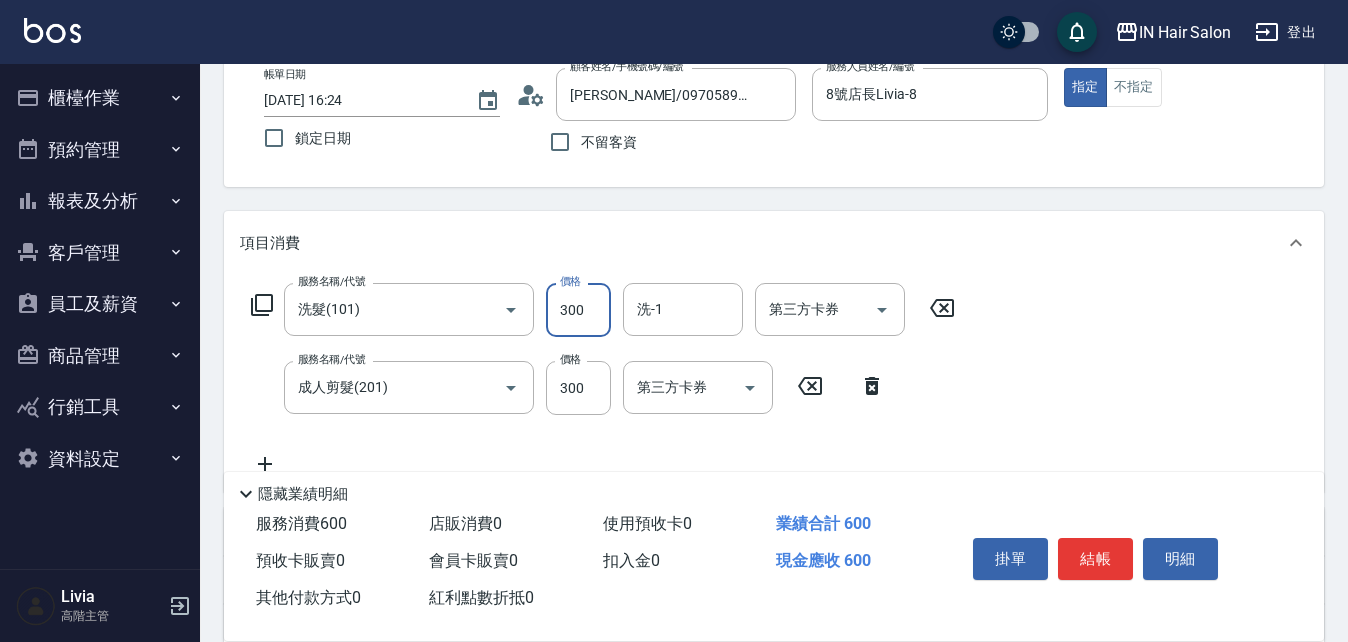 scroll, scrollTop: 300, scrollLeft: 0, axis: vertical 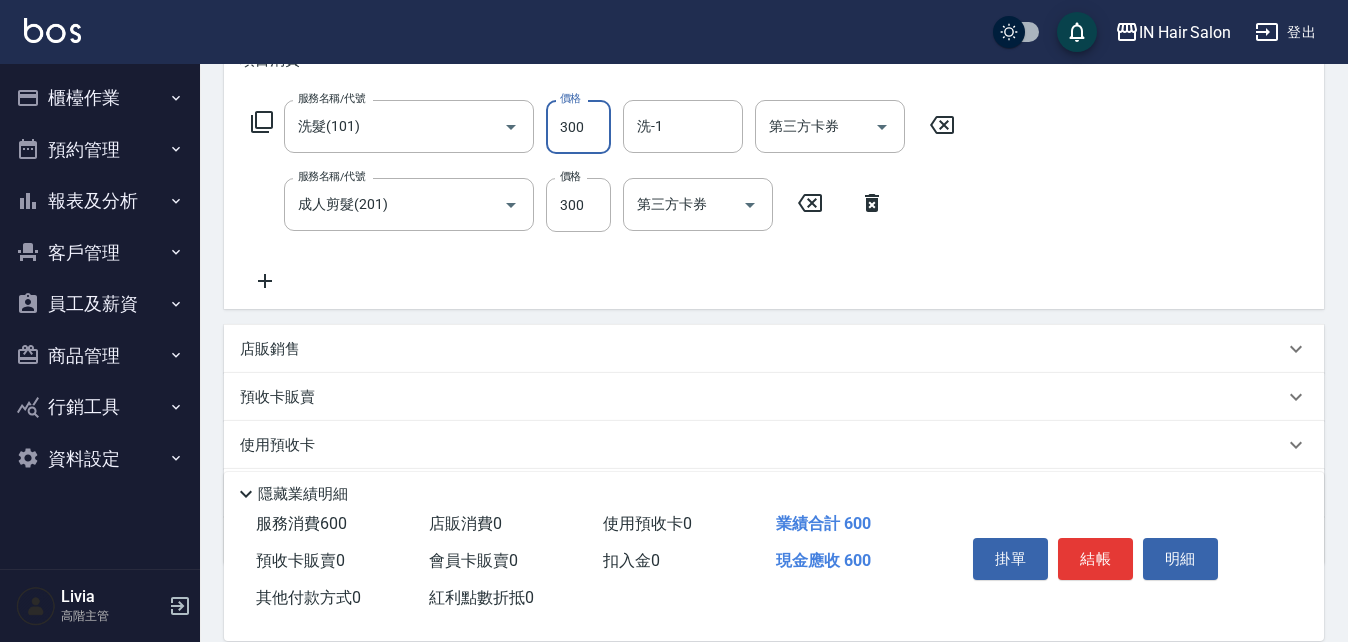 type on "300" 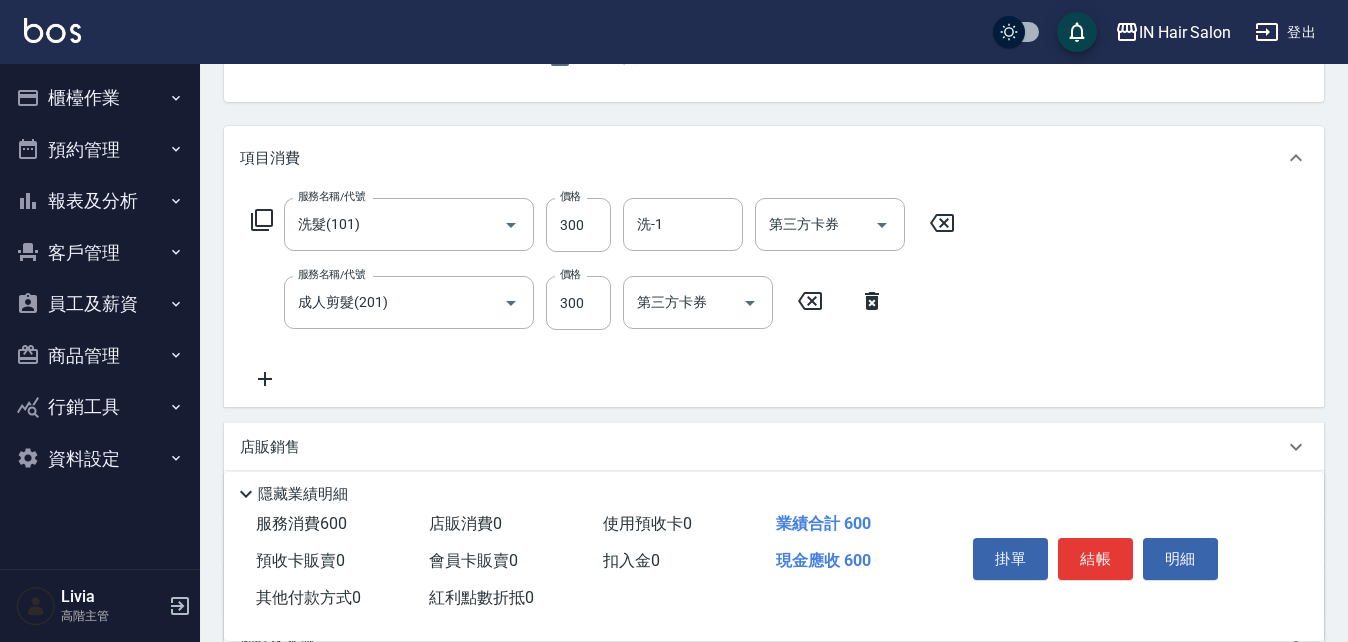 scroll, scrollTop: 0, scrollLeft: 0, axis: both 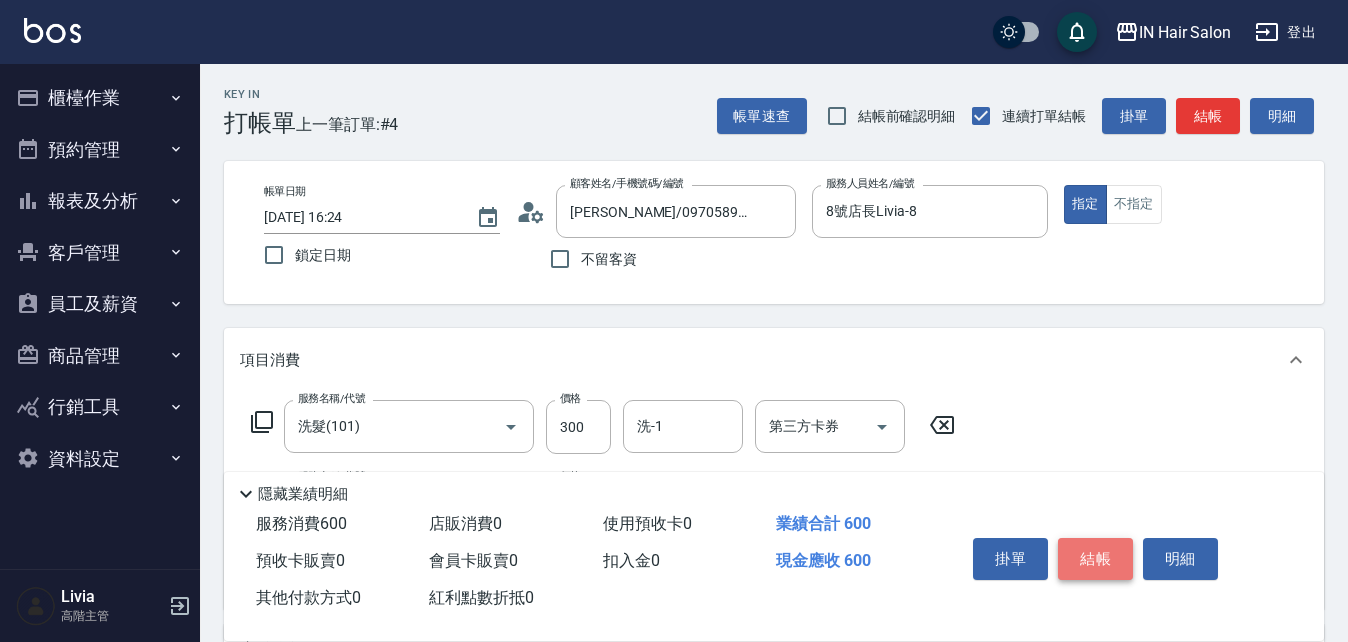 click on "結帳" at bounding box center (1095, 559) 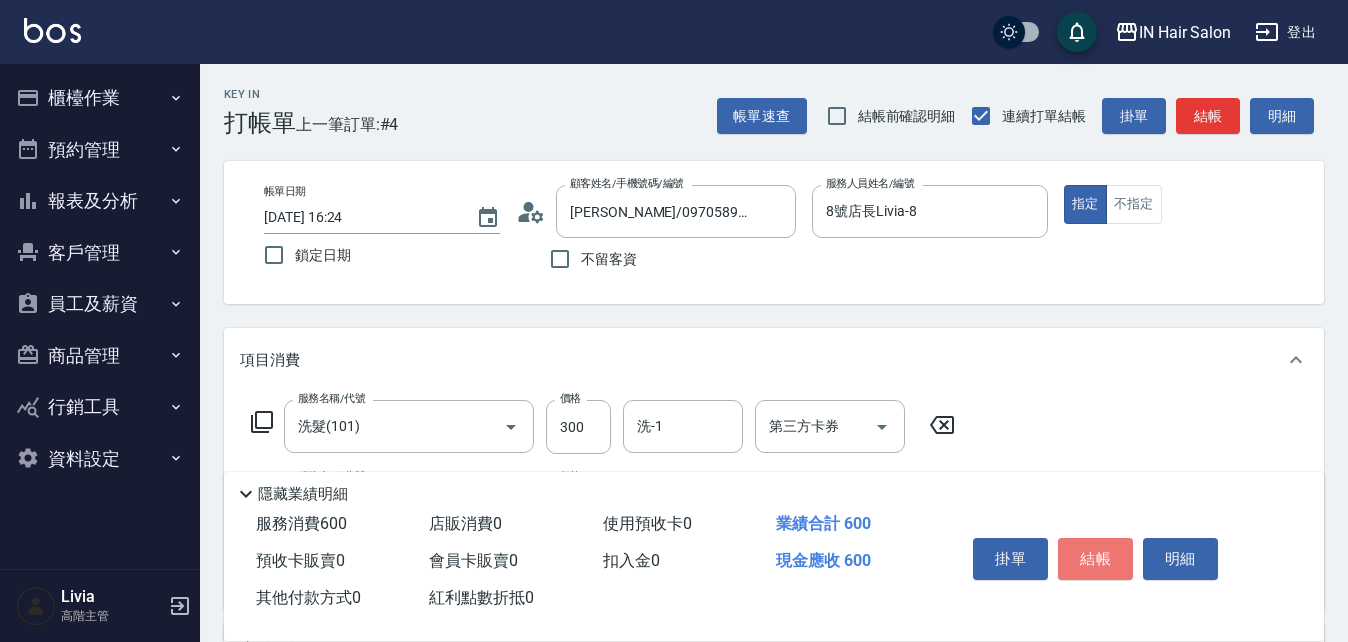 type 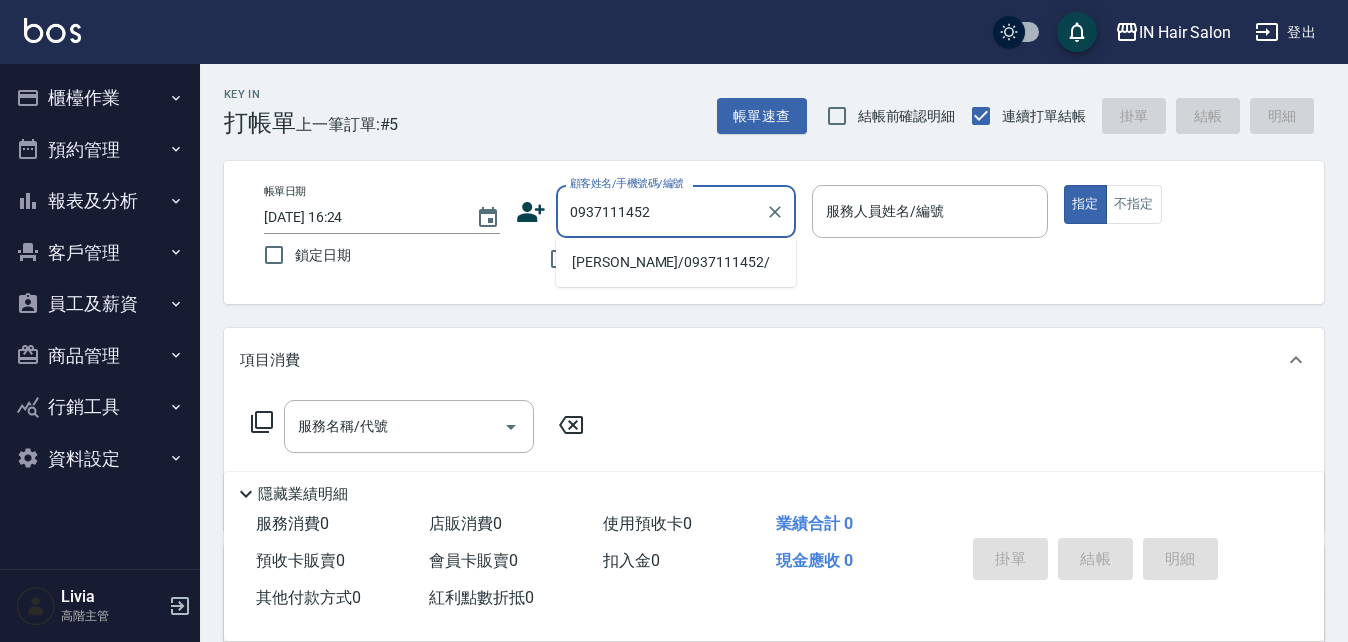 click on "[PERSON_NAME]/0937111452/" at bounding box center (676, 262) 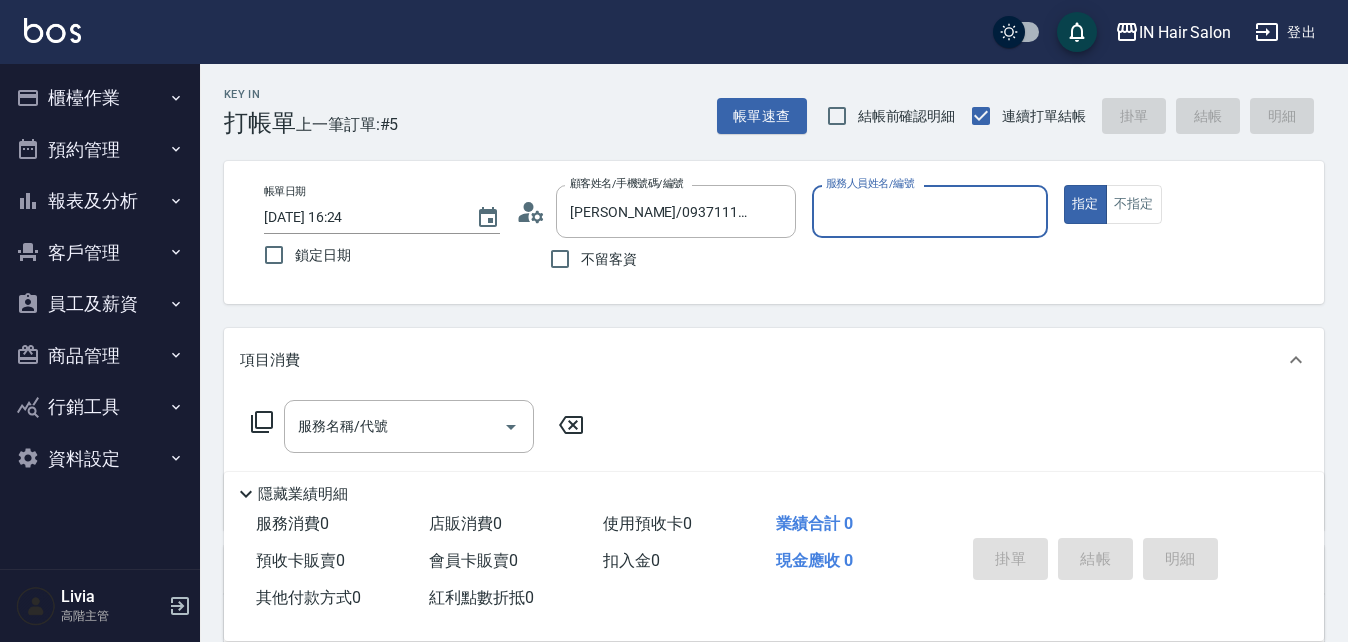 type on "7號設計師[PERSON_NAME]-7" 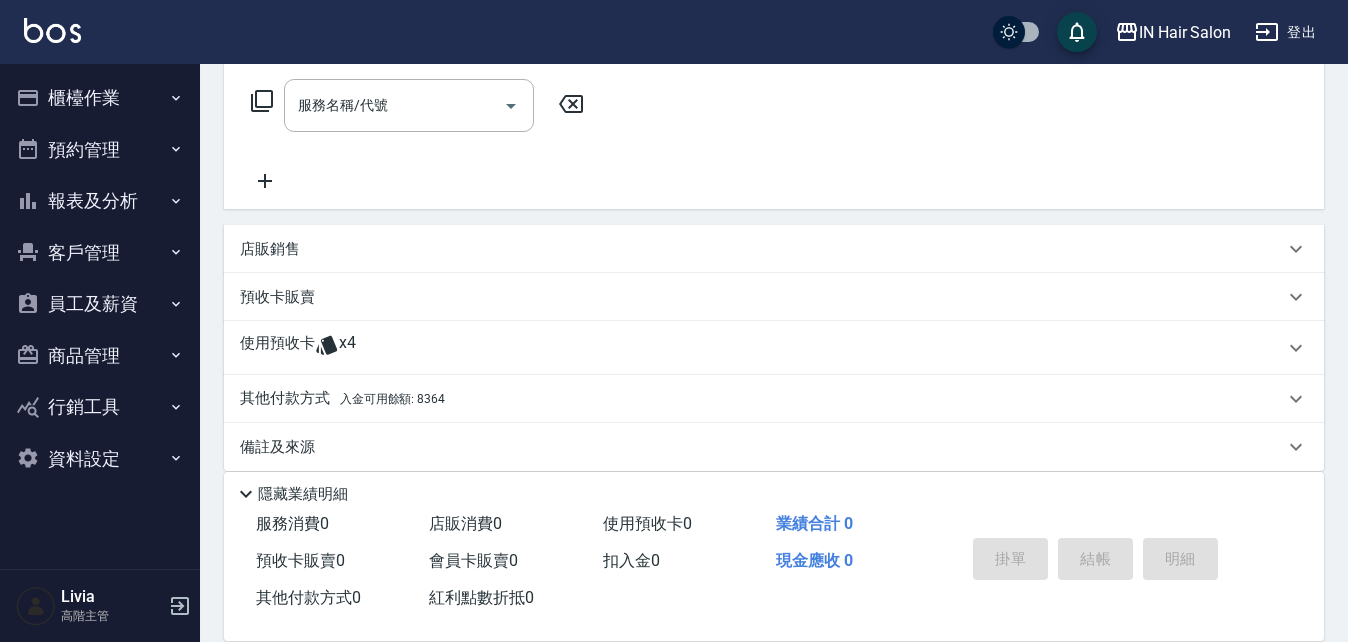 scroll, scrollTop: 342, scrollLeft: 0, axis: vertical 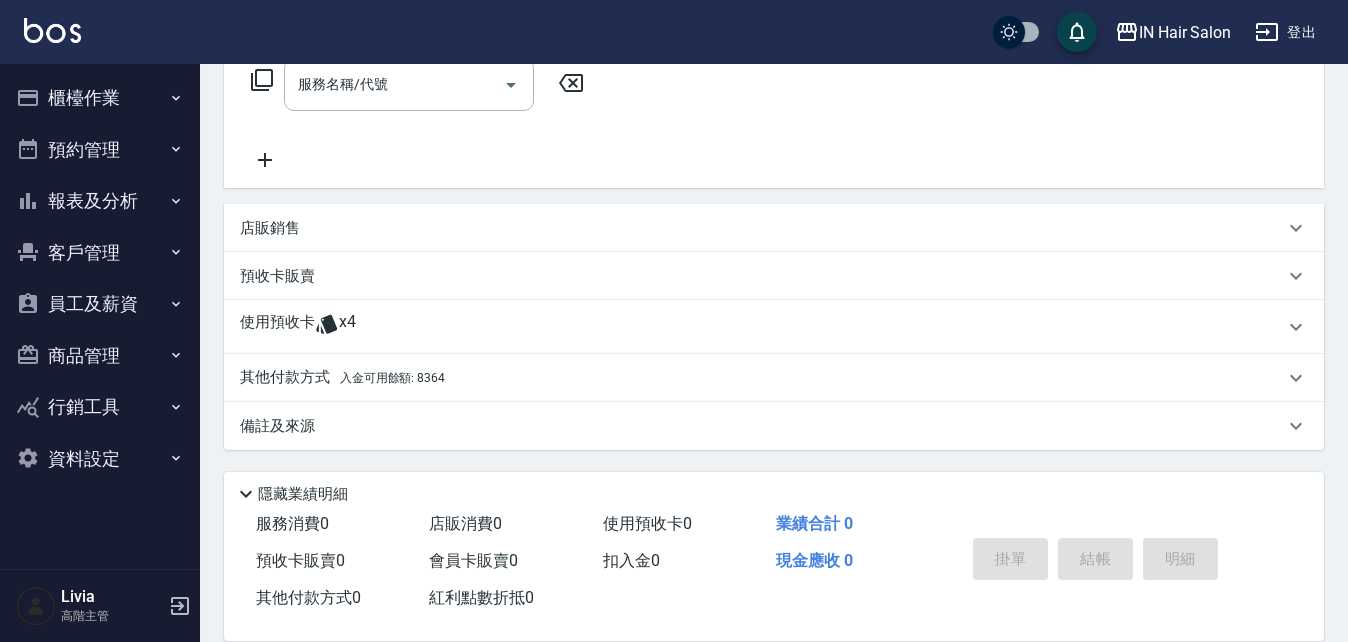 click on "使用預收卡" at bounding box center [277, 327] 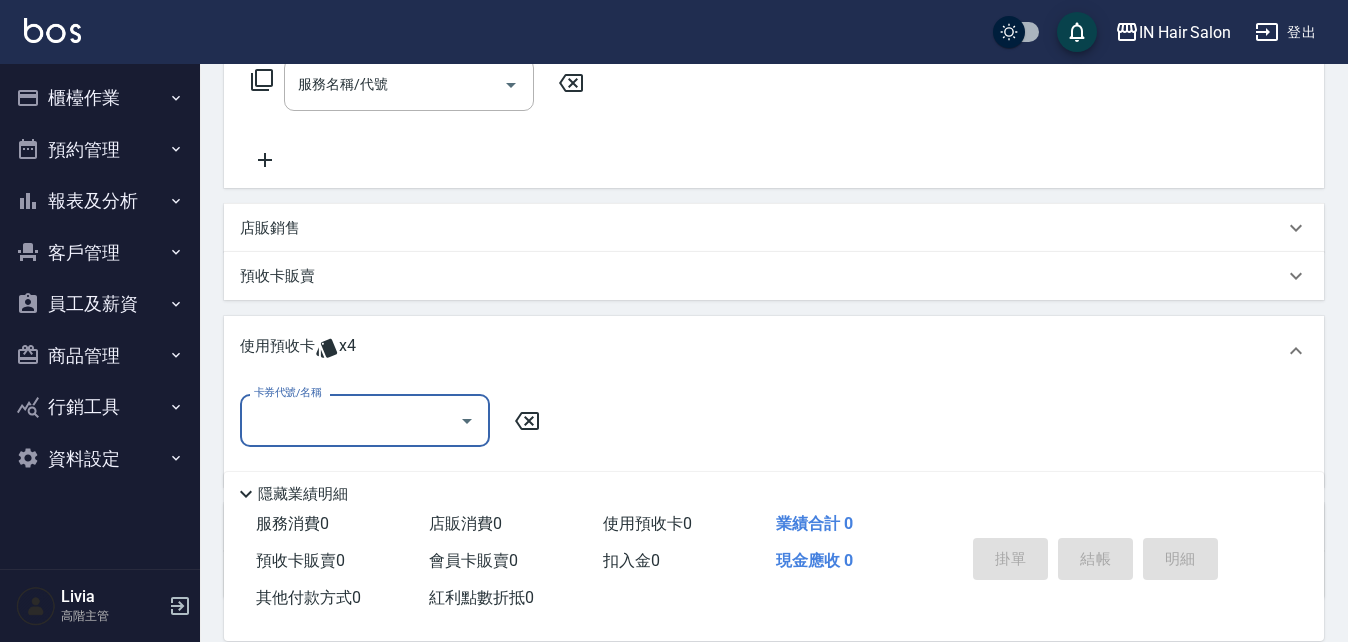 scroll, scrollTop: 0, scrollLeft: 0, axis: both 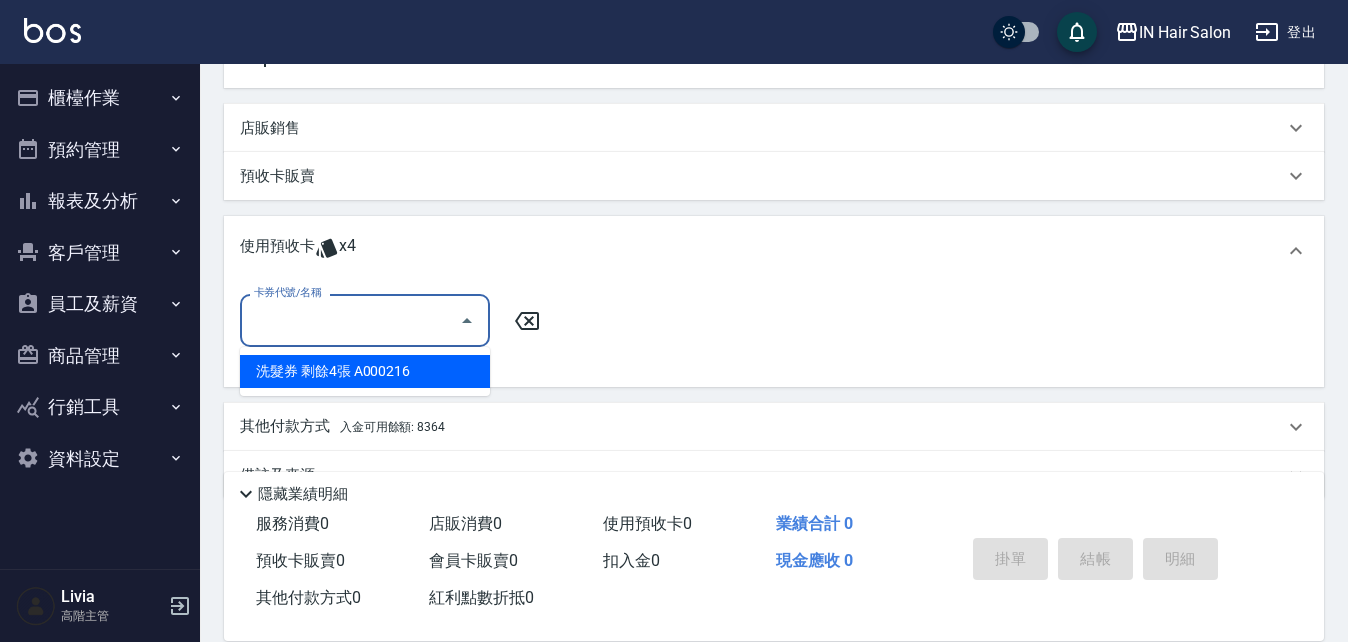click on "卡券代號/名稱" at bounding box center (350, 320) 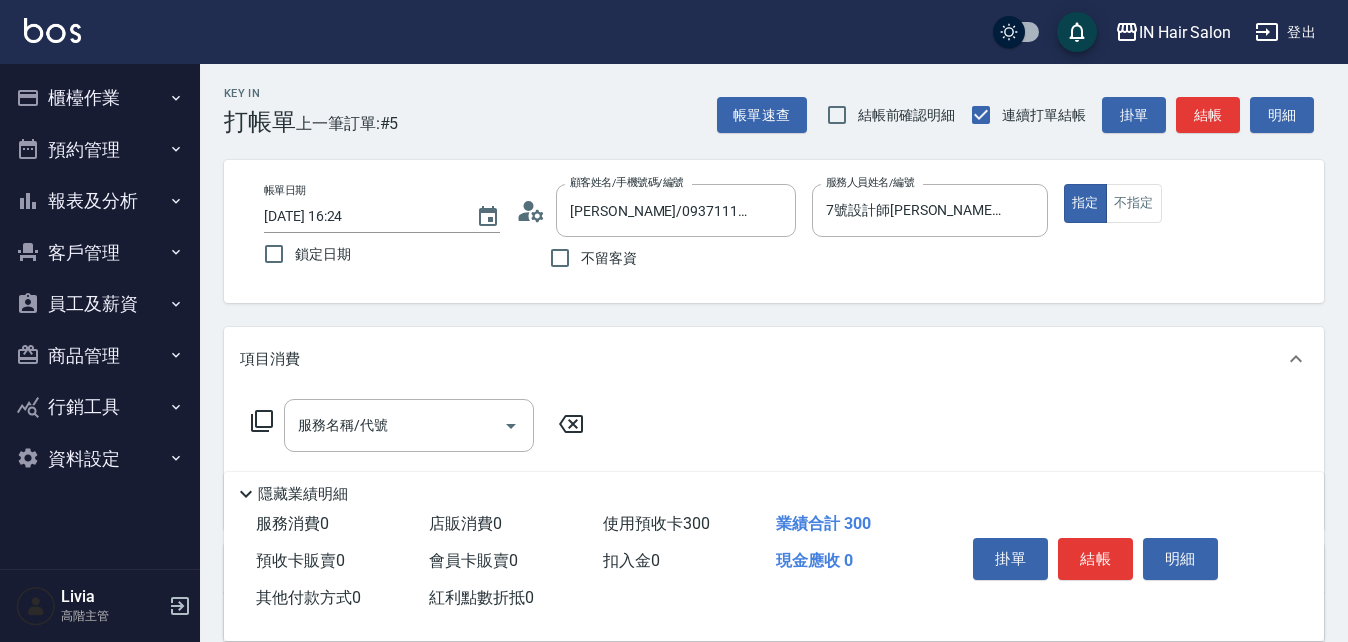 scroll, scrollTop: 0, scrollLeft: 0, axis: both 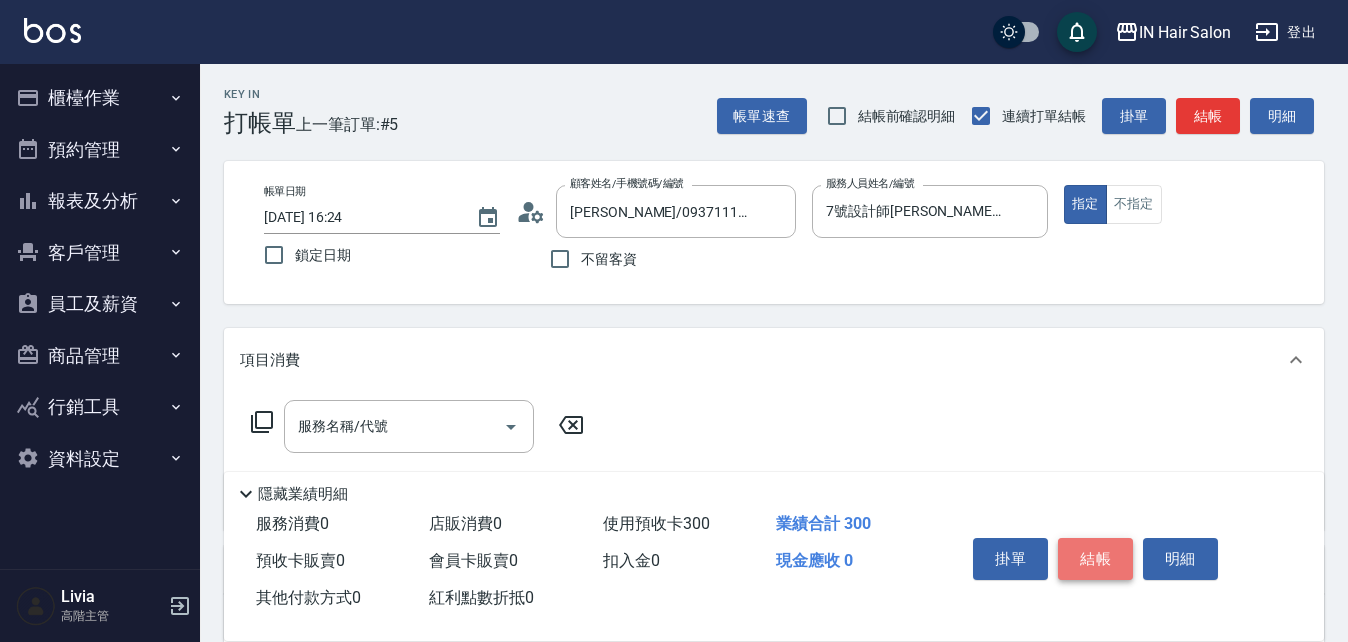 click on "結帳" at bounding box center (1095, 559) 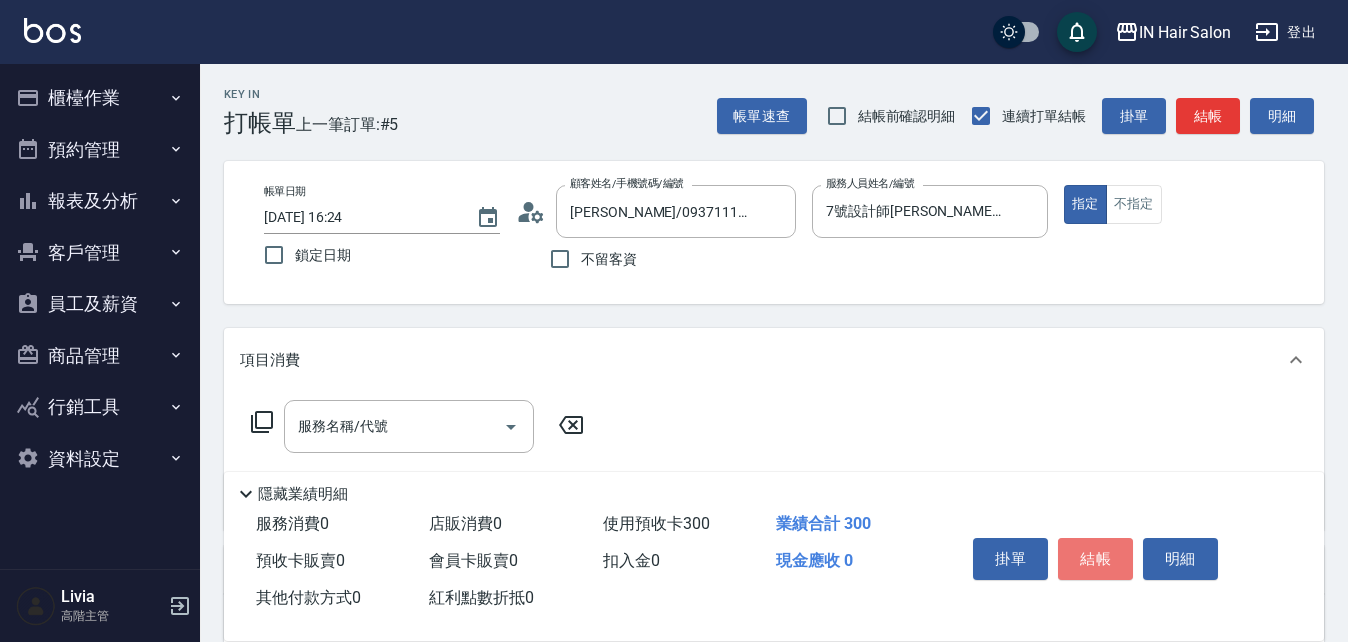 type 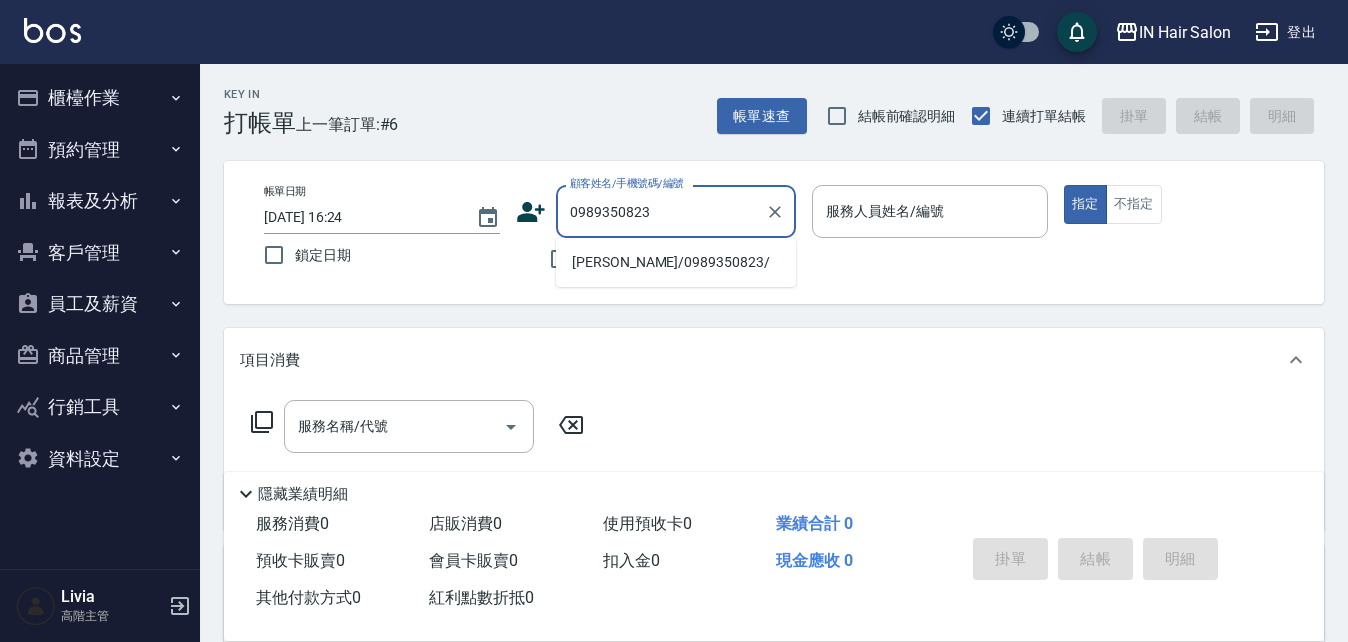click on "[PERSON_NAME]/0989350823/" at bounding box center [676, 262] 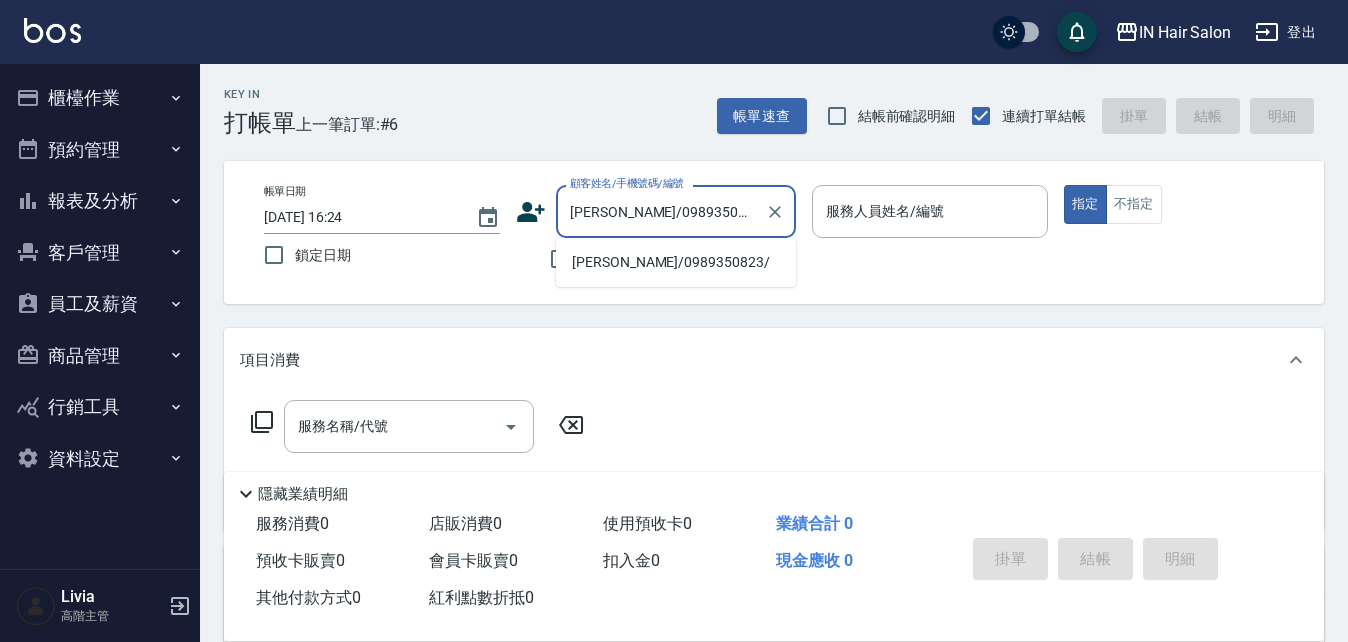 type on "6號設計師[PERSON_NAME]-6" 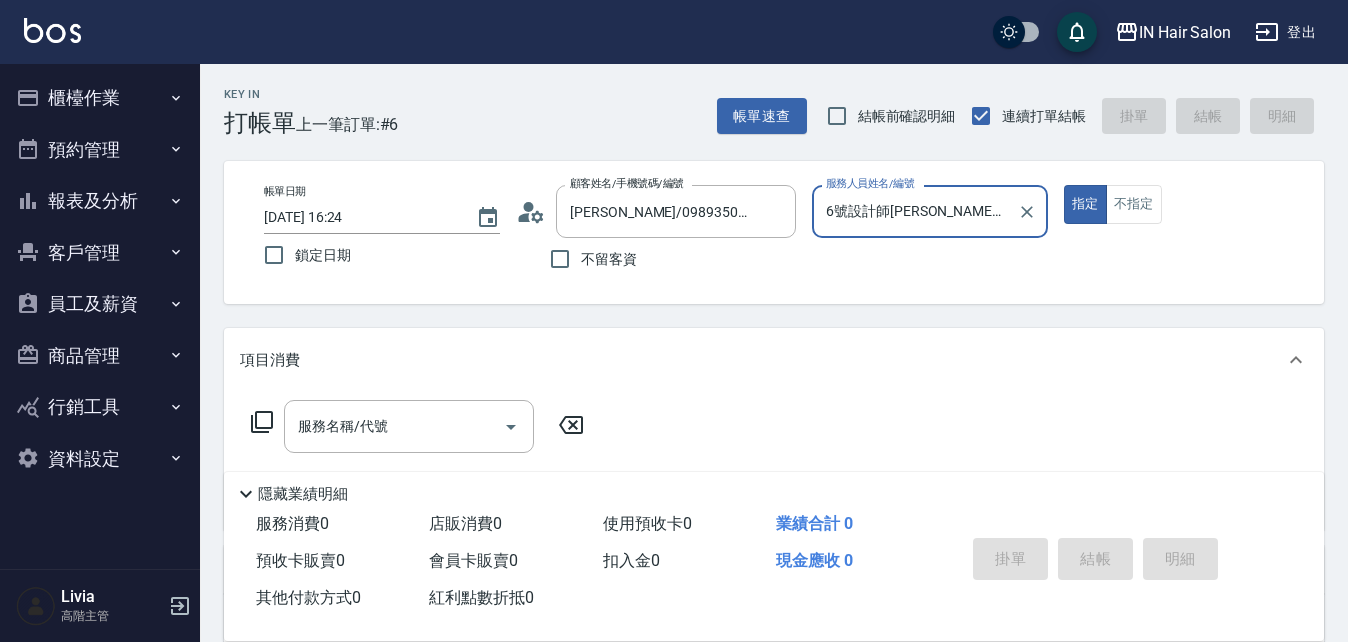 scroll, scrollTop: 342, scrollLeft: 0, axis: vertical 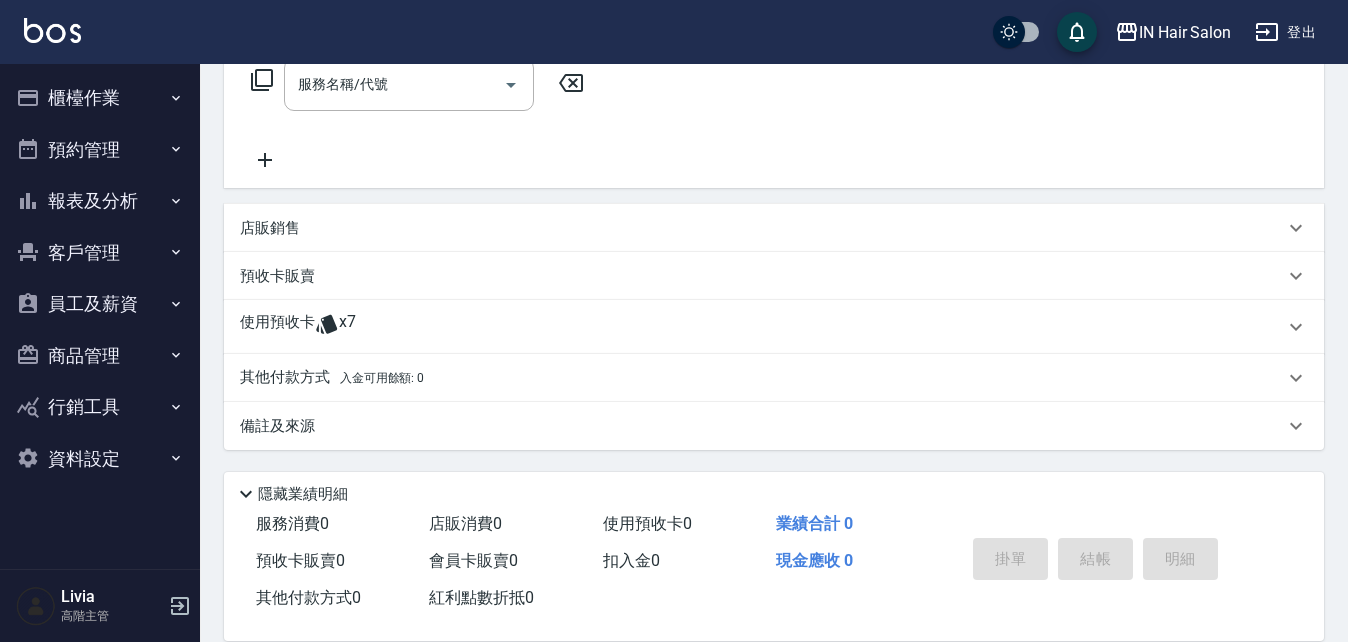 click on "使用預收卡" at bounding box center (277, 327) 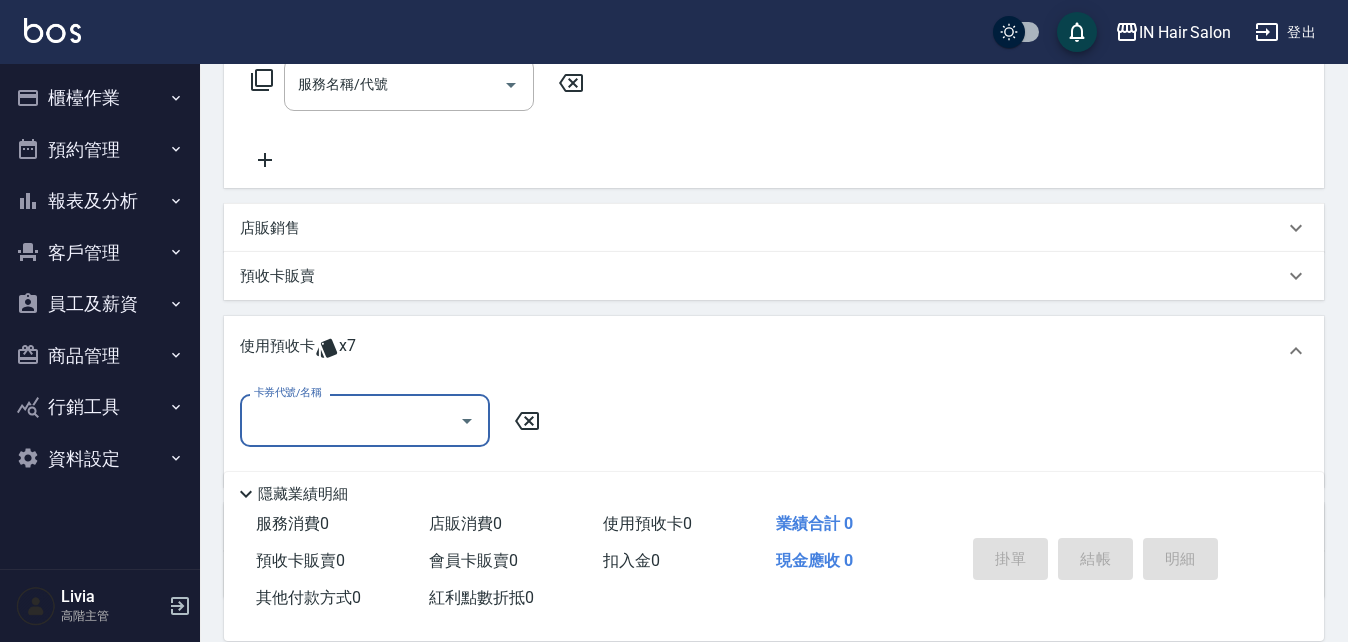 scroll, scrollTop: 0, scrollLeft: 0, axis: both 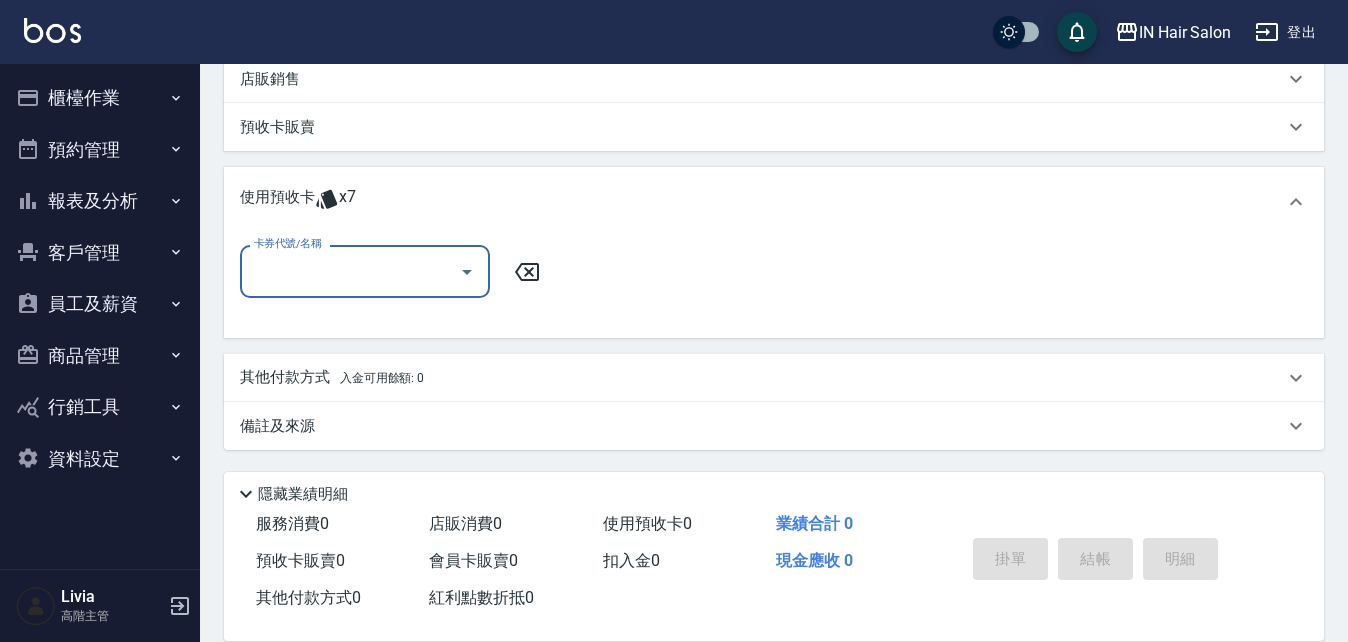 click on "卡券代號/名稱" at bounding box center [350, 271] 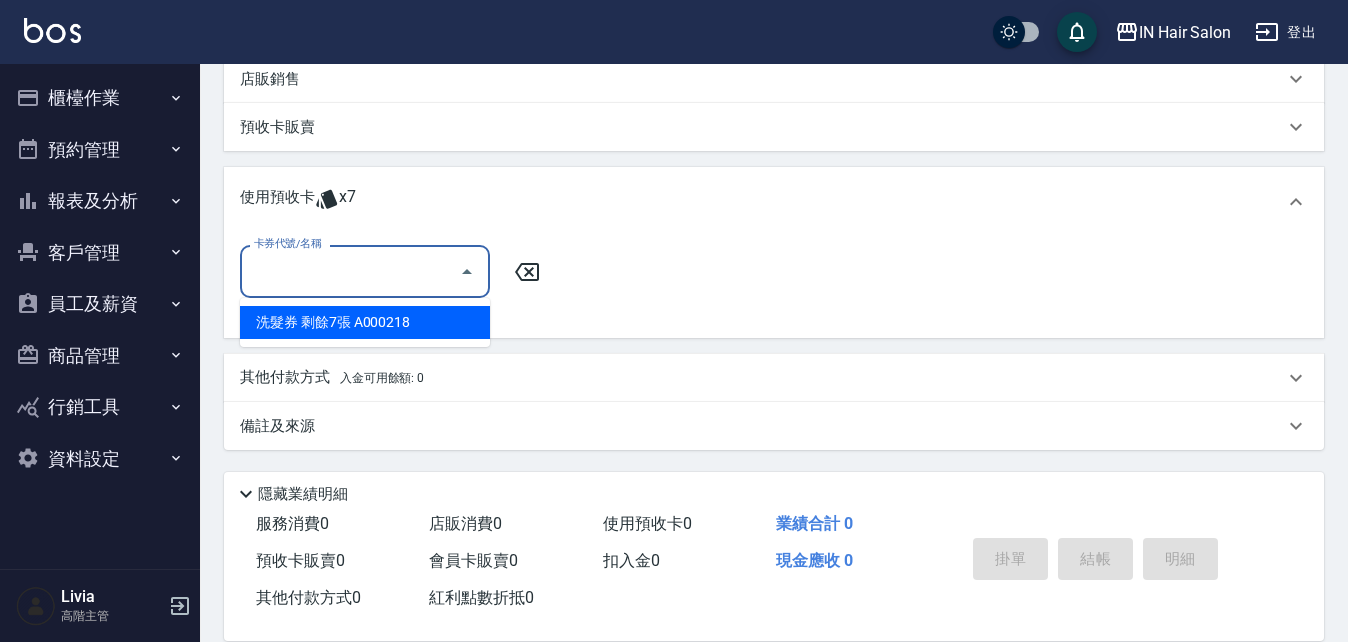 click on "洗髮券 剩餘7張 A000218" at bounding box center [365, 322] 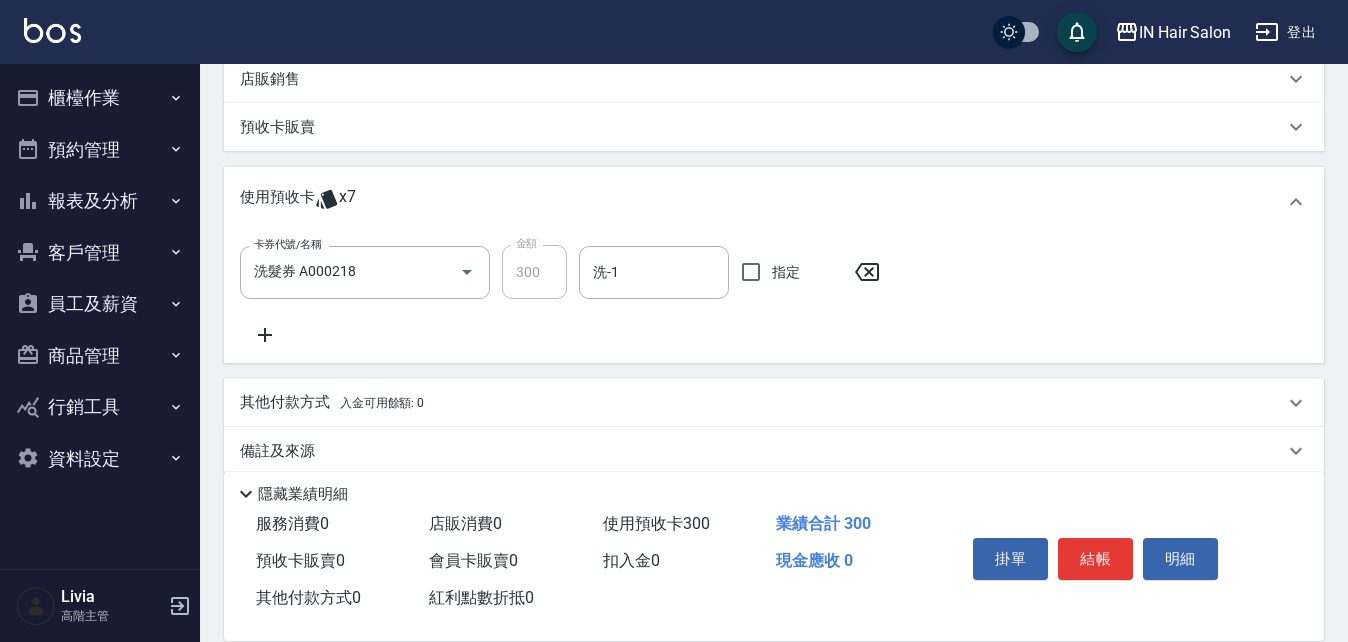 click 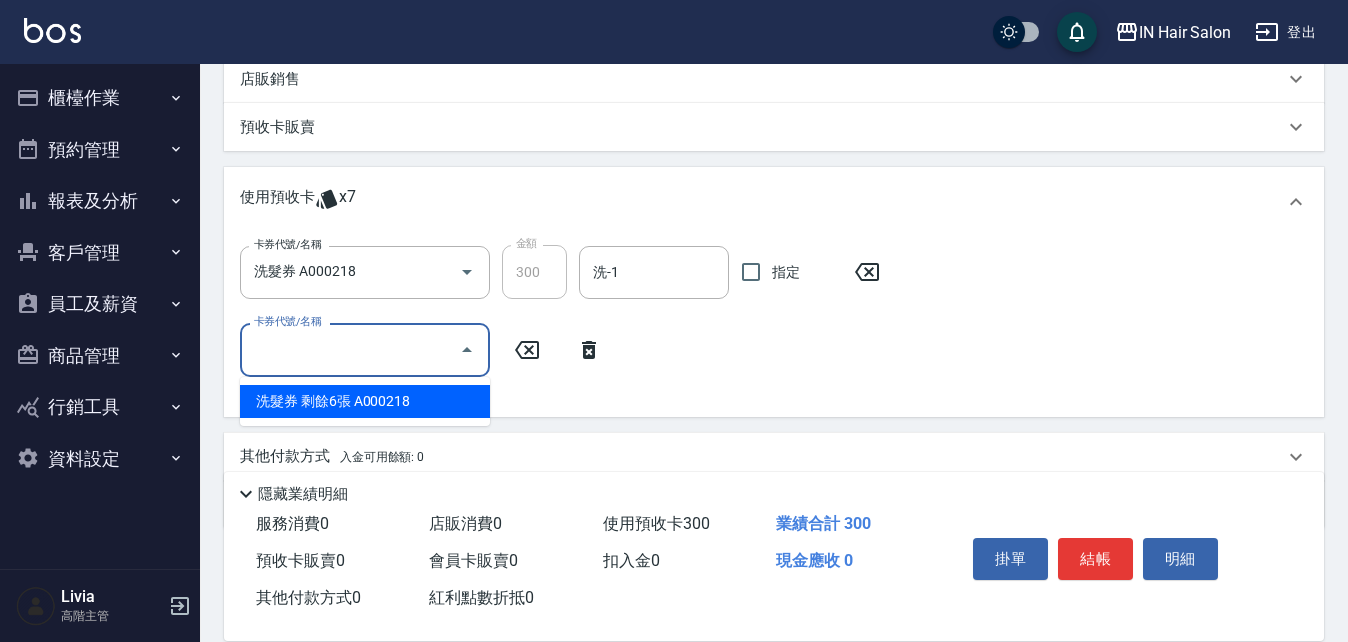 click on "卡券代號/名稱" at bounding box center [350, 349] 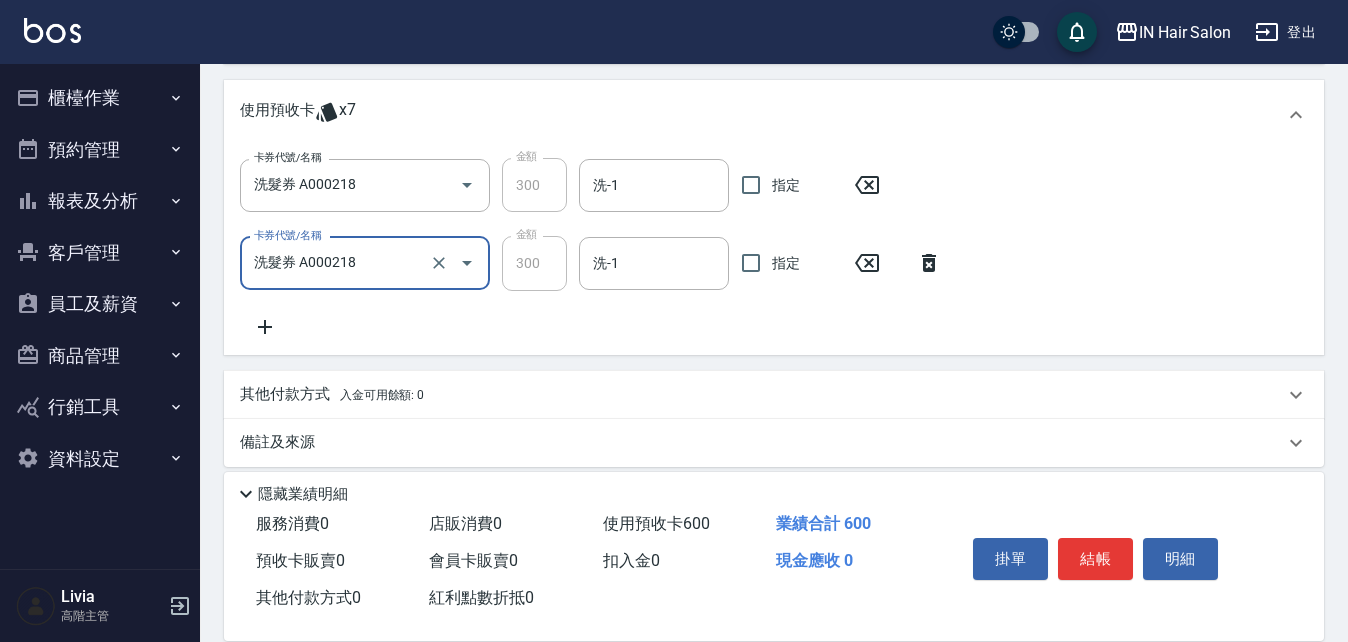 scroll, scrollTop: 595, scrollLeft: 0, axis: vertical 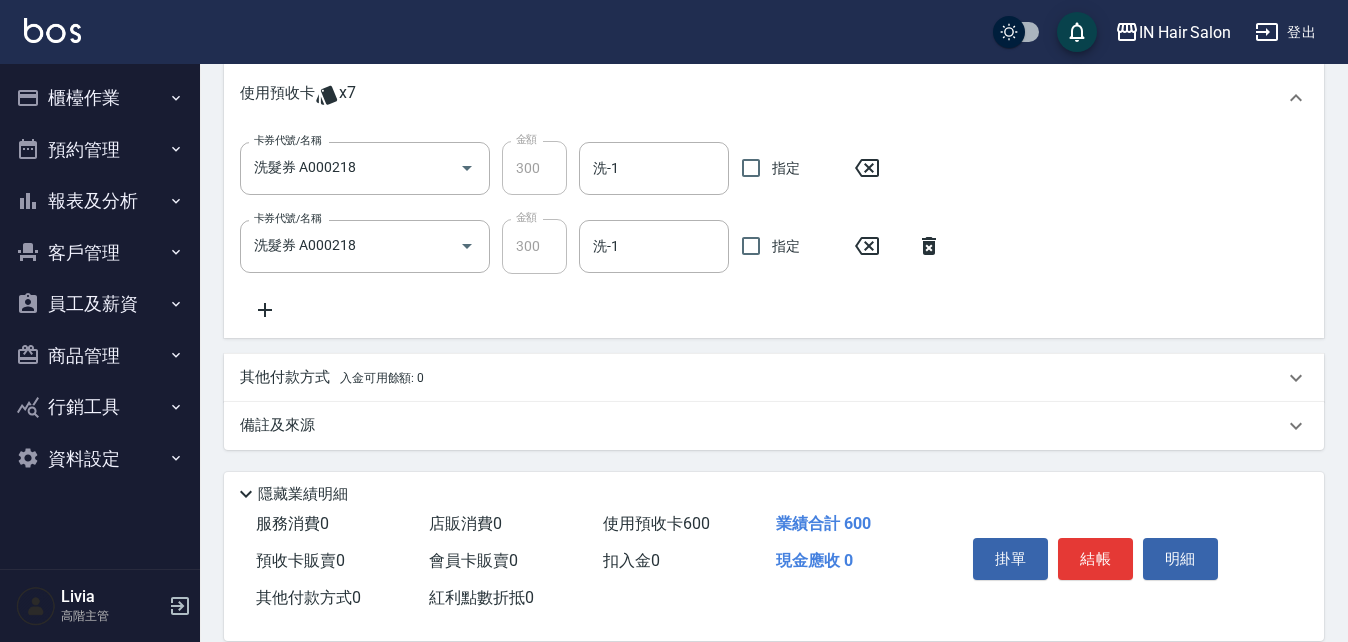 click 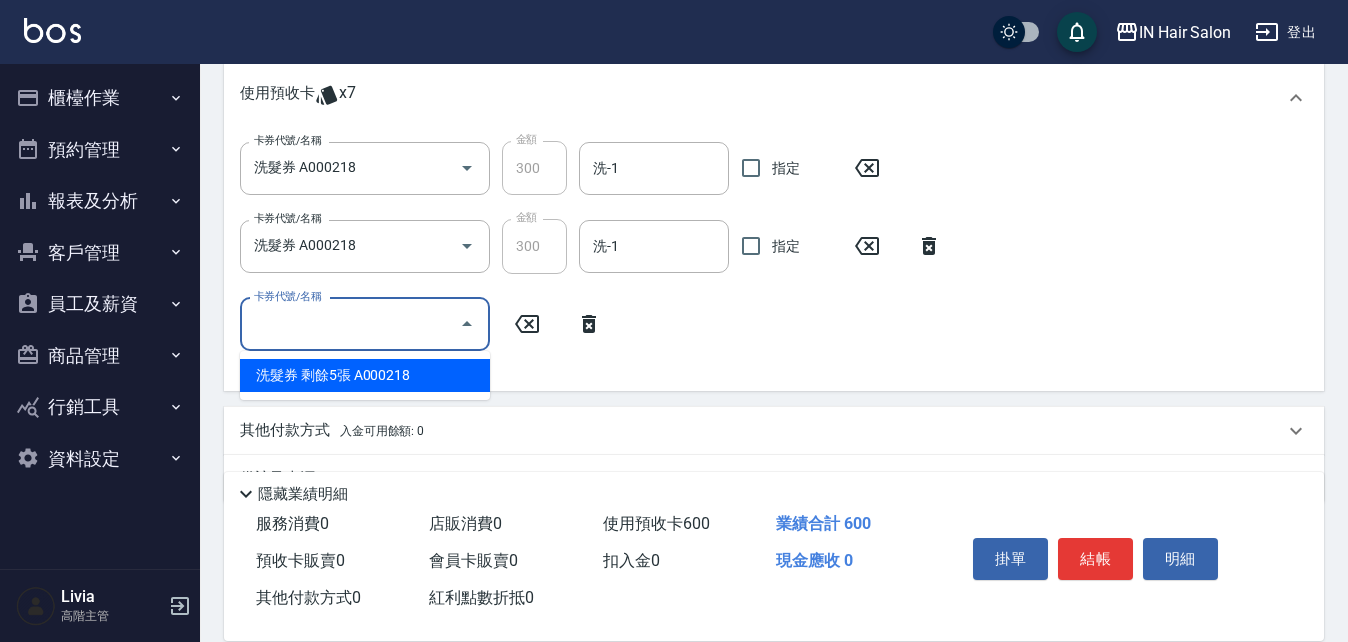 click on "卡券代號/名稱" at bounding box center (350, 324) 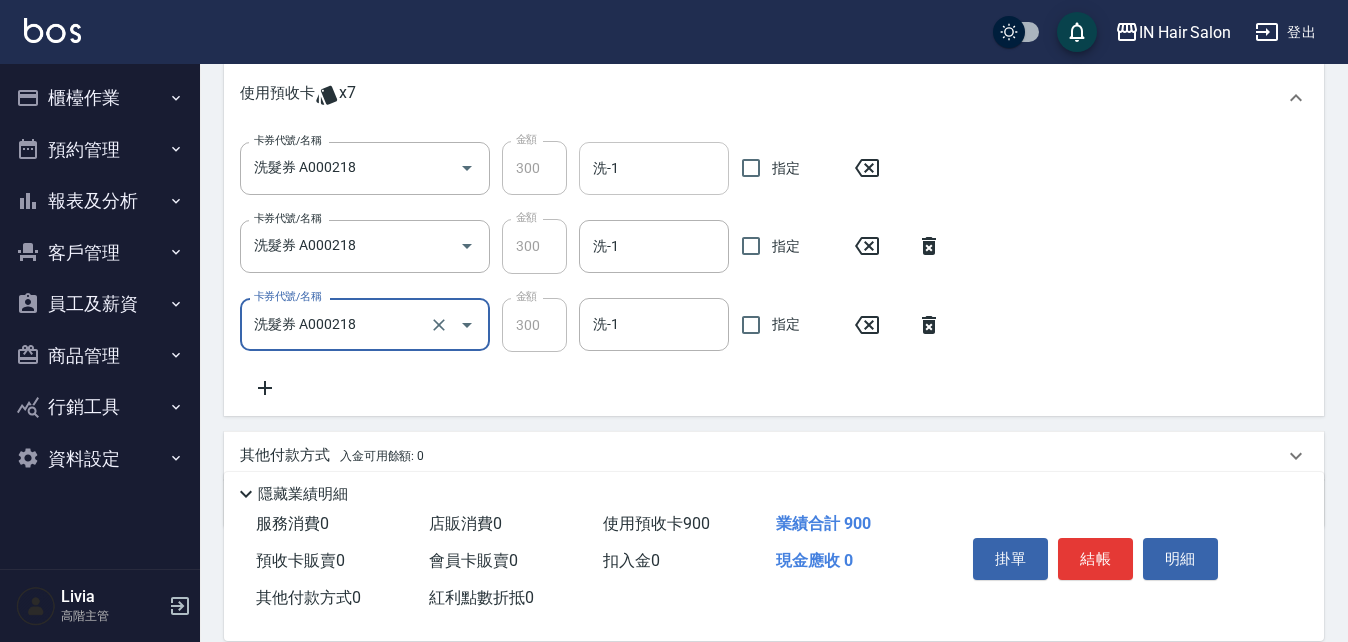 click on "洗-1" at bounding box center (654, 168) 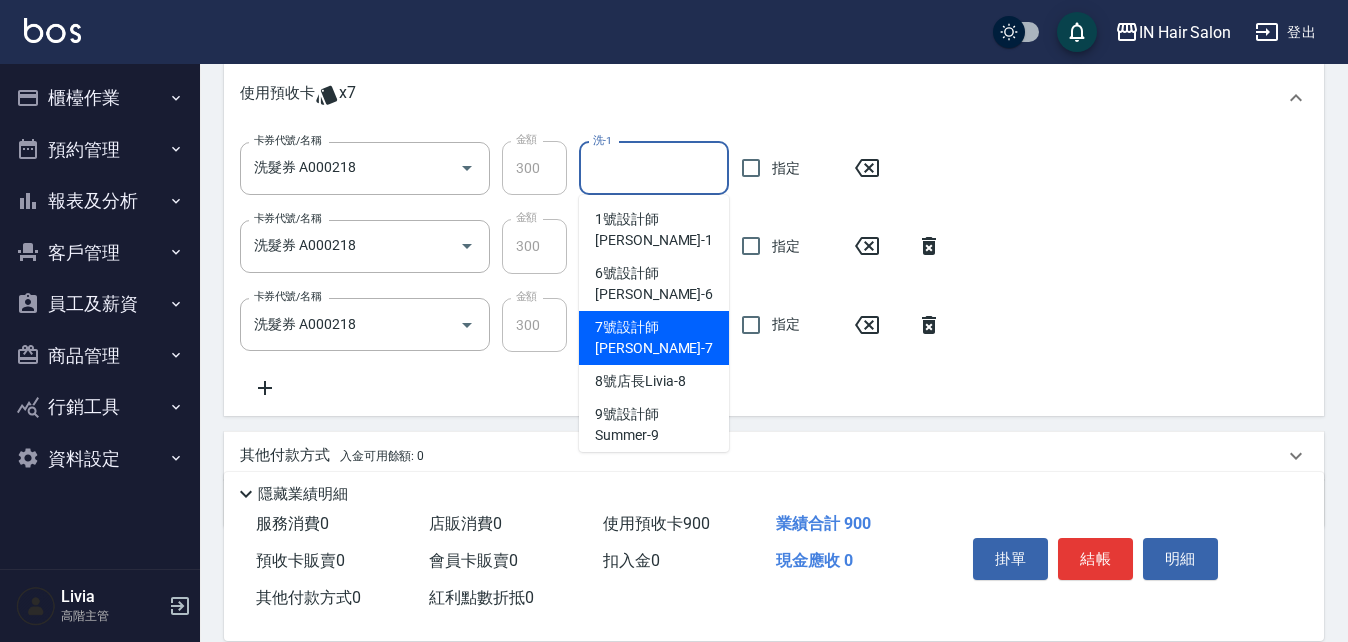 click on "7號設計師[PERSON_NAME] -7" at bounding box center (654, 338) 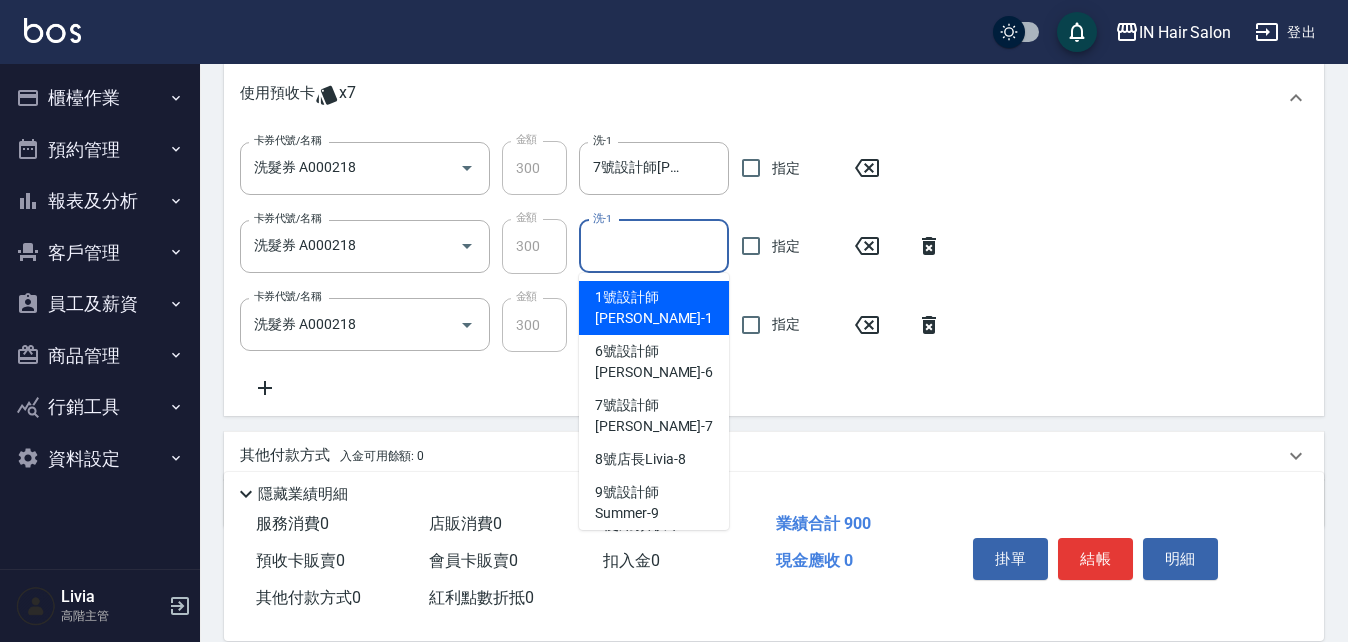 click on "洗-1" at bounding box center [654, 246] 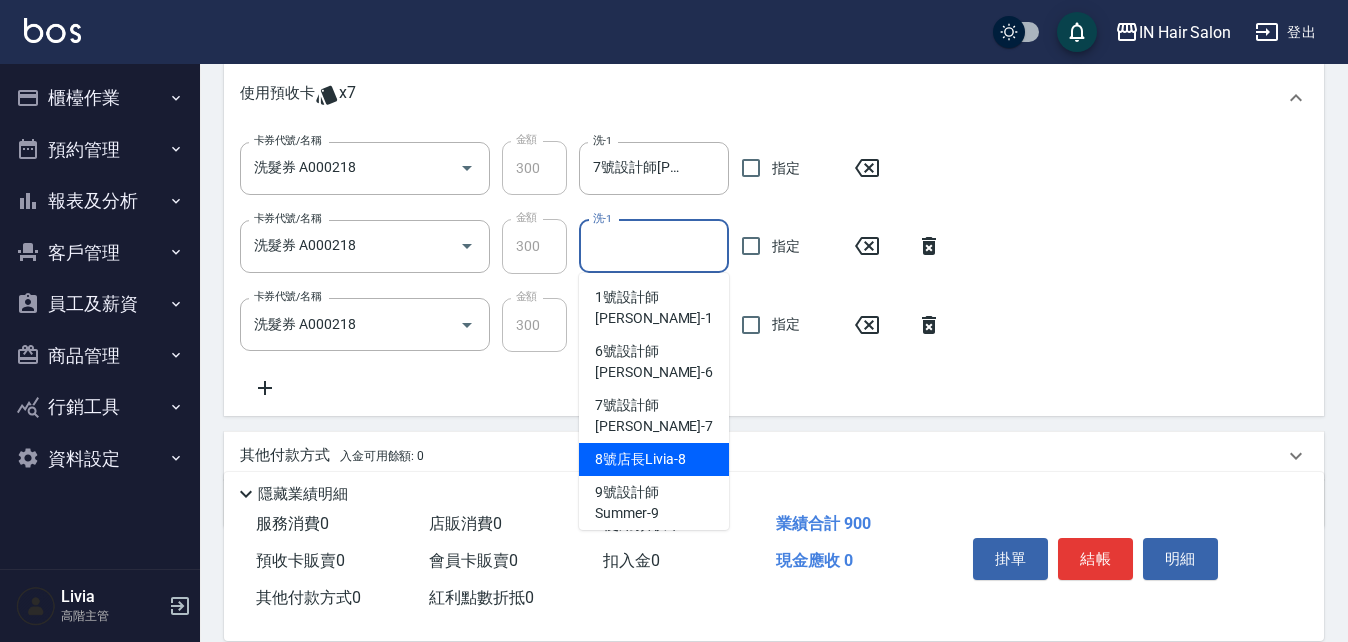 click on "8號店長Livia -8" at bounding box center [640, 459] 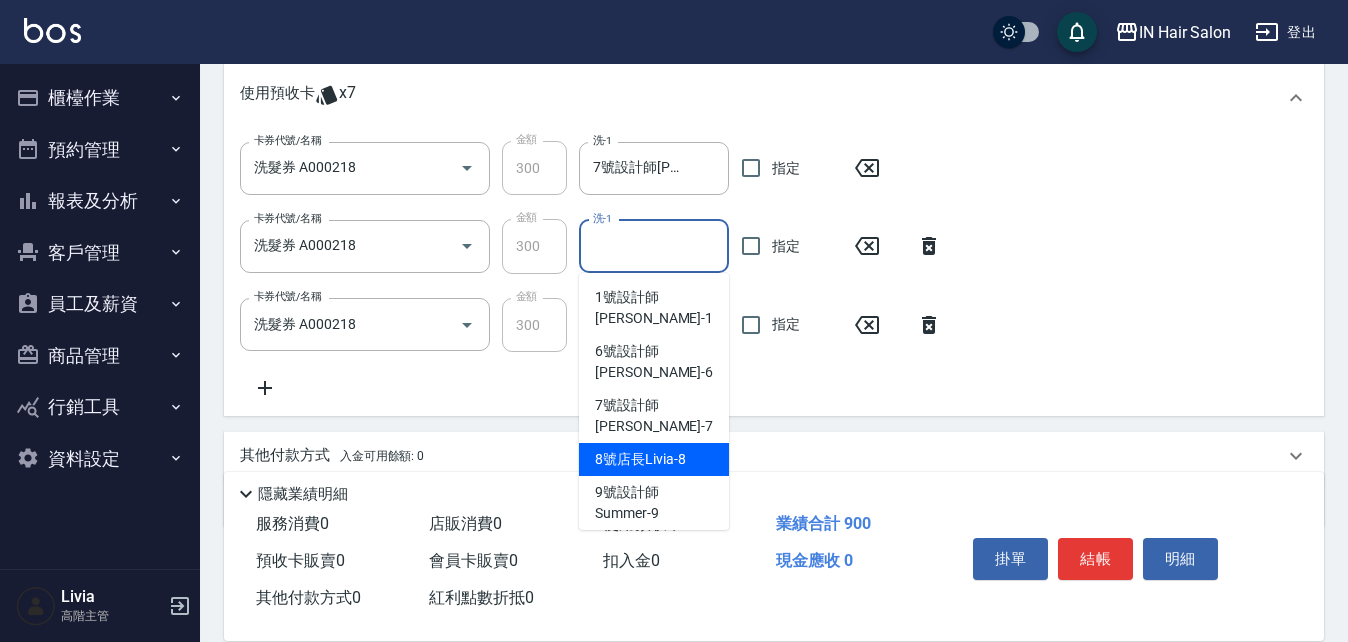 type on "8號店長Livia-8" 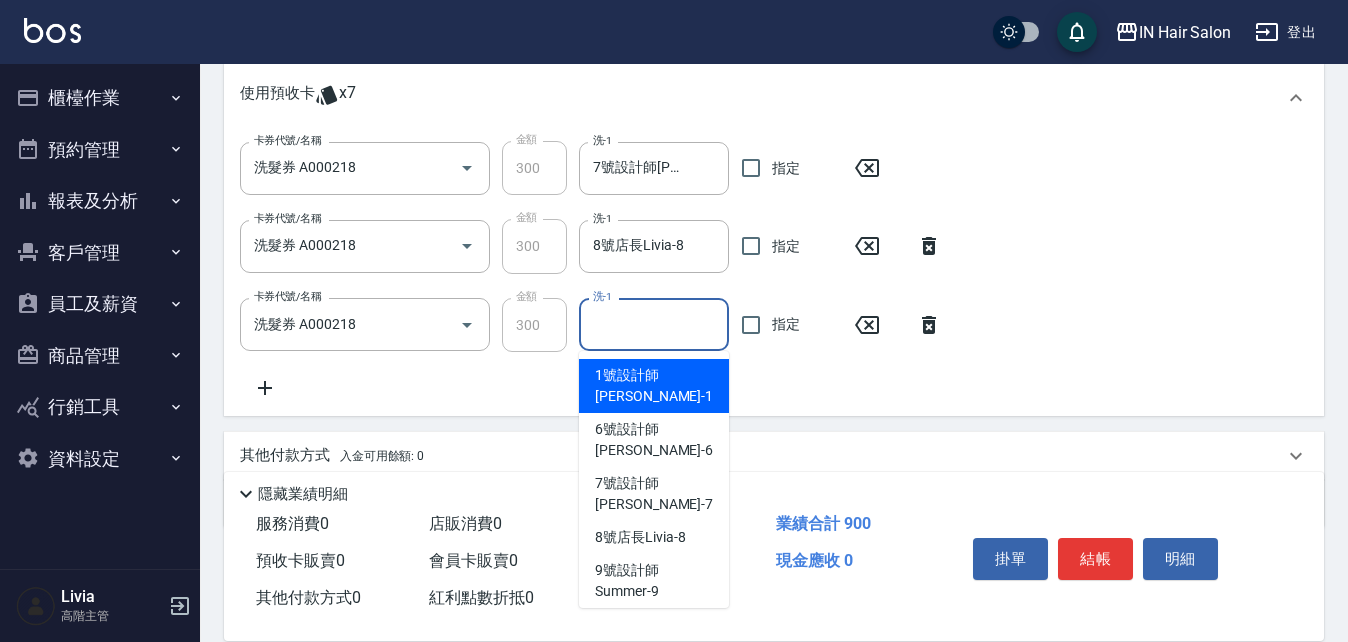 click on "洗-1" at bounding box center [654, 324] 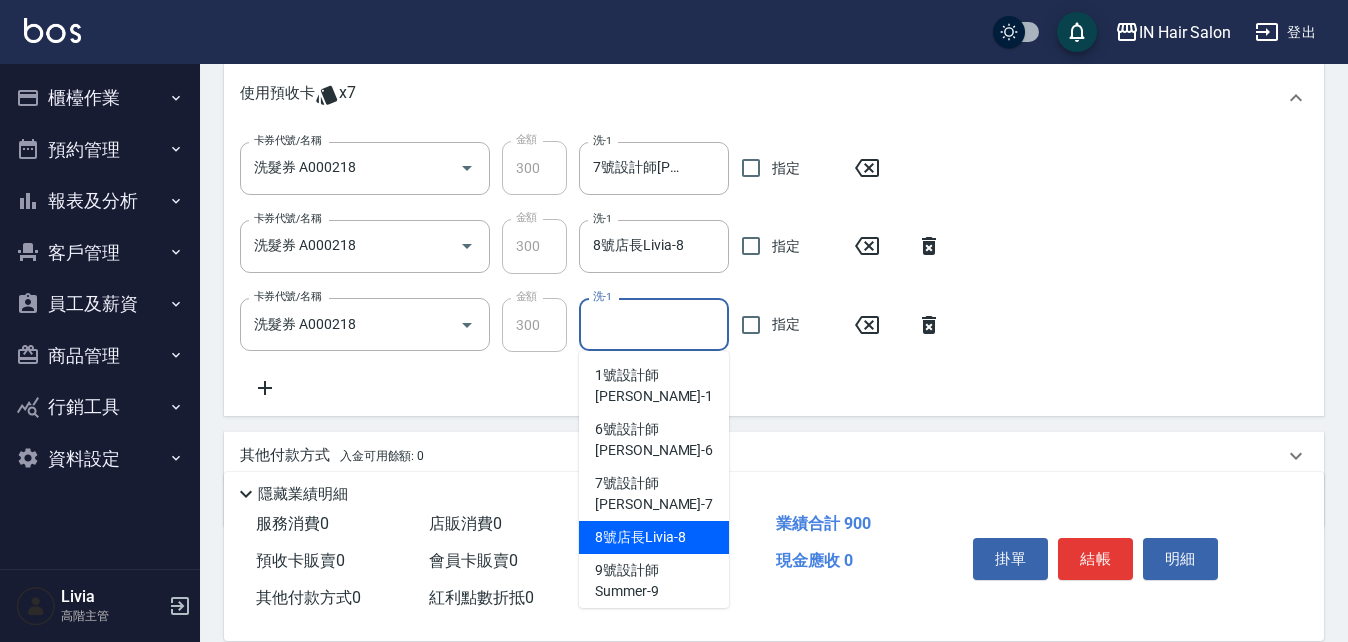 click on "8號店長Livia -8" at bounding box center (640, 537) 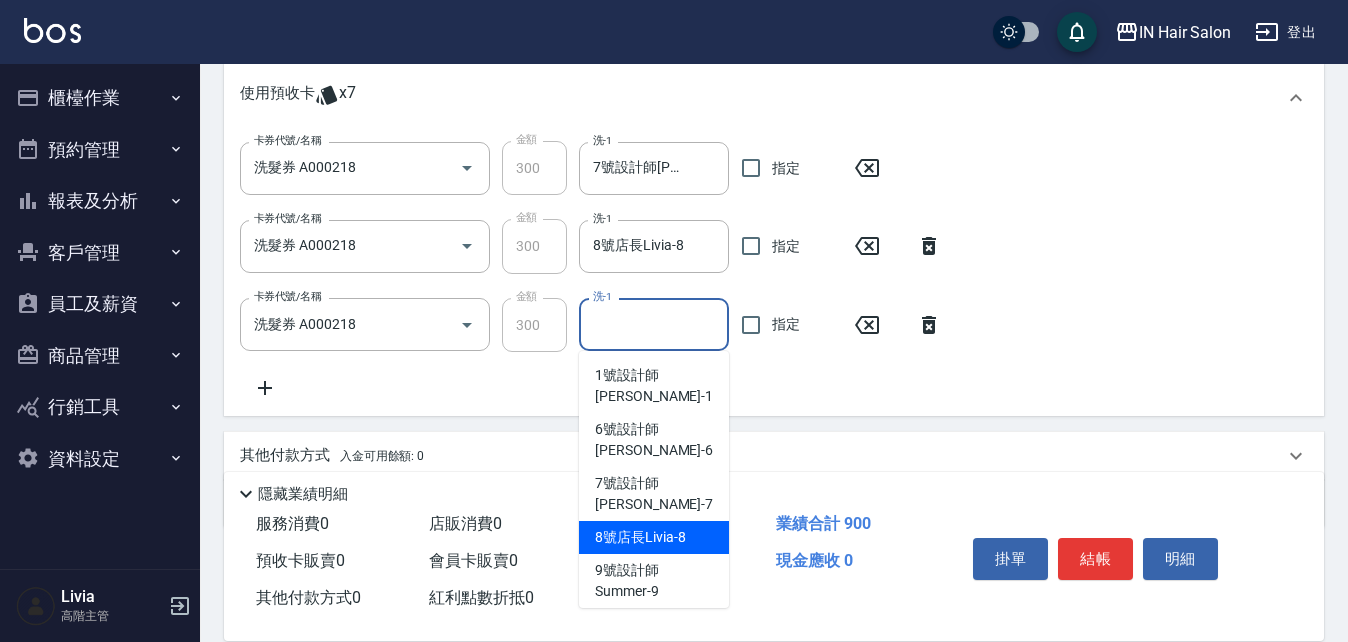 type on "8號店長Livia-8" 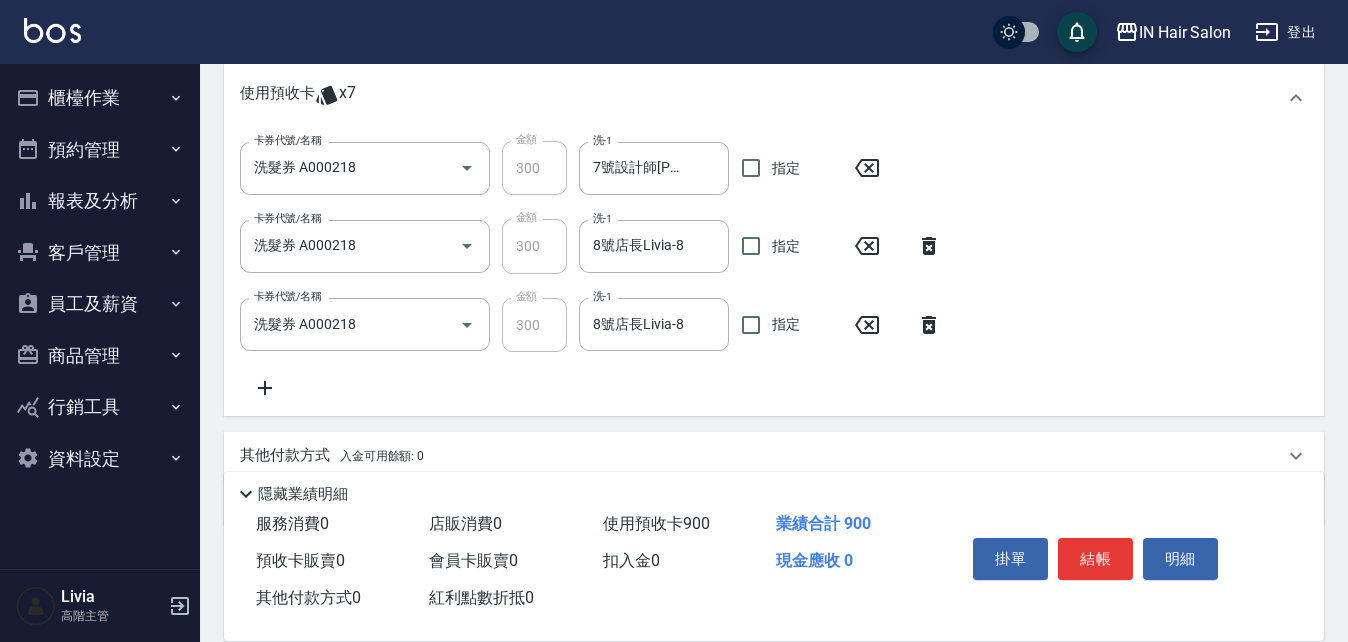 click on "卡券代號/名稱 洗髮券 A000218 卡券代號/名稱 金額 300 金額 洗-1 7號設計師Erica-7 洗-1 指定 卡券代號/名稱 洗髮券 A000218 卡券代號/名稱 金額 300 金額 洗-1 8號店長Livia-8 洗-1 指定 卡券代號/名稱 洗髮券 A000218 卡券代號/名稱 金額 300 金額 洗-1 8號店長Livia-8 洗-1 指定" at bounding box center [774, 270] 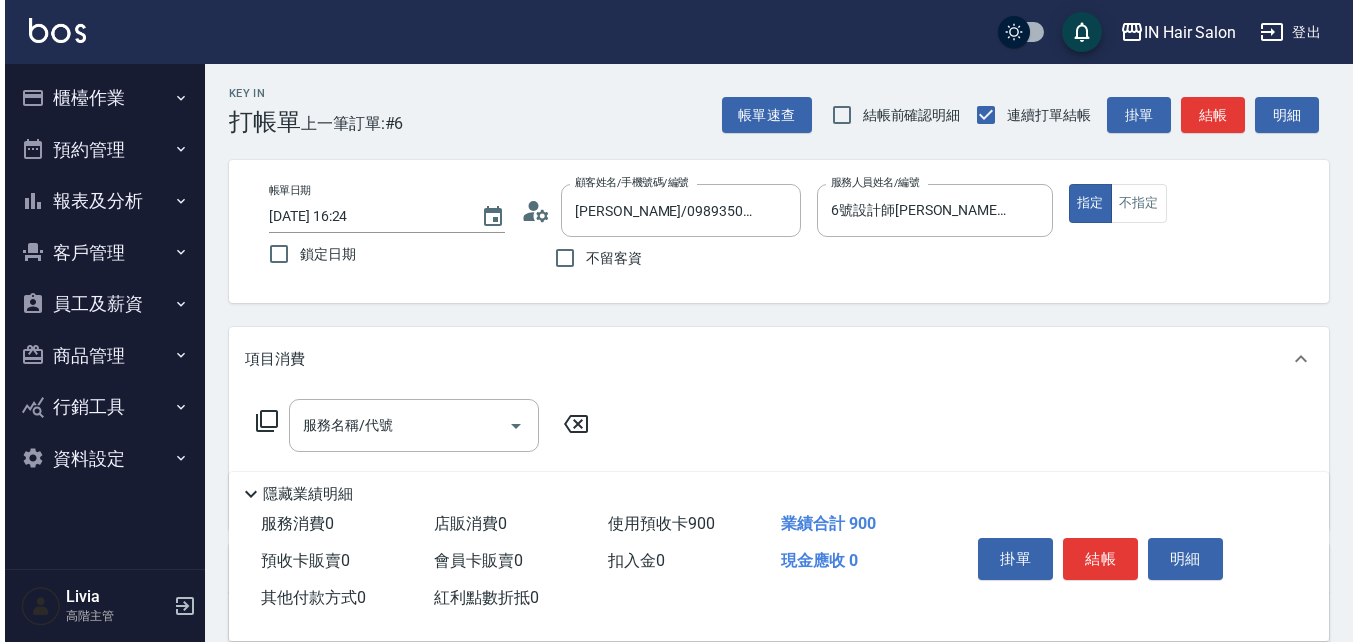 scroll, scrollTop: 0, scrollLeft: 0, axis: both 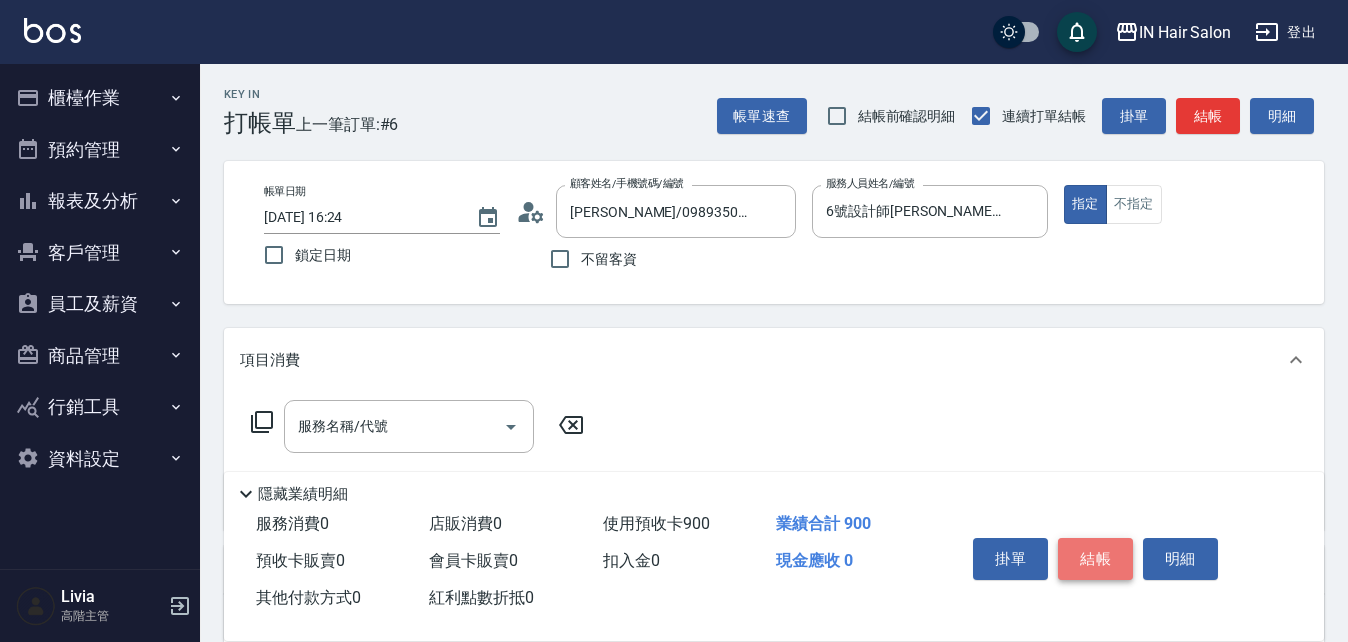 click on "結帳" at bounding box center [1095, 559] 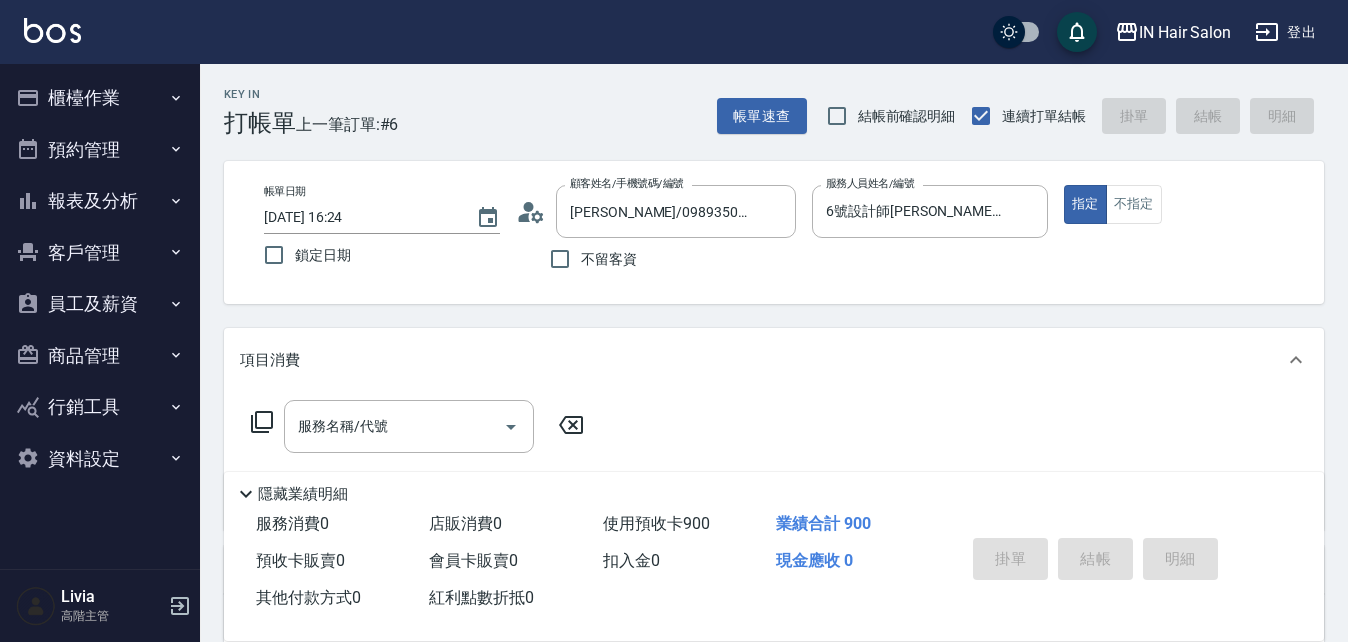 type on "[DATE] 16:25" 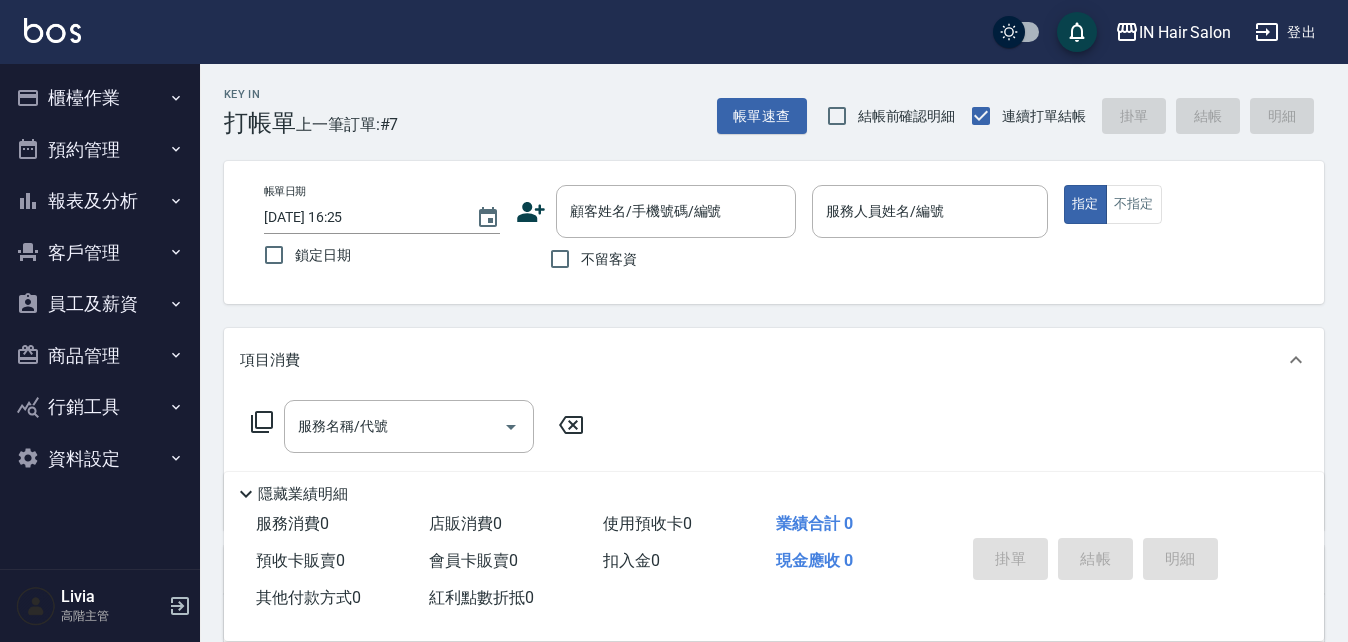 click 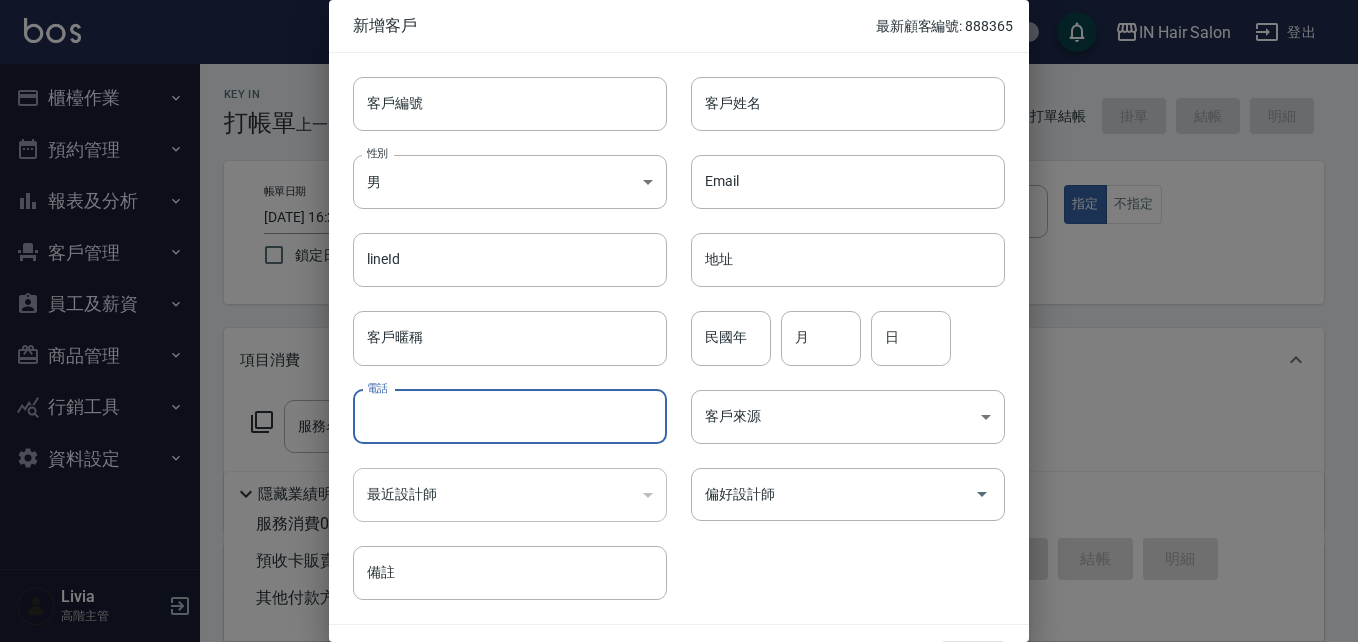 click on "電話" at bounding box center (510, 417) 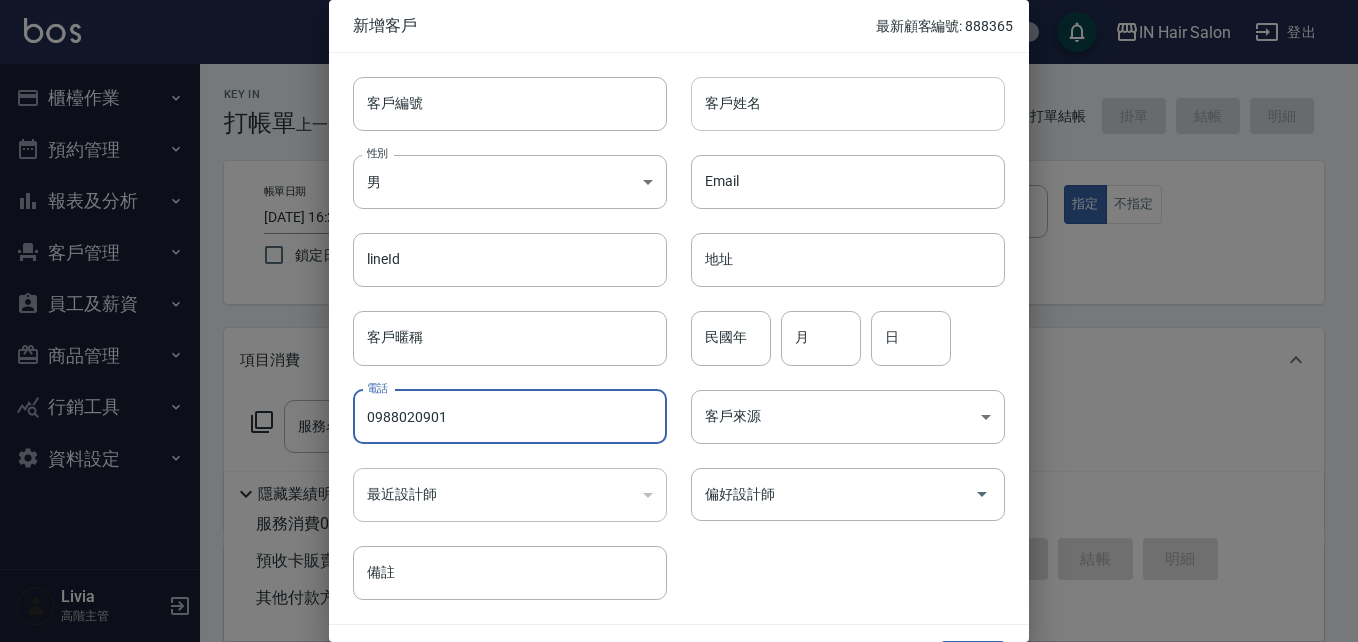 type on "0988020901" 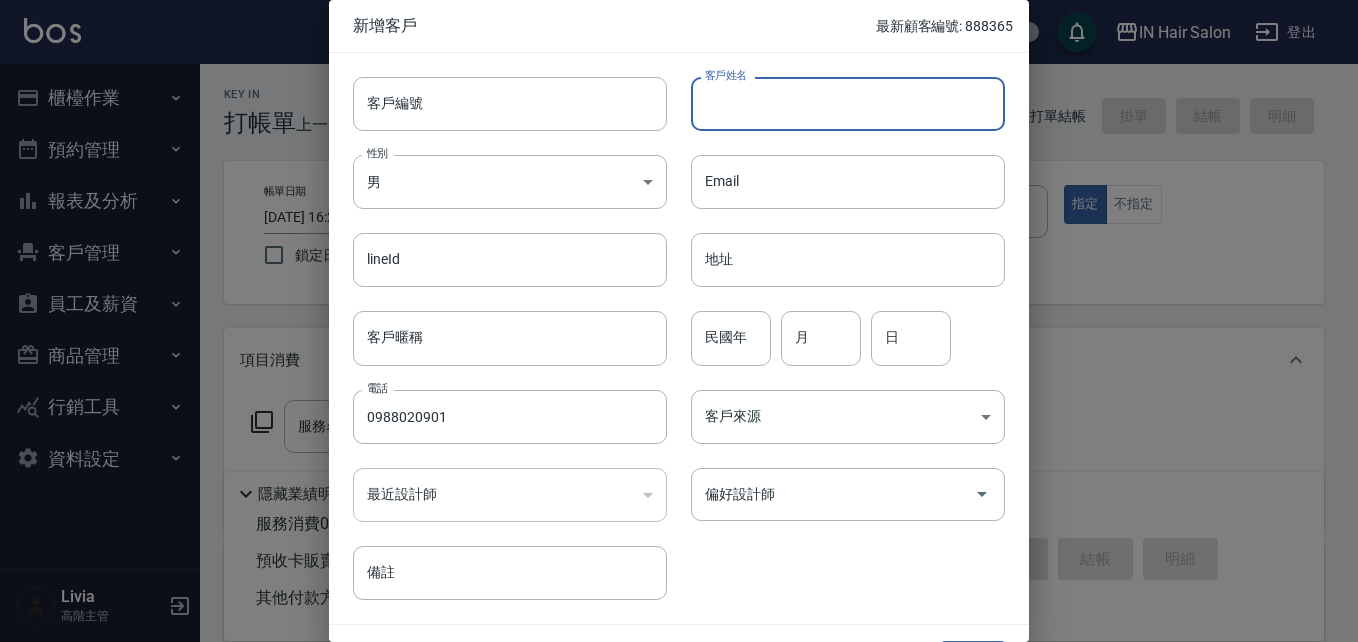 click on "客戶姓名" at bounding box center [848, 104] 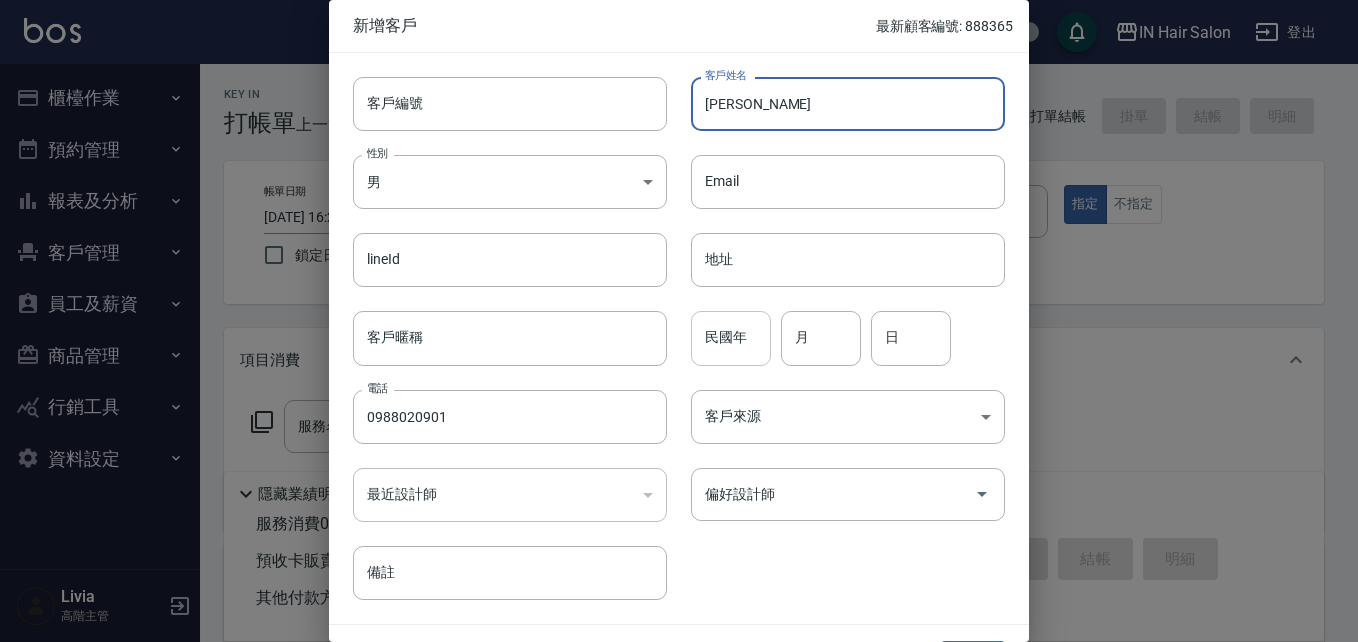 type on "[PERSON_NAME]" 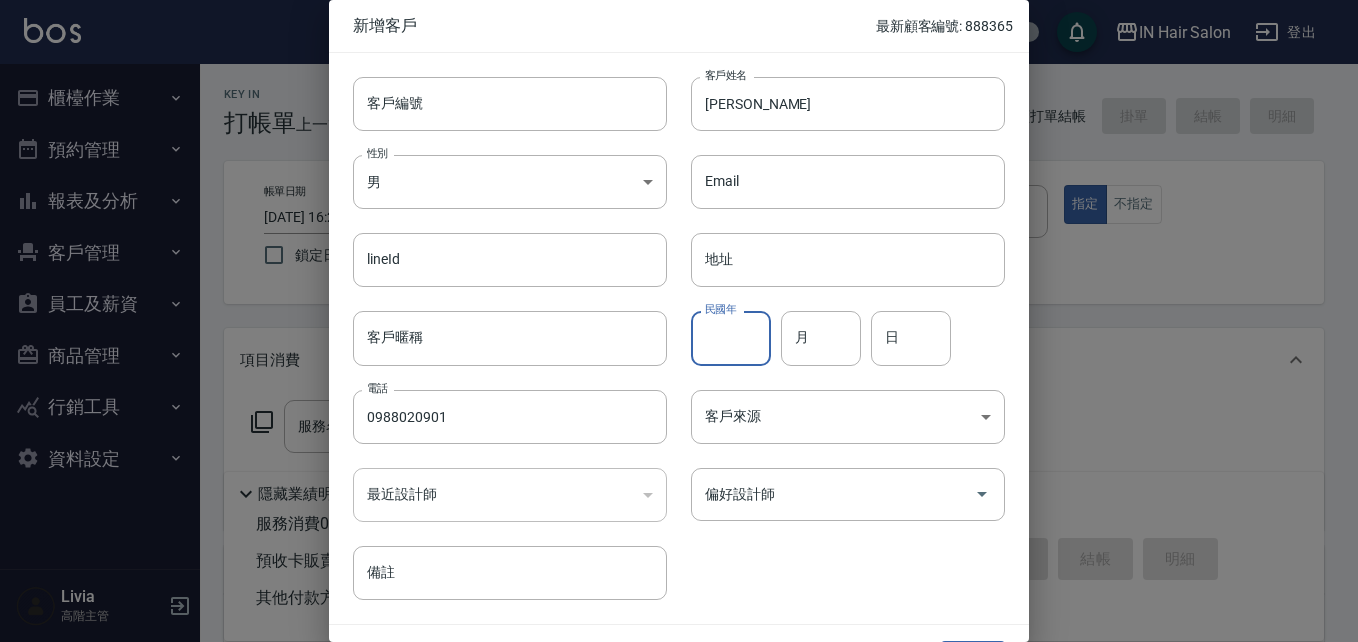 click on "民國年" at bounding box center (731, 338) 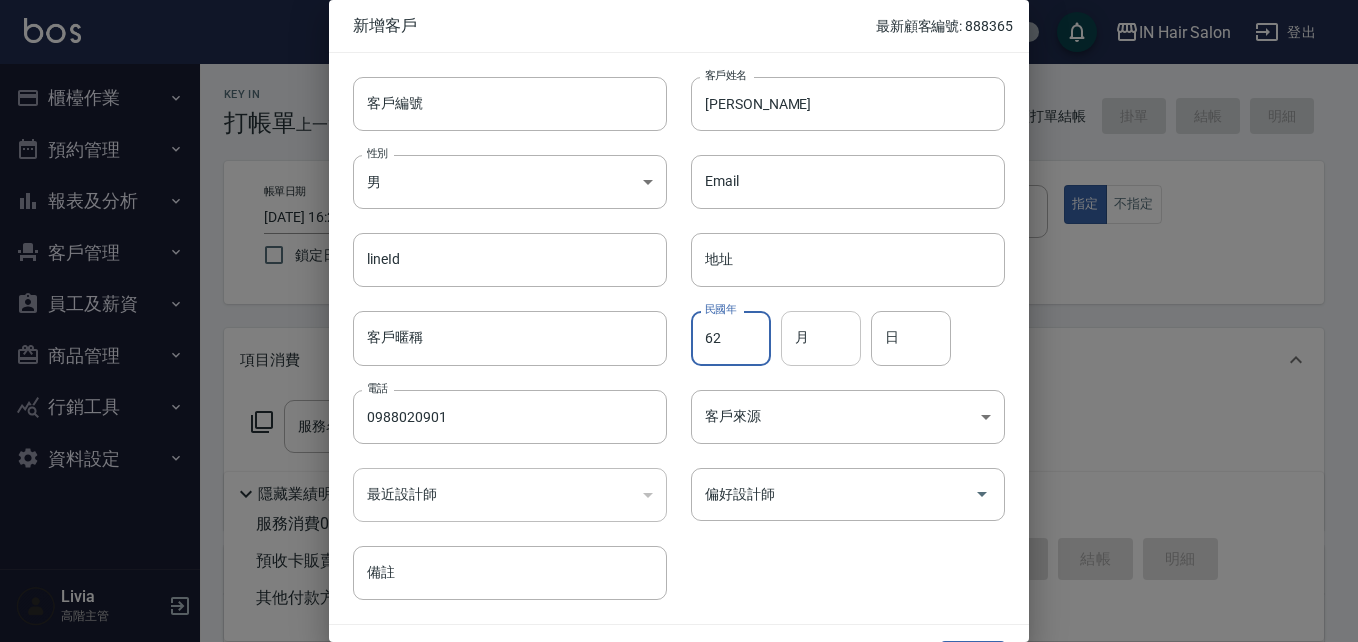 type on "62" 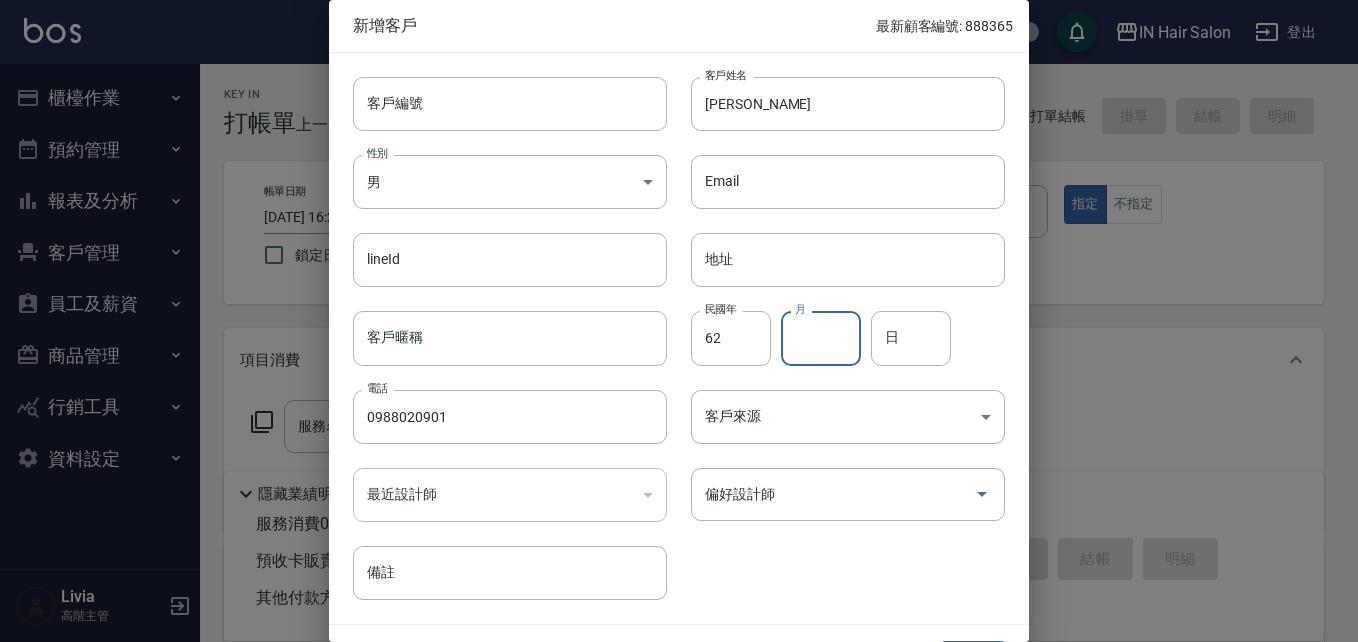 click on "月" at bounding box center (821, 338) 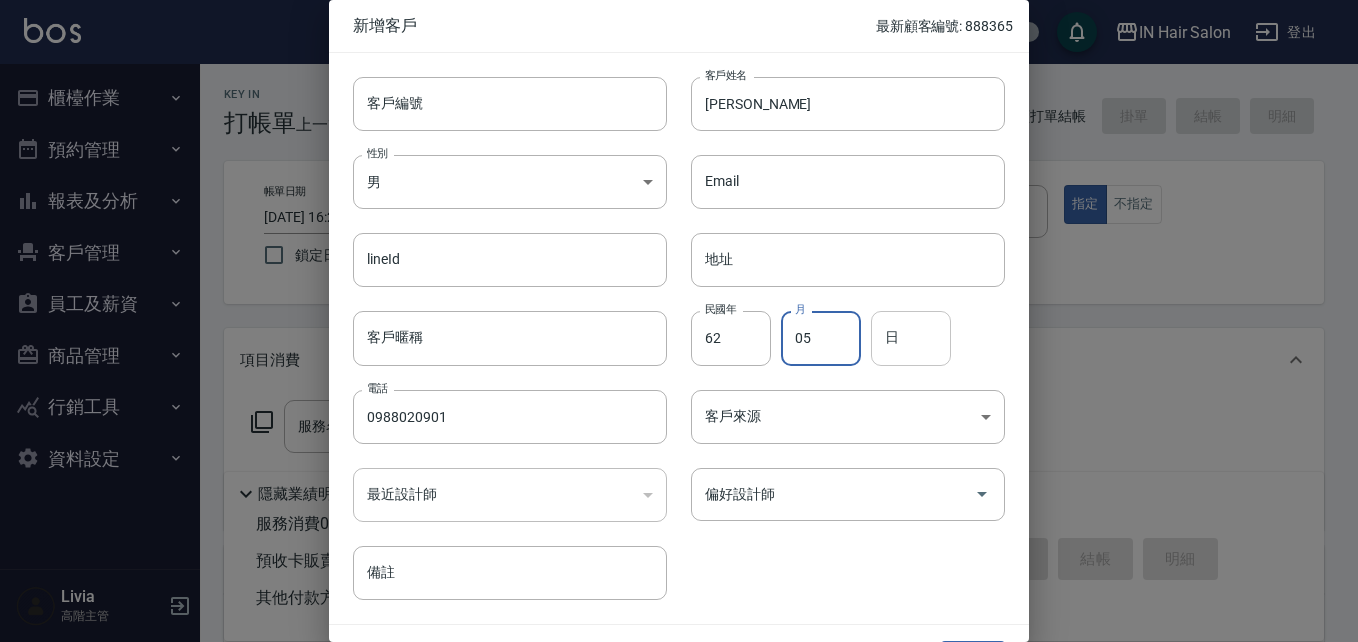type on "05" 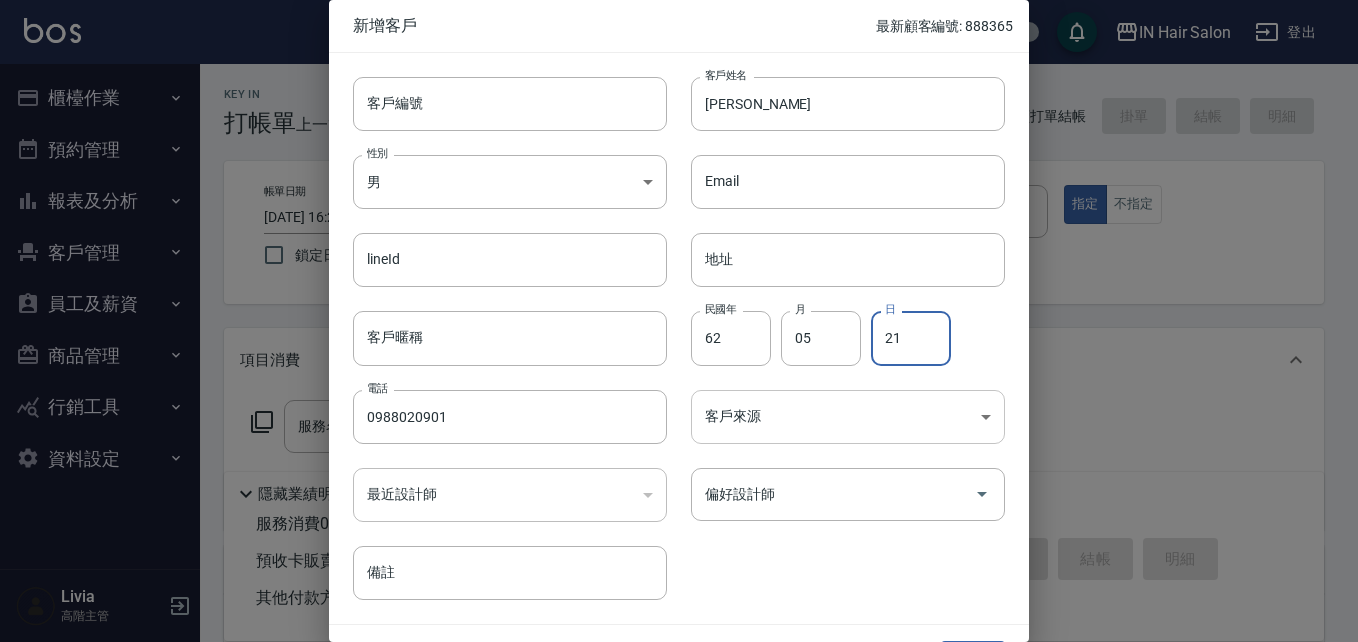 type on "21" 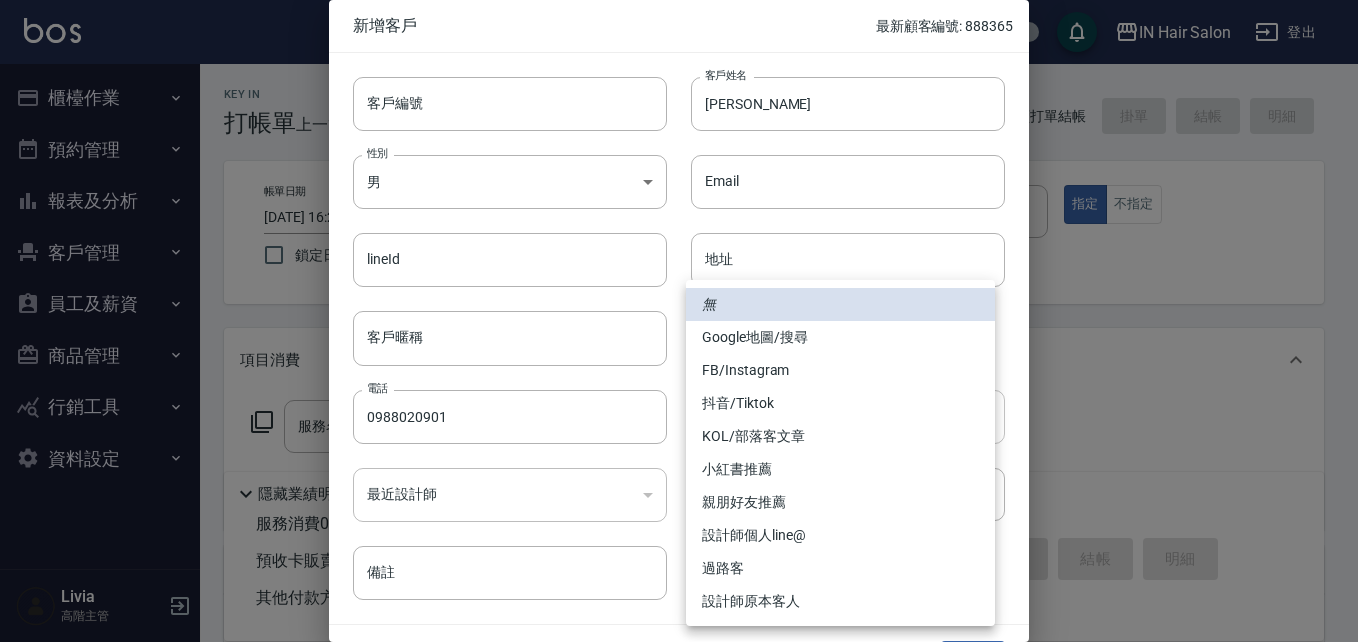 click on "IN Hair Salon 登出 櫃檯作業 打帳單 帳單列表 掛單列表 座位開單 營業儀表板 現金收支登錄 高階收支登錄 材料自購登錄 每日結帳 排班表 現場電腦打卡 掃碼打卡 預約管理 預約管理 單日預約紀錄 單週預約紀錄 報表及分析 報表目錄 消費分析儀表板 店家區間累計表 店家日報表 店家排行榜 互助日報表 互助月報表 互助排行榜 互助點數明細 互助業績報表 全店業績分析表 每日業績分析表 營業統計分析表 營業項目月分析表 設計師業績表 設計師日報表 設計師業績分析表 設計師業績月報表 設計師抽成報表 設計師排行榜 商品銷售排行榜 商品消耗明細 商品進銷貨報表 商品庫存表 商品庫存盤點表 會員卡銷售報表 服務扣項明細表 單一服務項目查詢 店販抽成明細 店販分類抽成明細 顧客入金餘額表 顧客卡券餘額表 每日非現金明細 每日收支明細 收支分類明細表 收支匯款表 0" at bounding box center (679, 489) 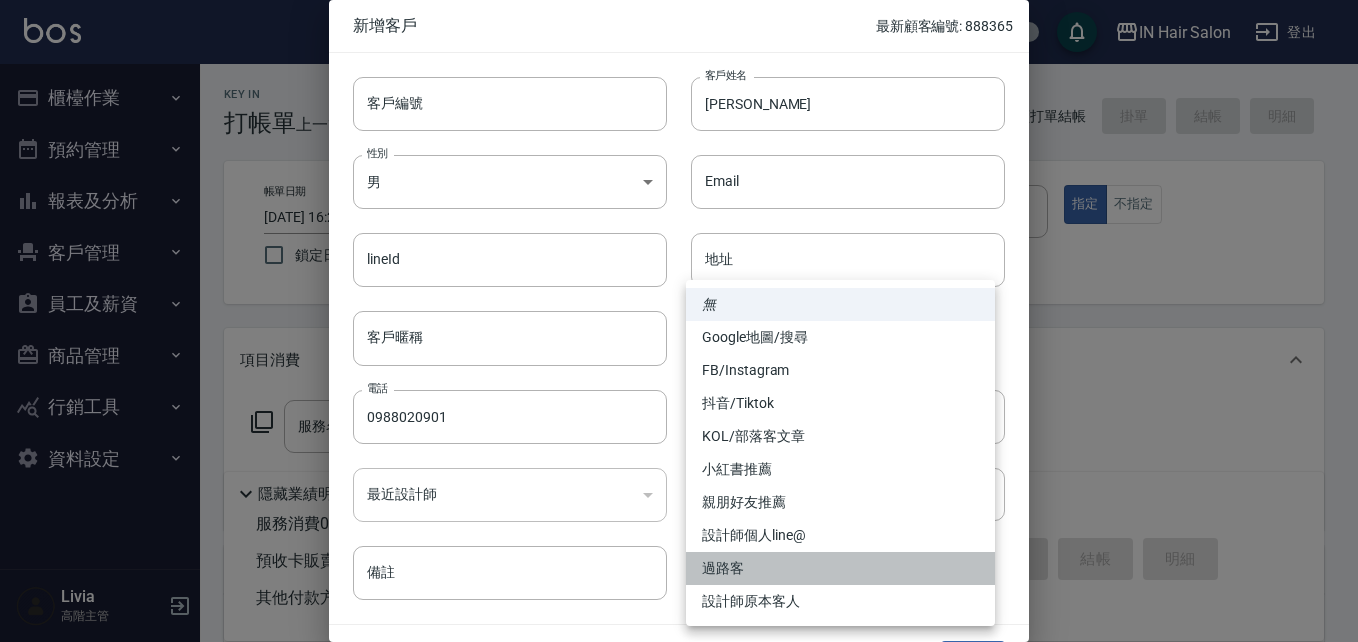 click on "過路客" at bounding box center [840, 568] 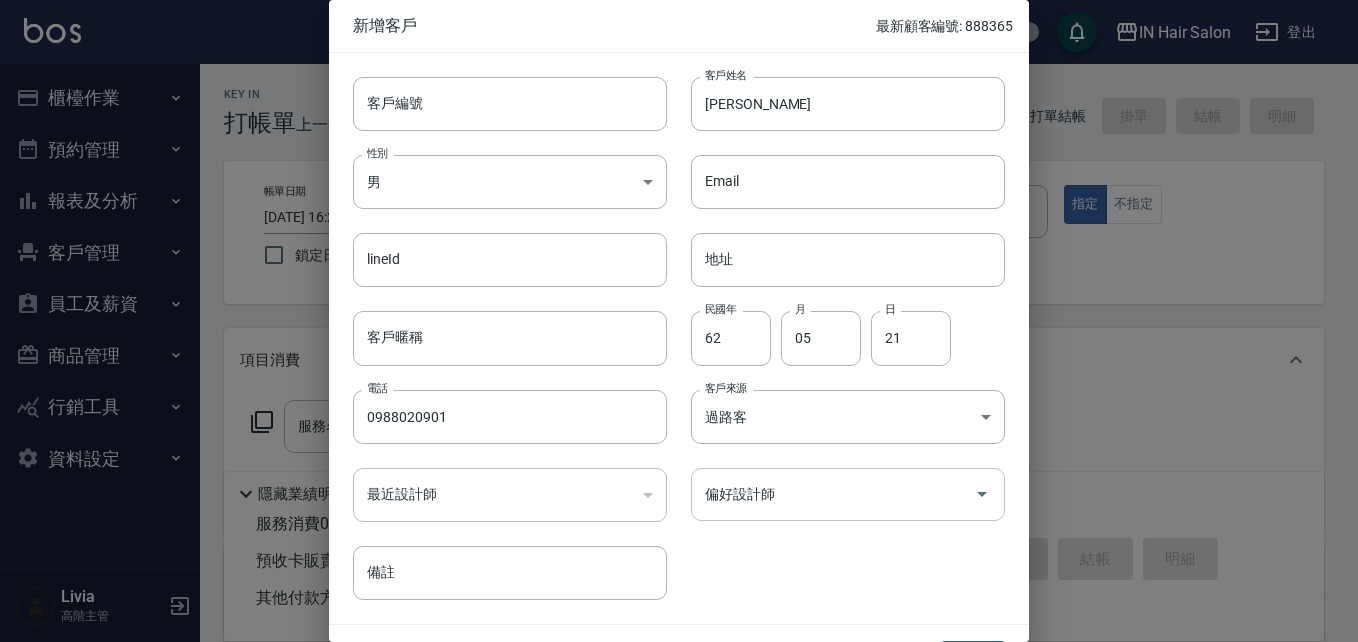 click on "偏好設計師" at bounding box center (833, 494) 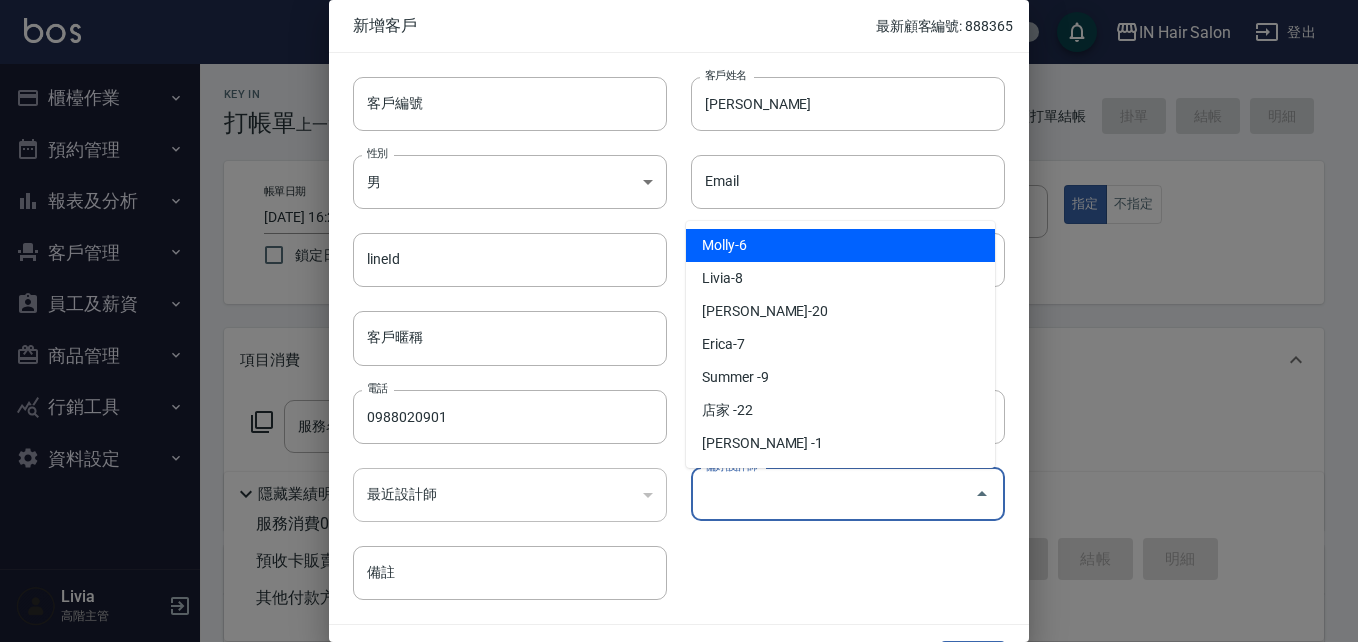 drag, startPoint x: 764, startPoint y: 246, endPoint x: 768, endPoint y: 301, distance: 55.145264 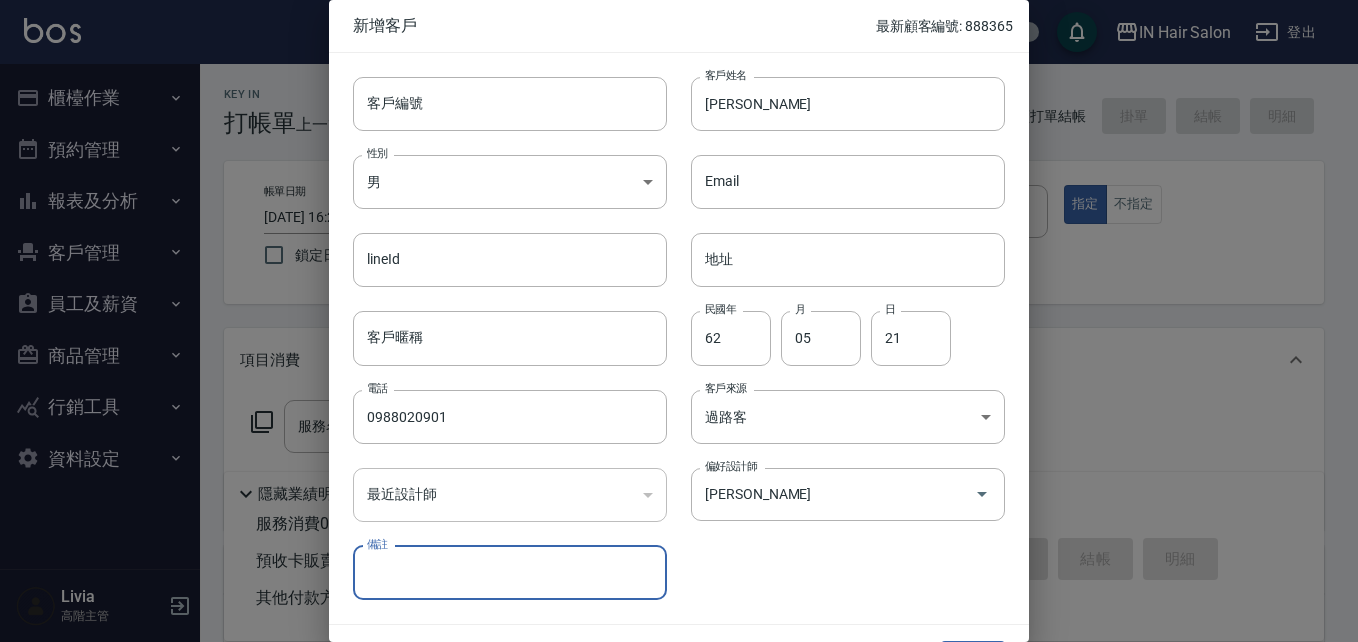 click on "客戶編號 客戶編號 客戶姓名 [PERSON_NAME] 客戶姓名 性別 男 [DEMOGRAPHIC_DATA] 性別 Email Email lineId lineId 地址 地址 客戶暱稱 客戶暱稱 民國年 62 民國年 月 05 月 日 21 日 電話 [PHONE_NUMBER] 電話 客戶來源 過路客 過路客 客戶來源 最近設計師 ​ 最近設計師 偏好設計師 [PERSON_NAME] 偏好設計師 備註 備註" at bounding box center (667, 326) 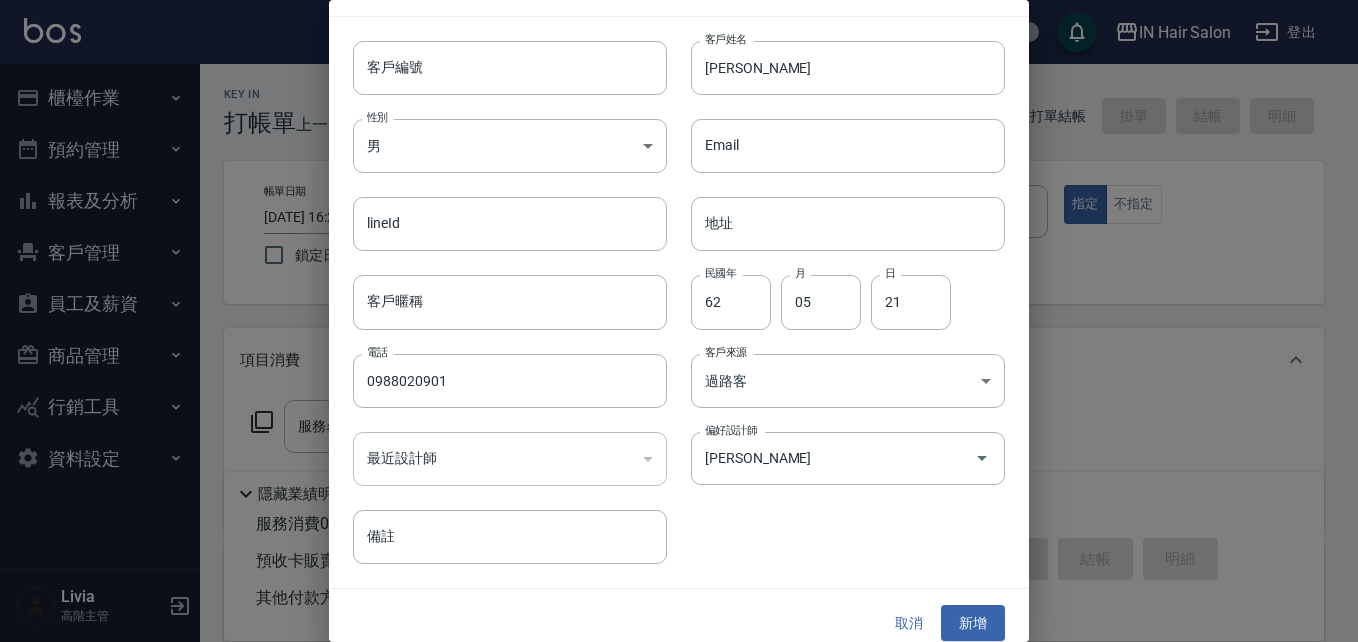 scroll, scrollTop: 51, scrollLeft: 0, axis: vertical 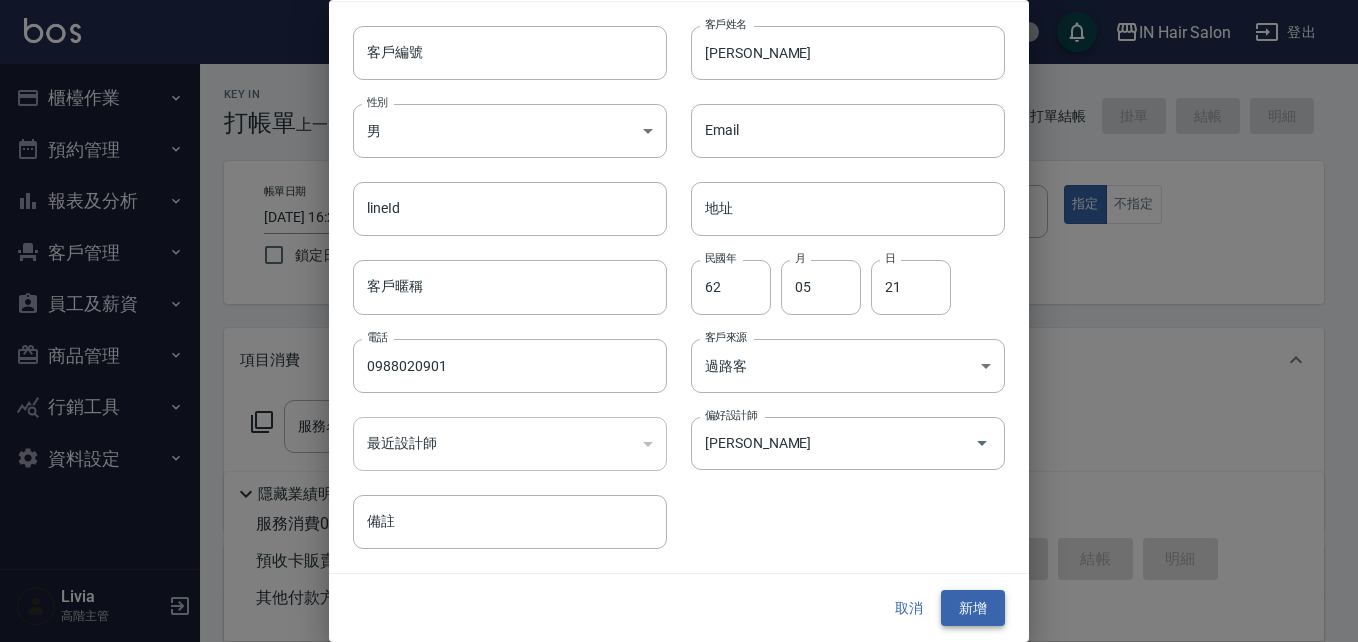 click on "新增" at bounding box center (973, 608) 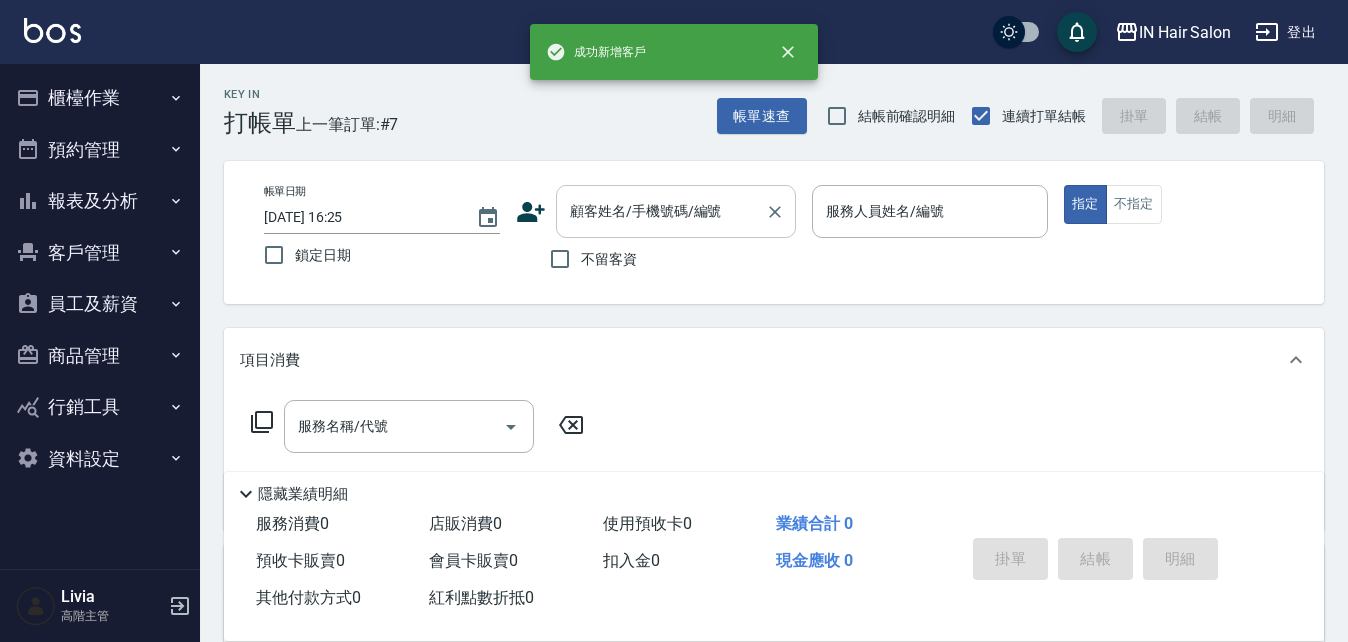 click on "顧客姓名/手機號碼/編號" at bounding box center [661, 211] 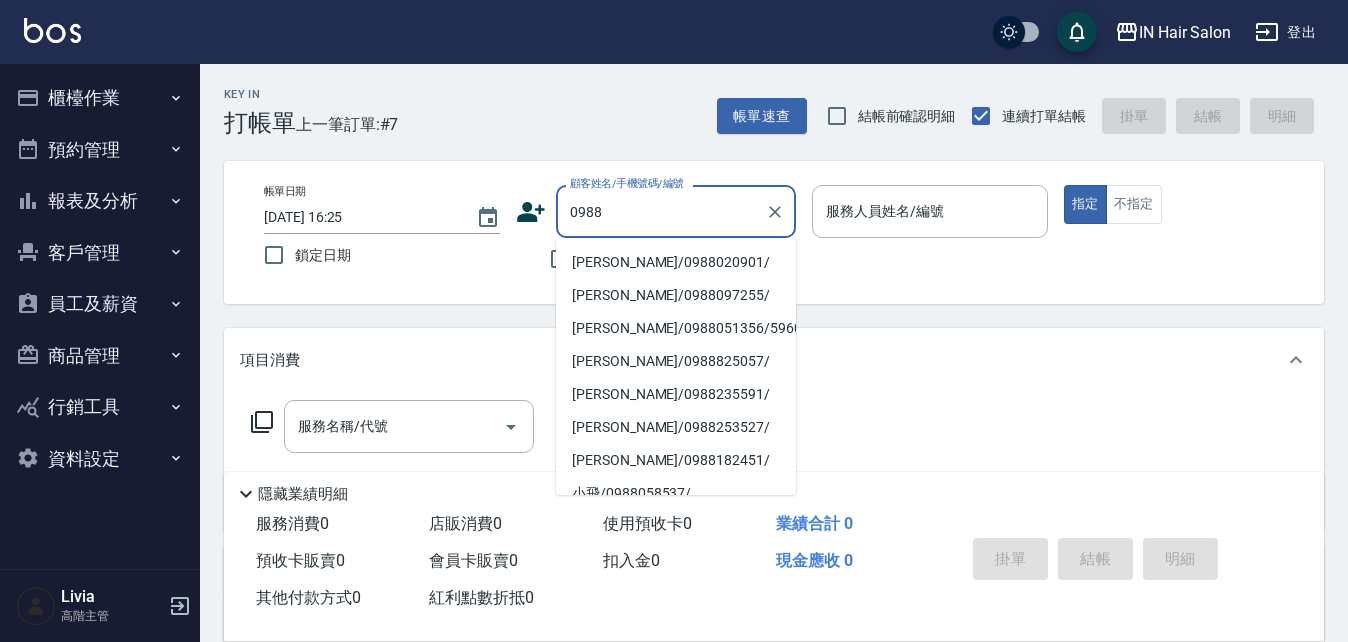 click on "[PERSON_NAME]/0988020901/" at bounding box center [676, 262] 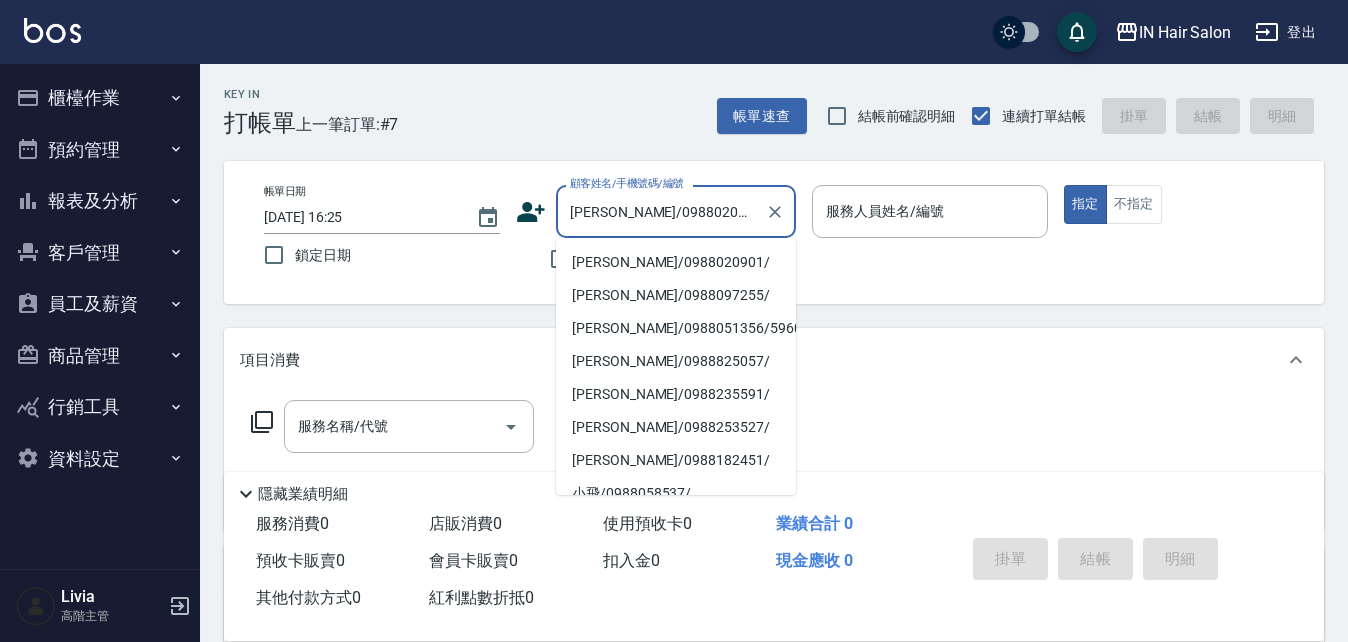 type on "6號設計師[PERSON_NAME]-6" 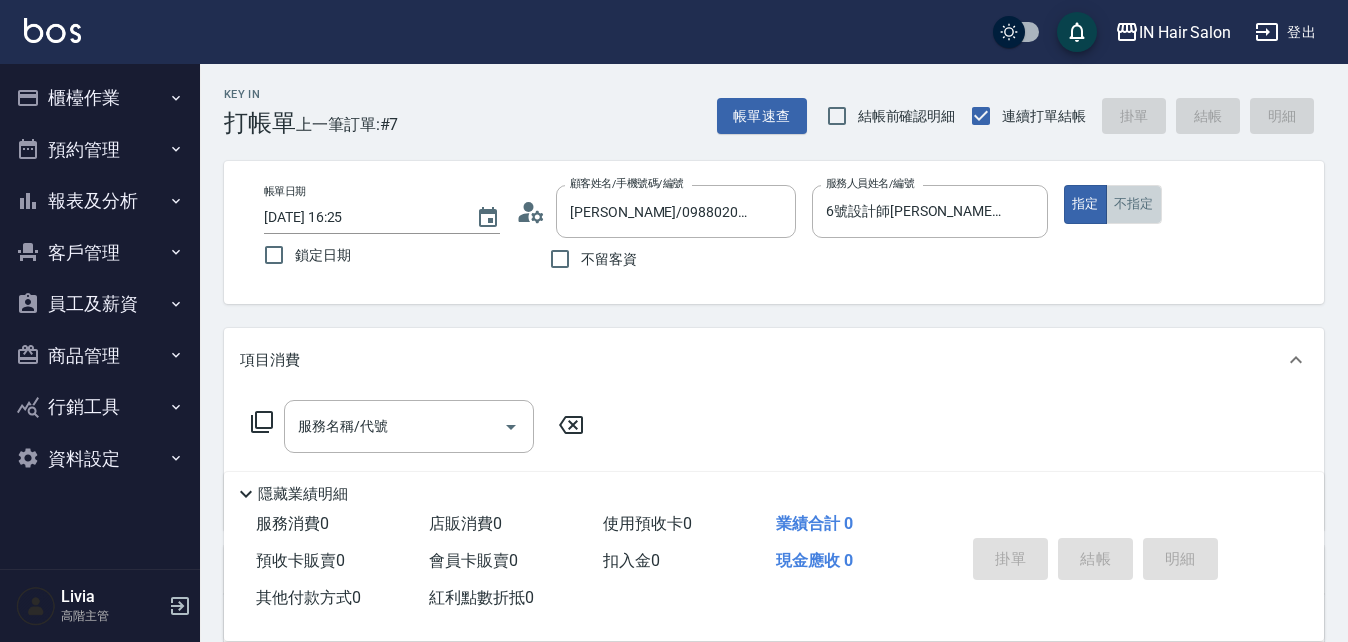 drag, startPoint x: 1137, startPoint y: 194, endPoint x: 905, endPoint y: 282, distance: 248.129 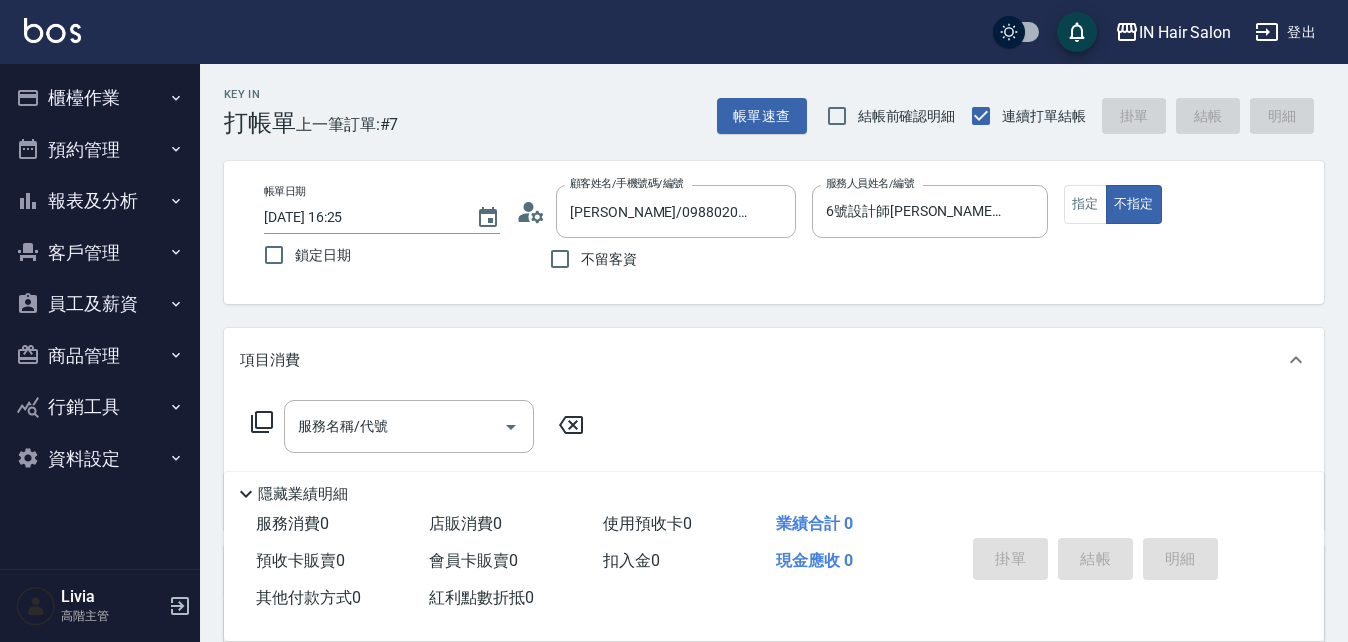 click 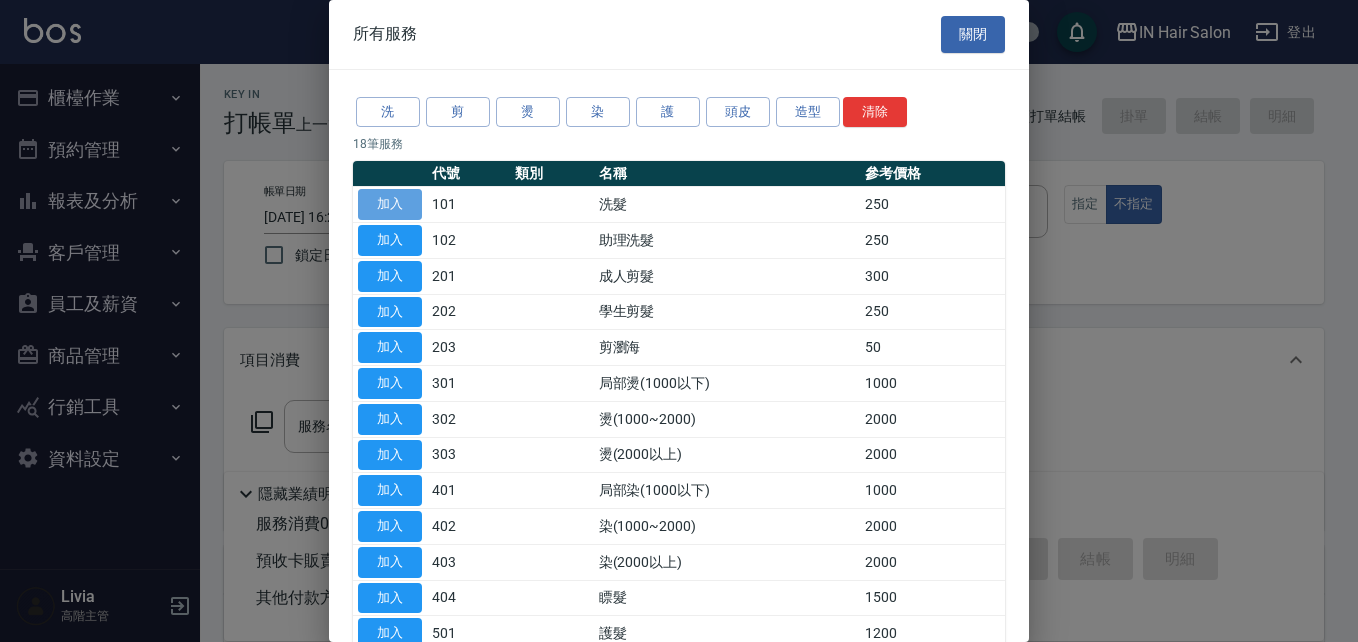 click on "加入" at bounding box center (390, 204) 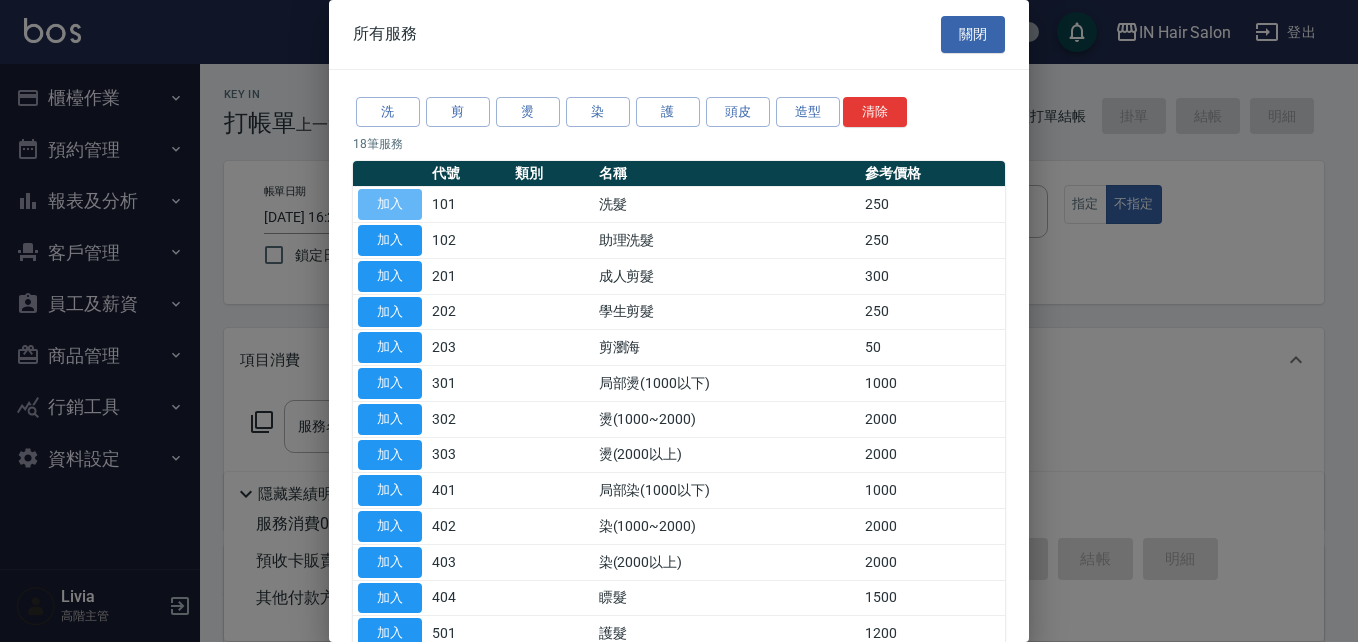 type on "洗髮(101)" 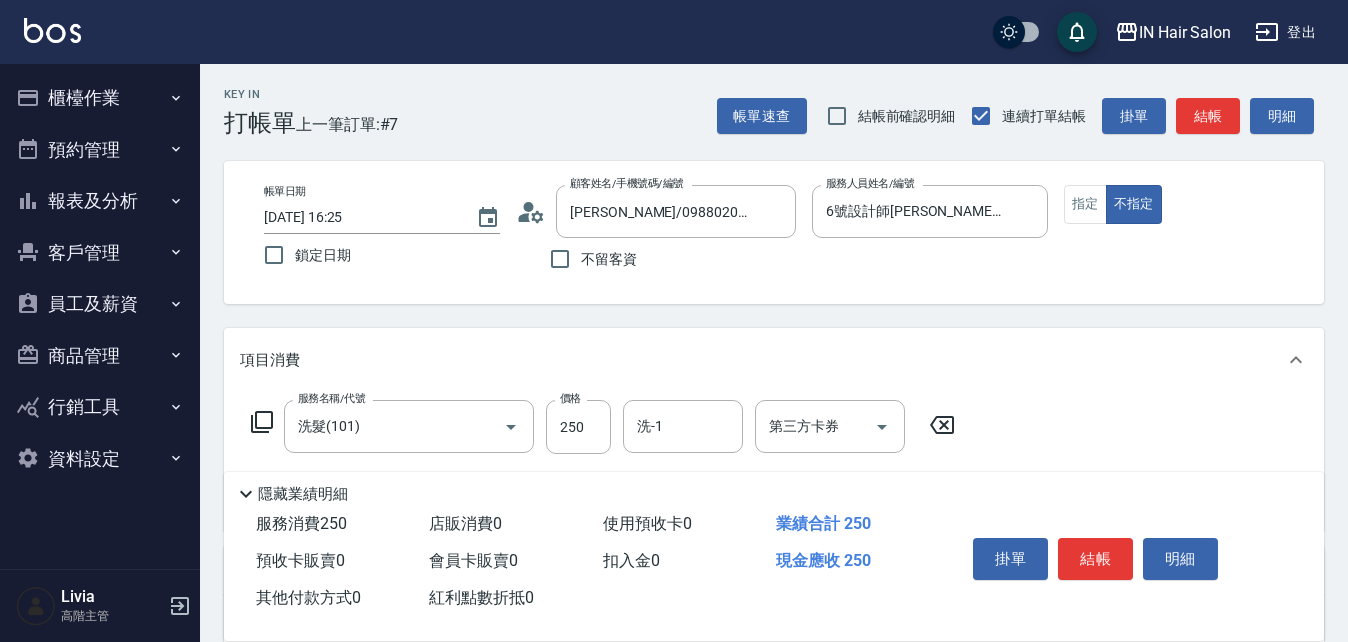 click 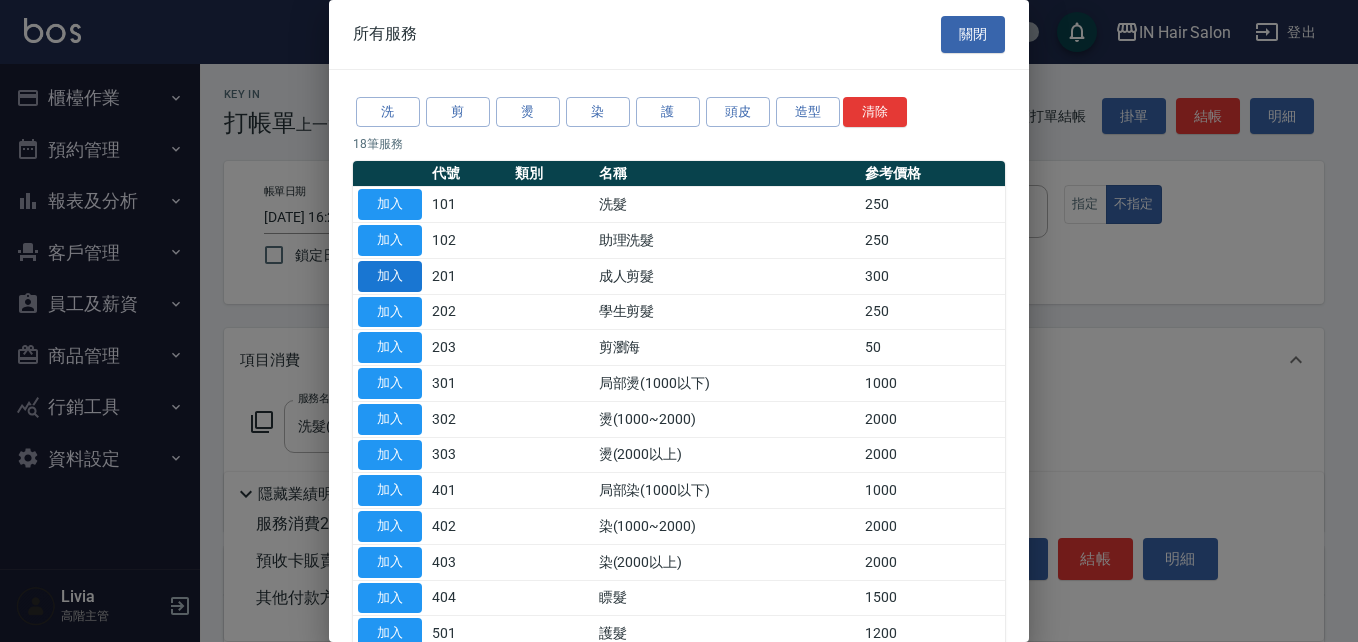 click on "加入" at bounding box center (390, 276) 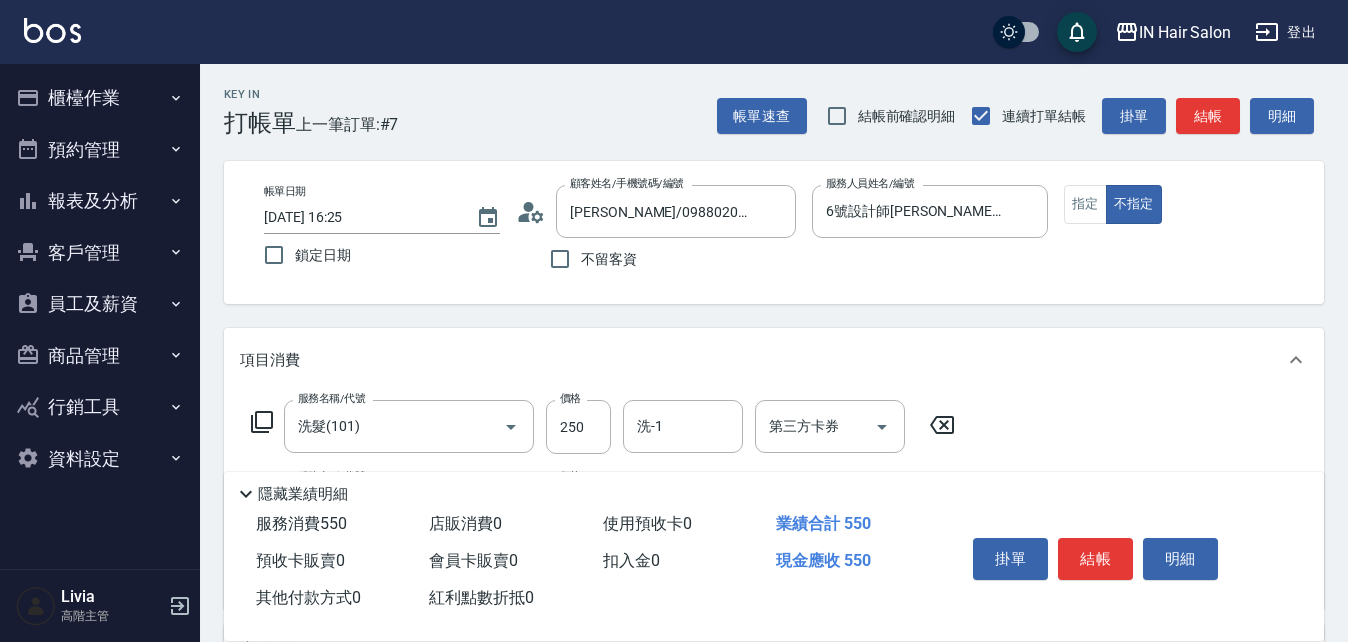 click 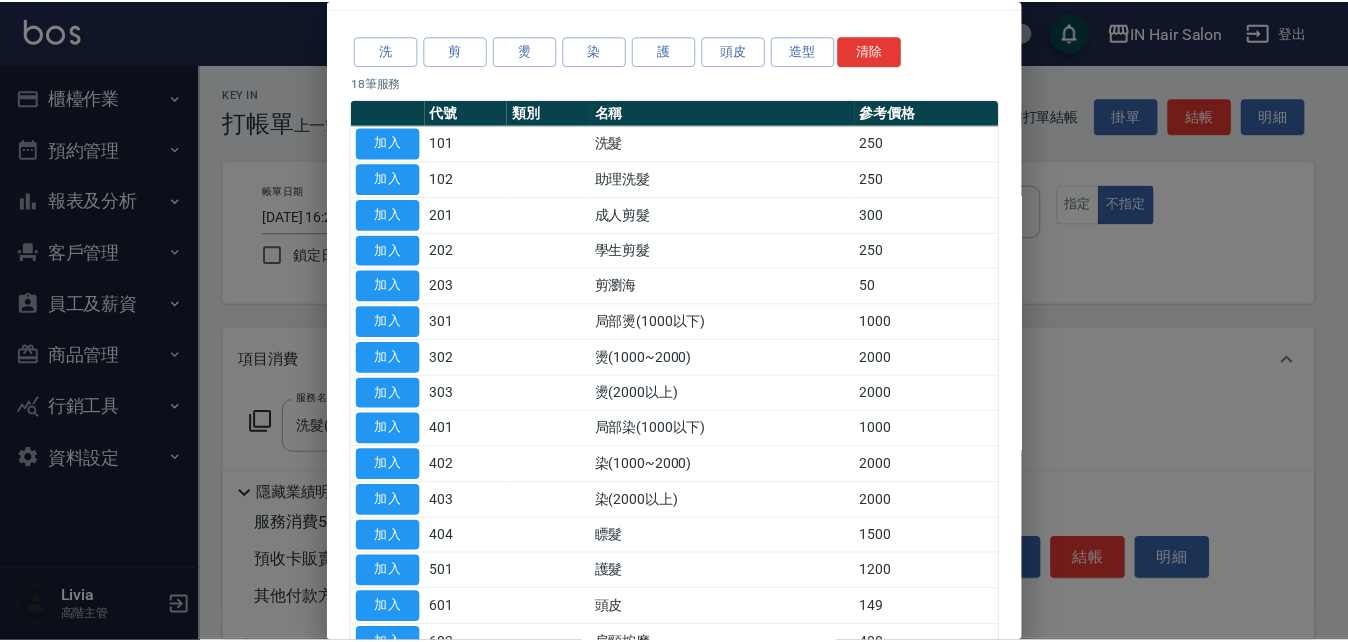 scroll, scrollTop: 299, scrollLeft: 0, axis: vertical 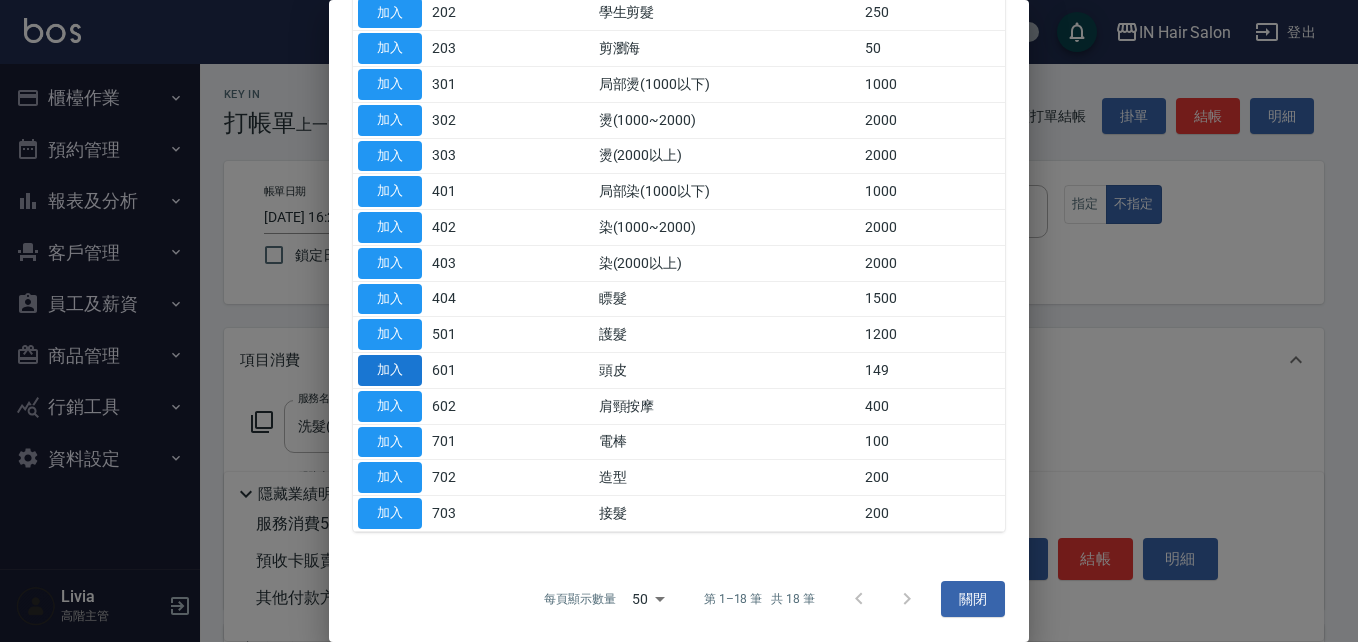 click on "加入" at bounding box center (390, 370) 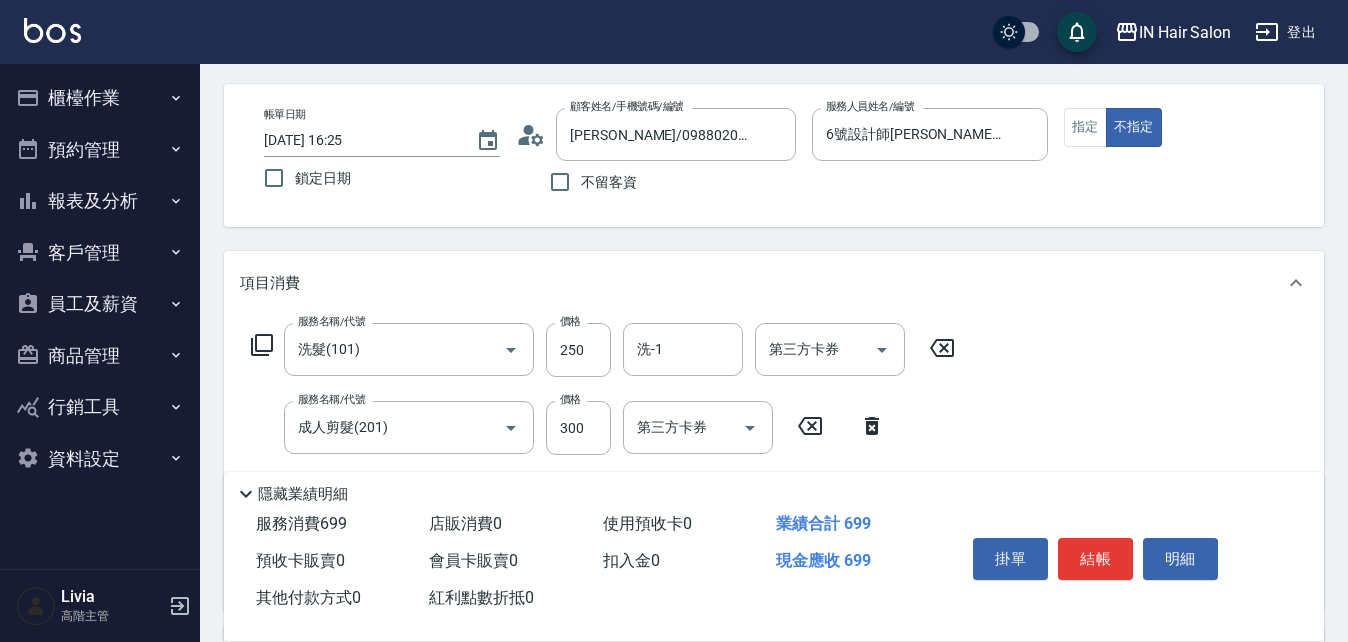 scroll, scrollTop: 200, scrollLeft: 0, axis: vertical 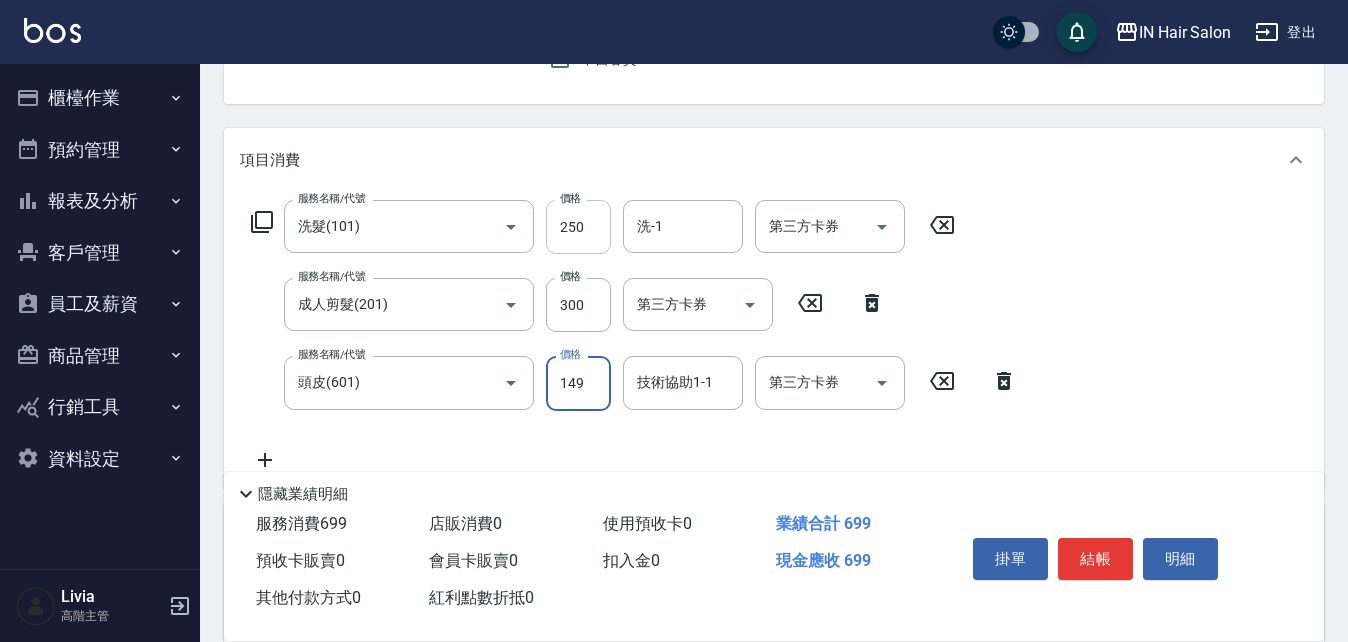 click on "250" at bounding box center (578, 227) 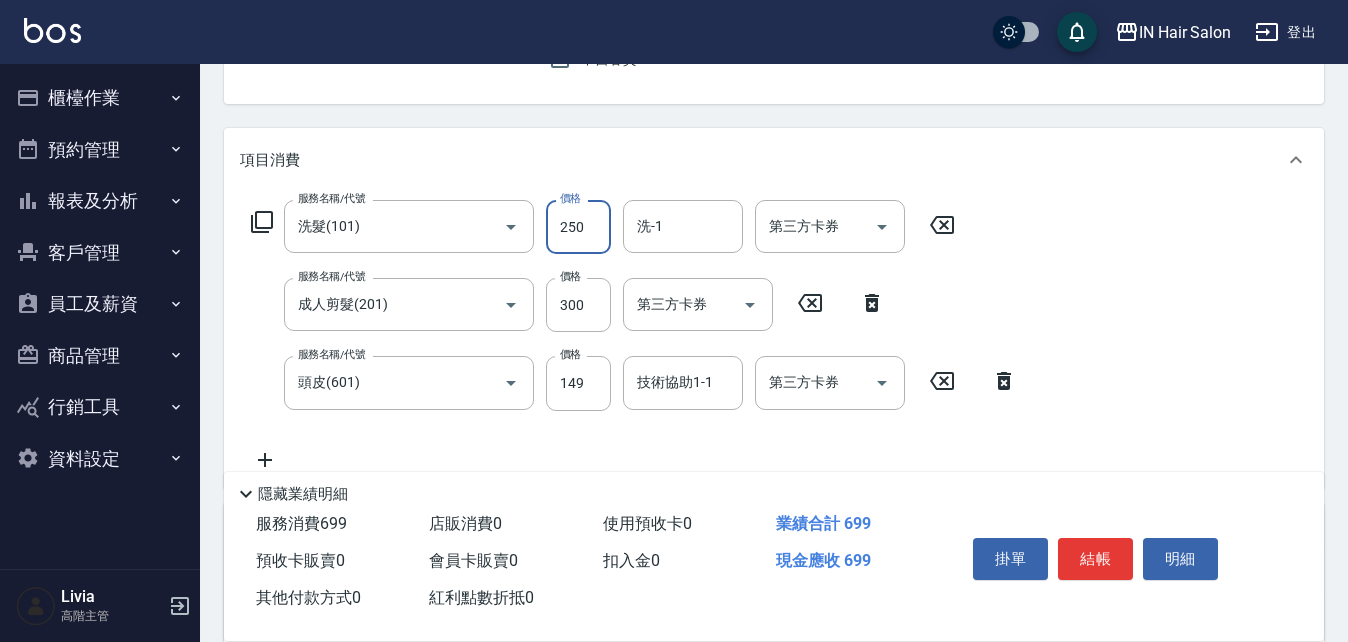click on "250" at bounding box center (578, 227) 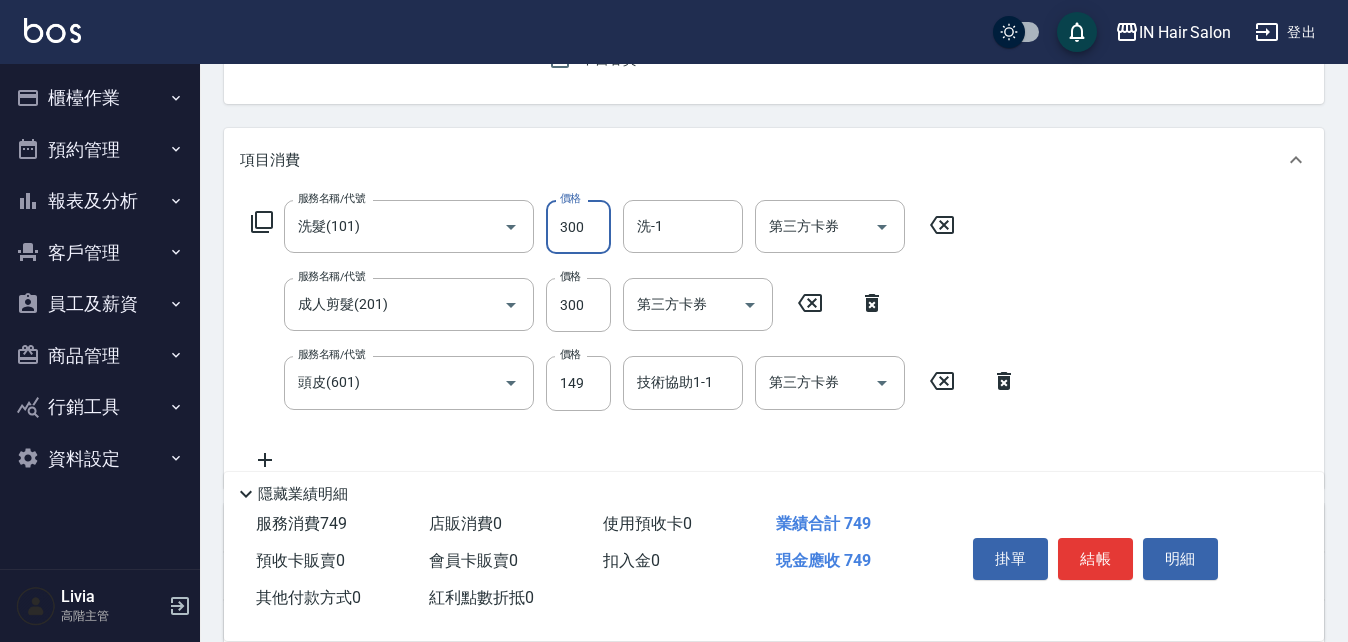 type on "300" 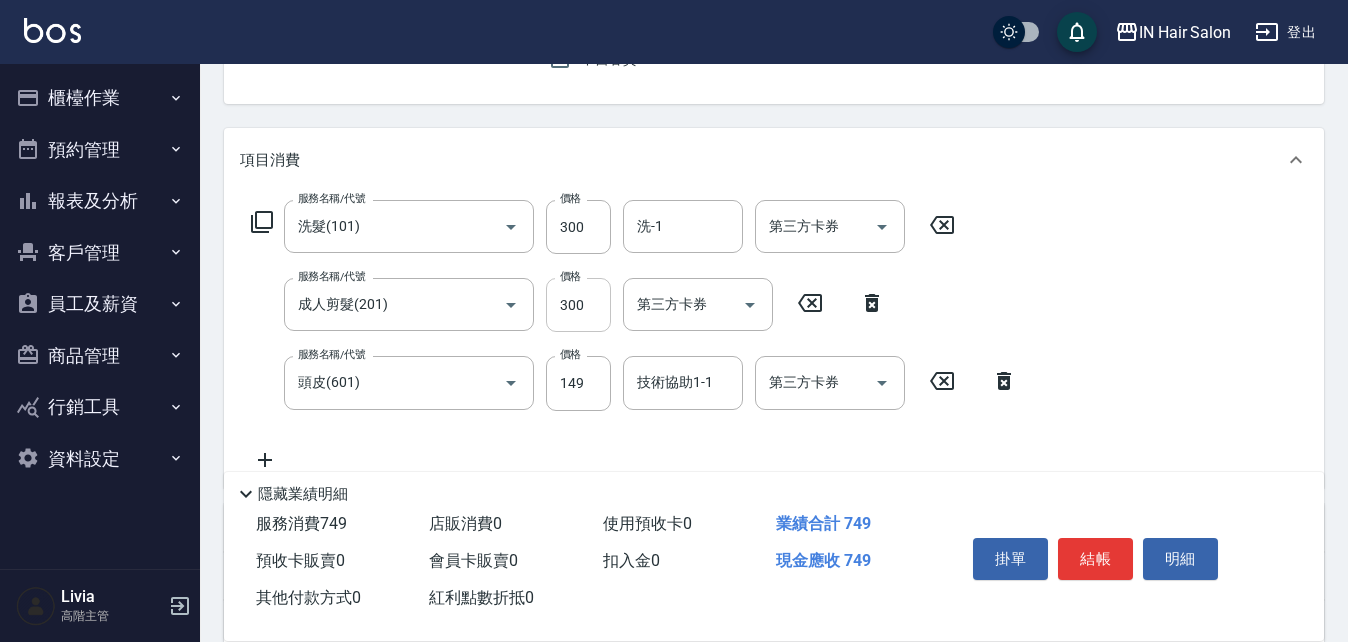 click on "300" at bounding box center [578, 305] 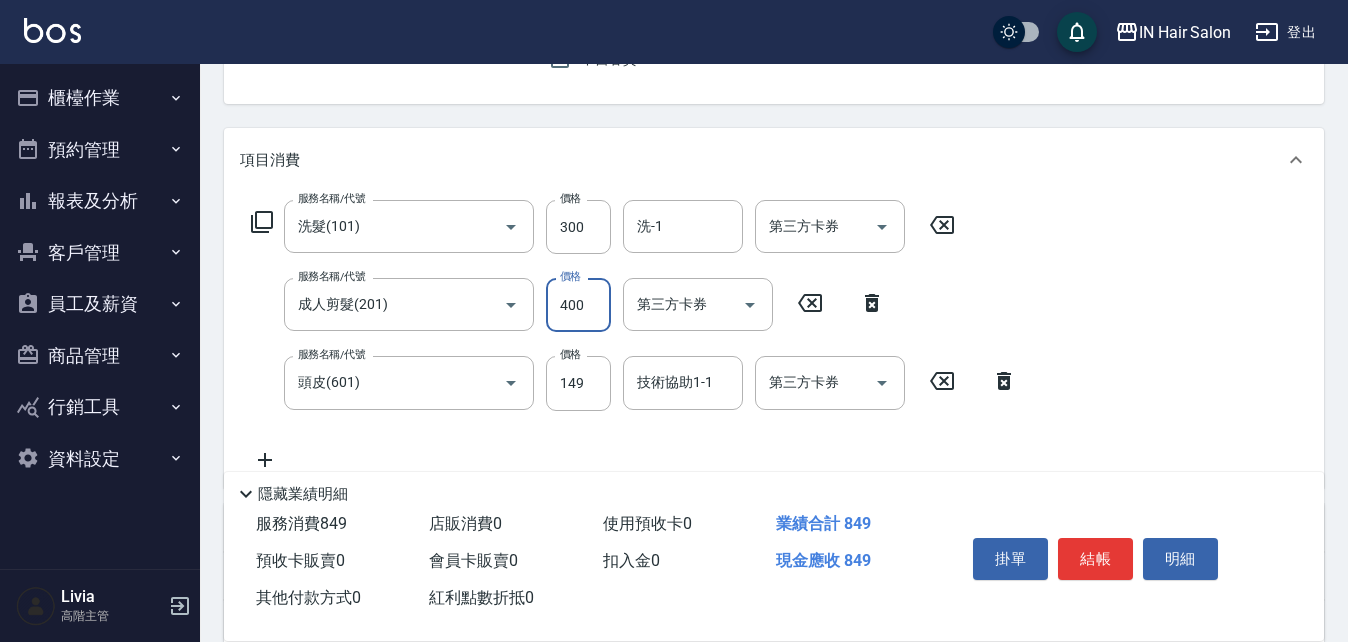 type on "400" 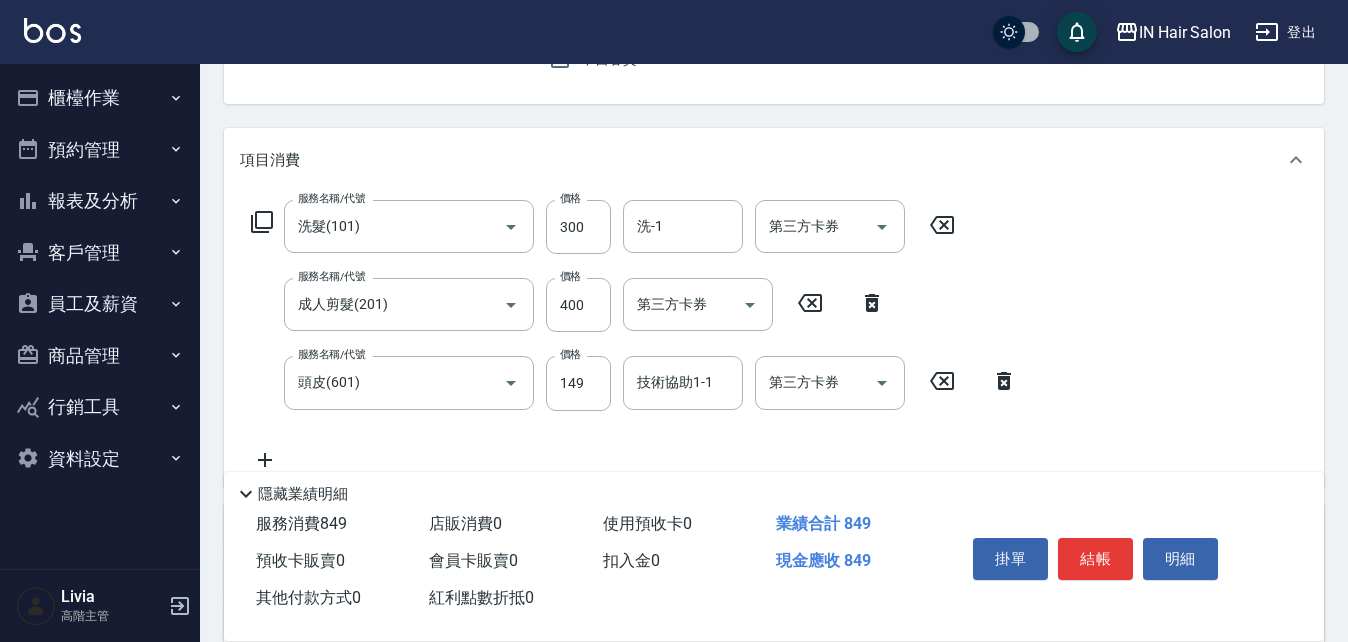 click on "服務名稱/代號 洗髮(101) 服務名稱/代號 價格 300 價格 洗-1 洗-1 第三方卡券 第三方卡券 服務名稱/代號 成人剪髮(201) 服務名稱/代號 價格 400 價格 第三方卡券 第三方卡券 服務名稱/代號 頭皮(601) 服務名稱/代號 價格 149 價格 技術協助1-1 技術協助1-1 第三方卡券 第三方卡券" at bounding box center (634, 335) 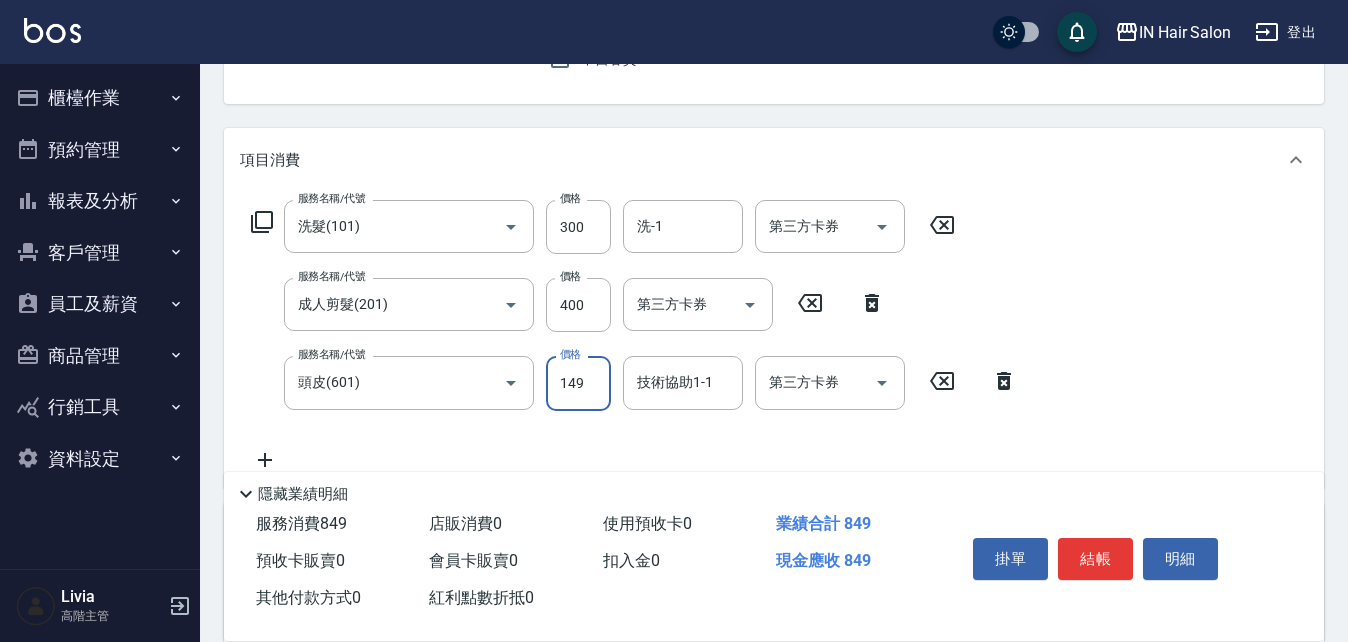 click on "149" at bounding box center [578, 383] 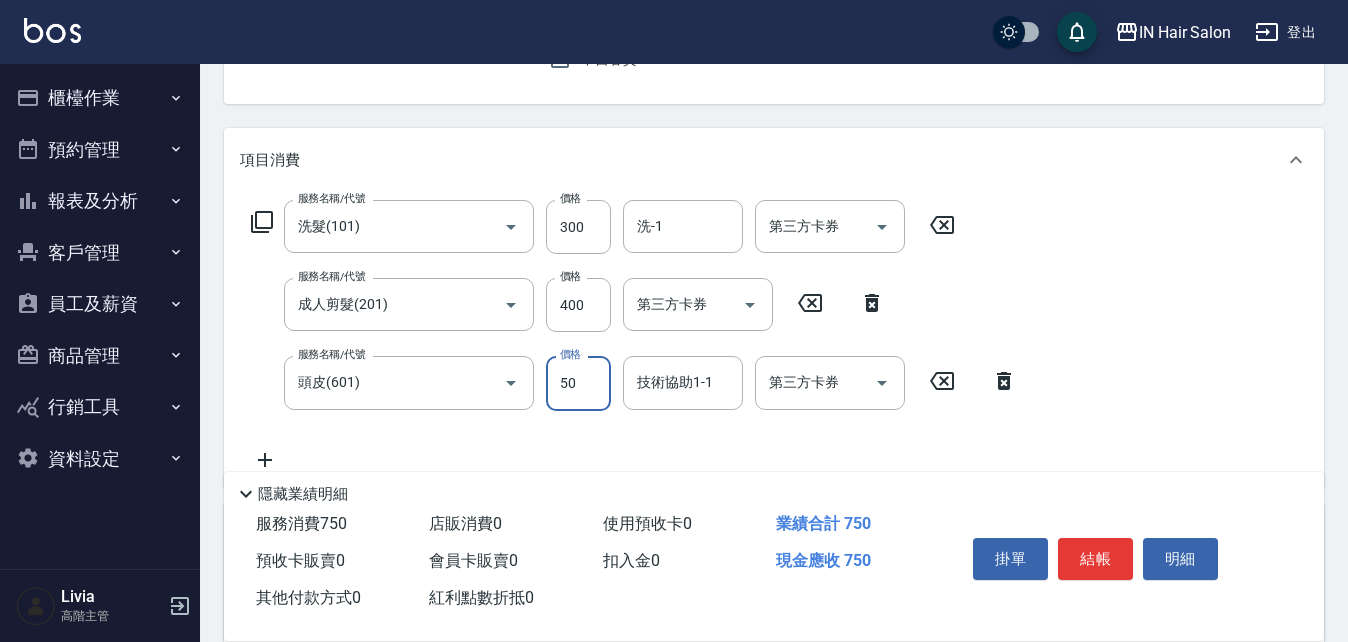 type on "50" 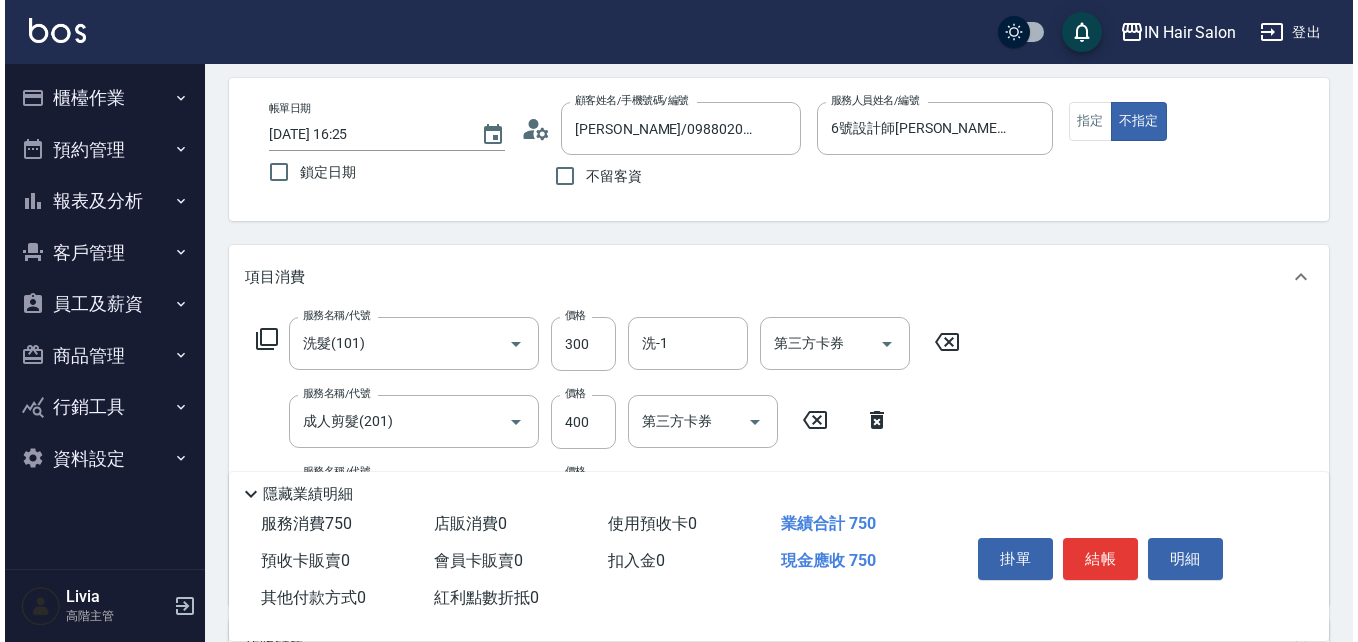 scroll, scrollTop: 0, scrollLeft: 0, axis: both 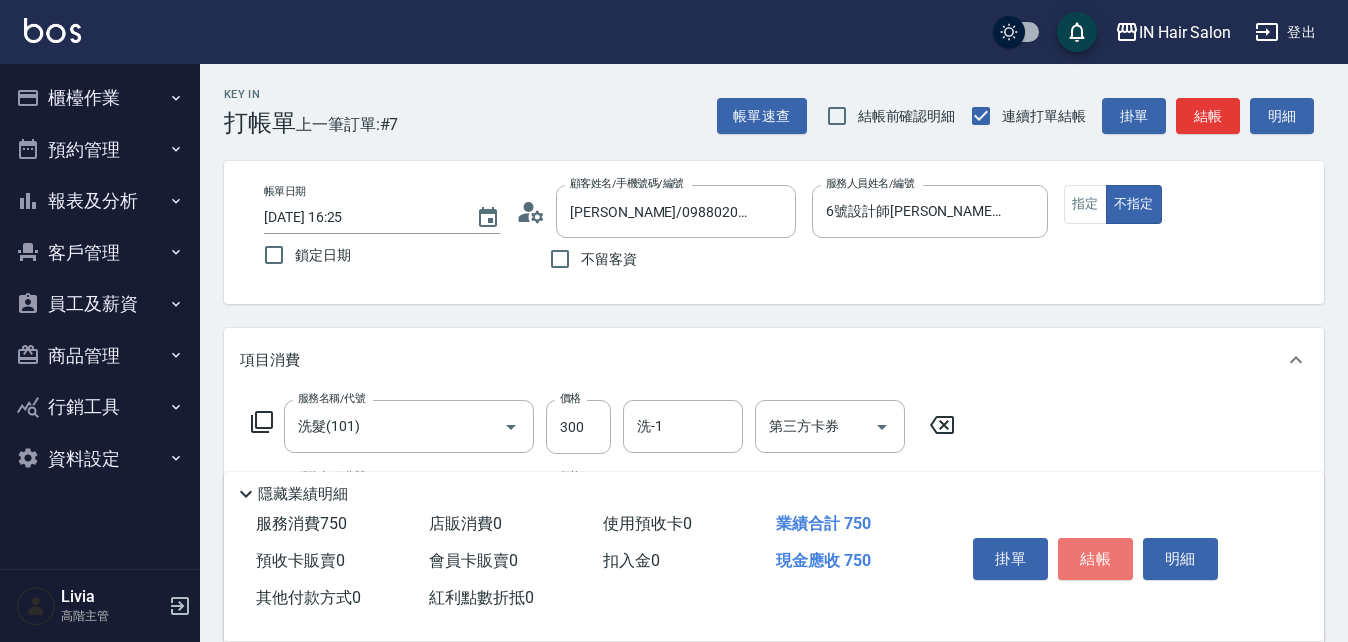 click on "結帳" at bounding box center (1095, 559) 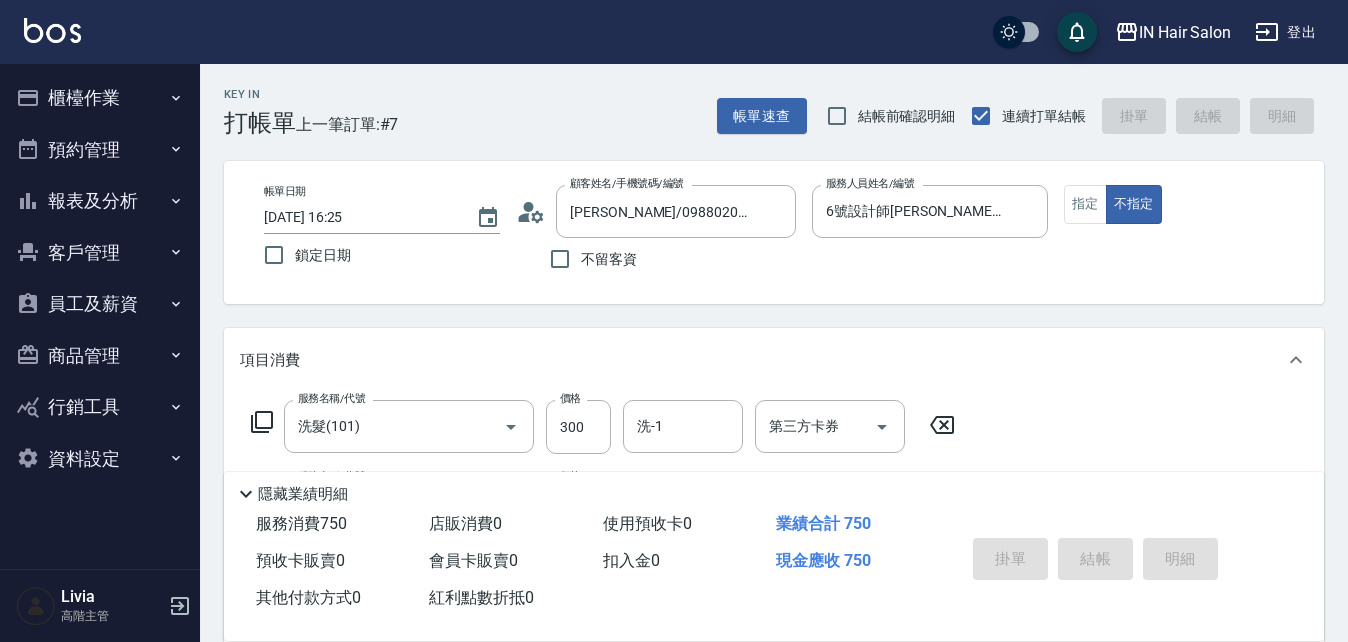 type on "[DATE] 16:26" 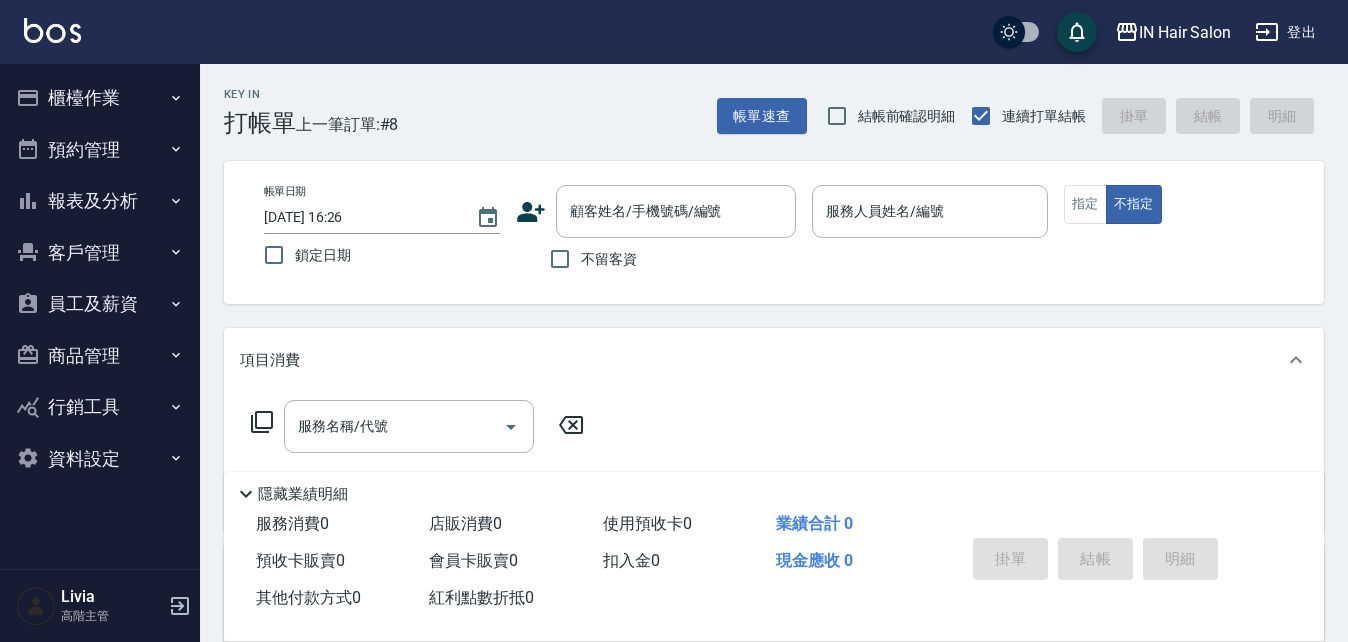 click 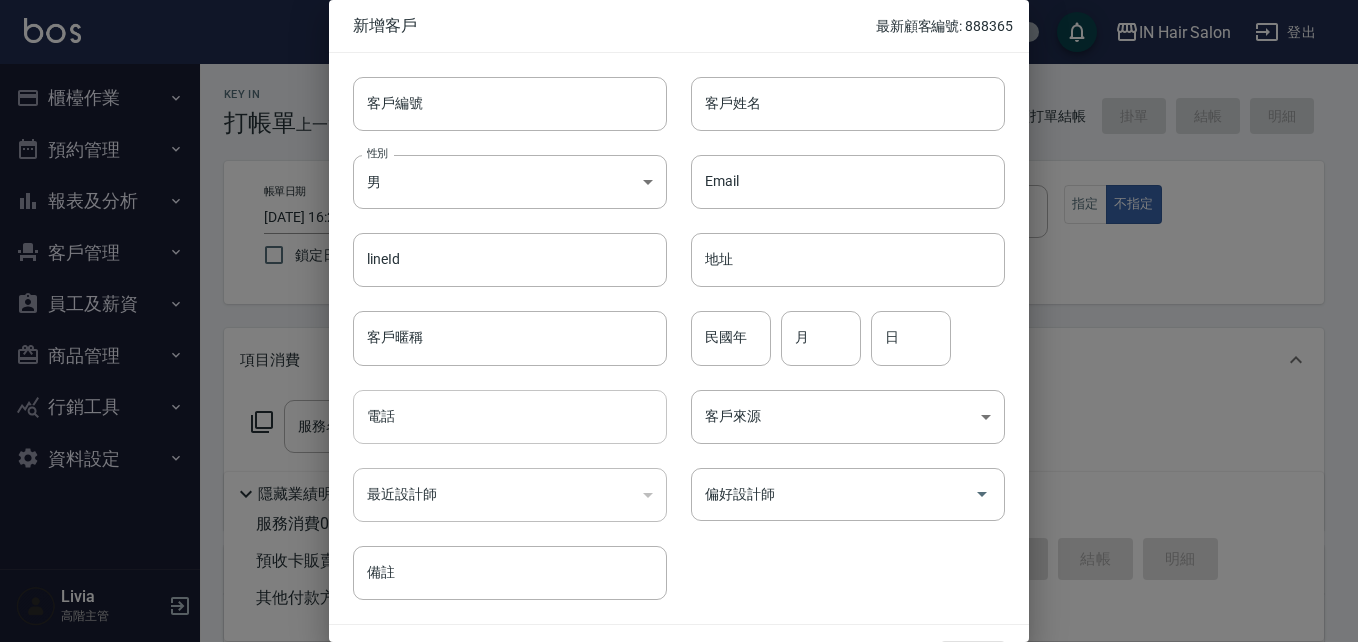 click on "電話" at bounding box center (510, 417) 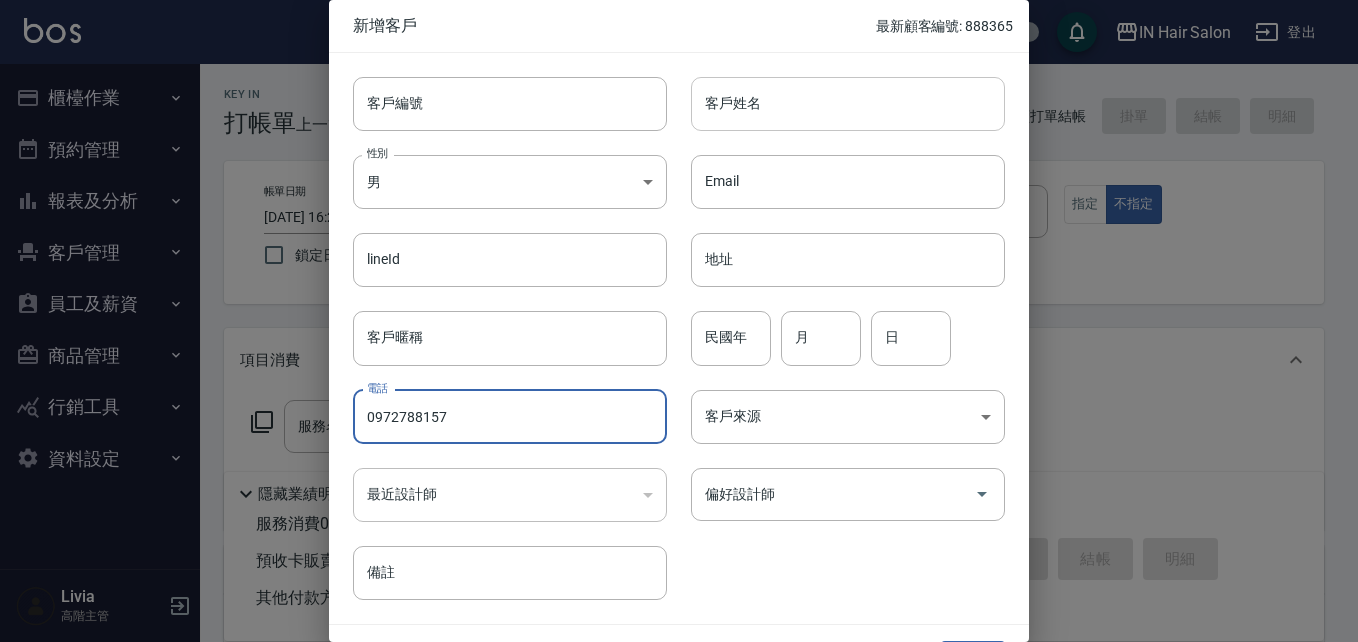 type on "0972788157" 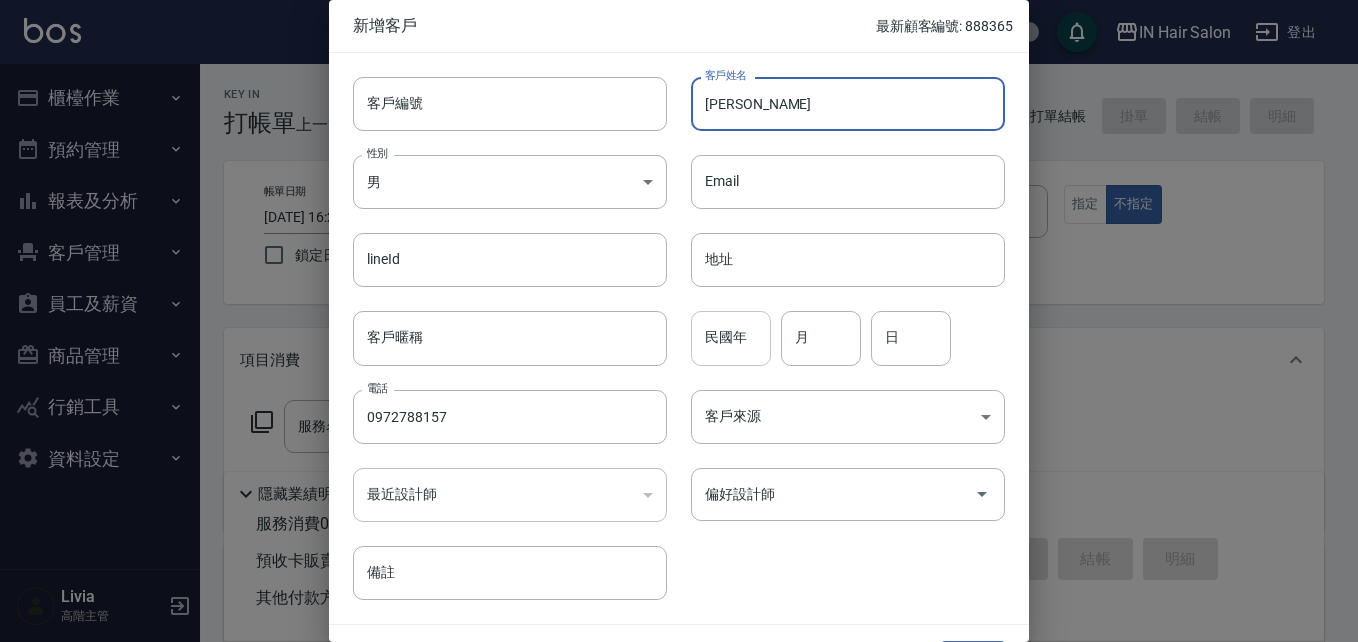 type on "[PERSON_NAME]" 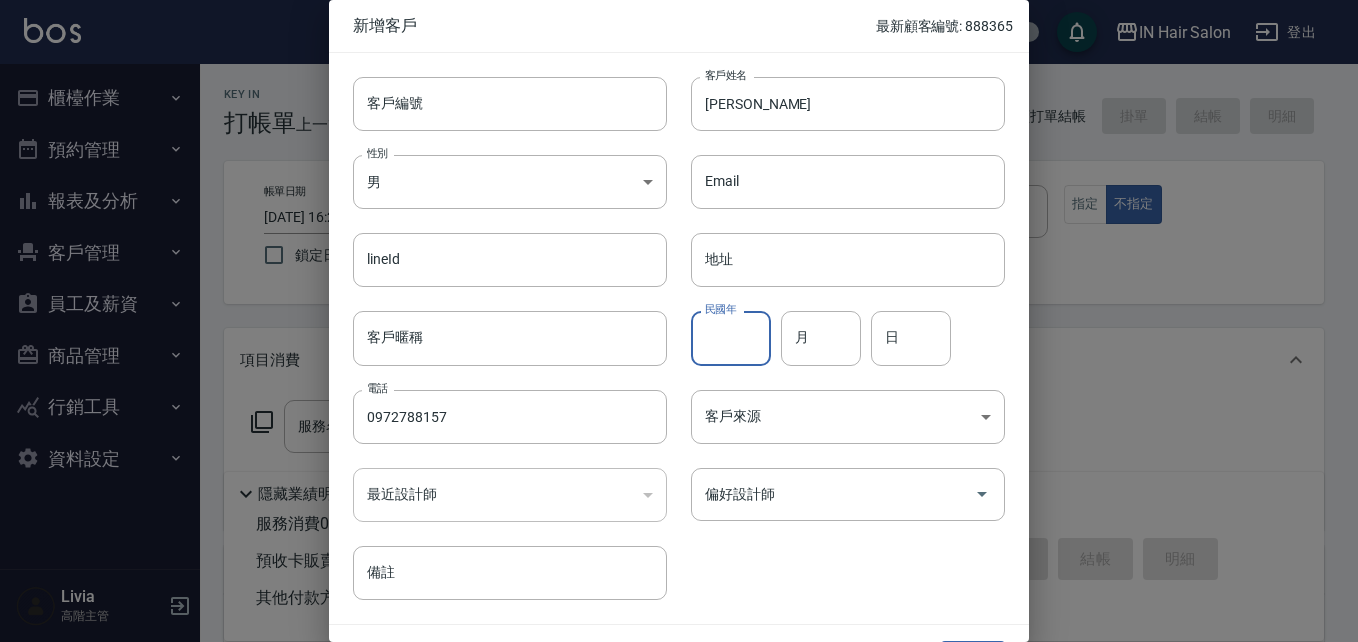 click on "民國年" at bounding box center [731, 338] 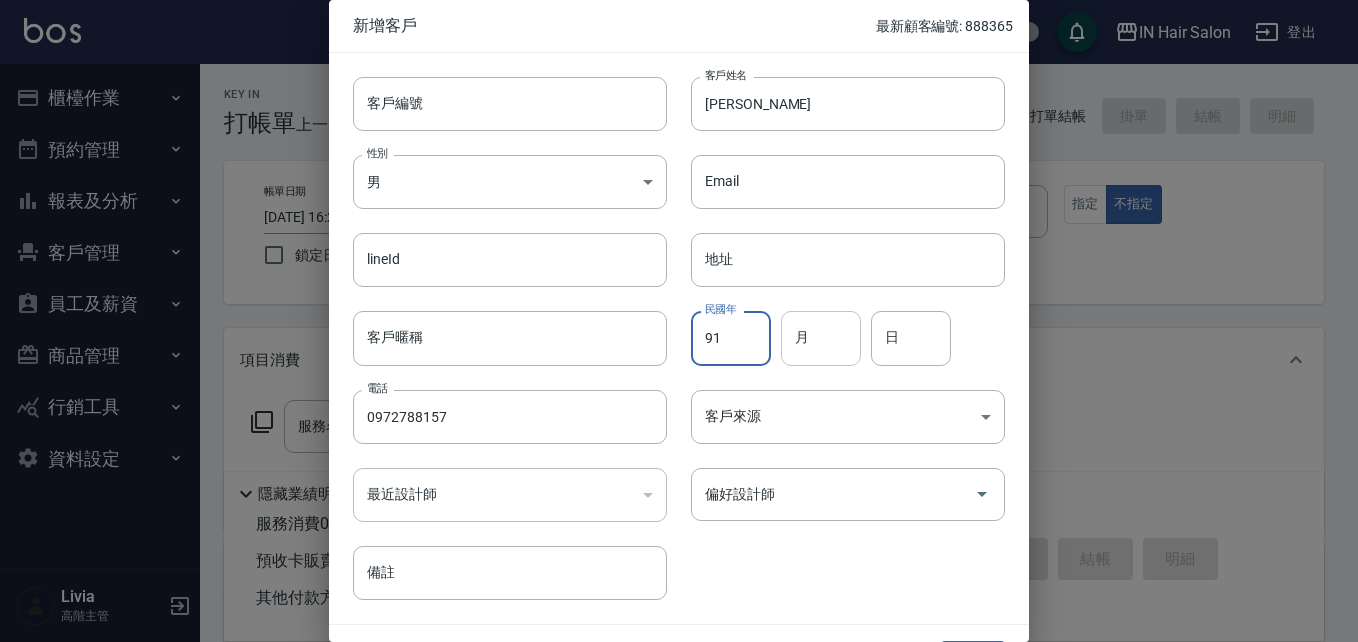 type on "91" 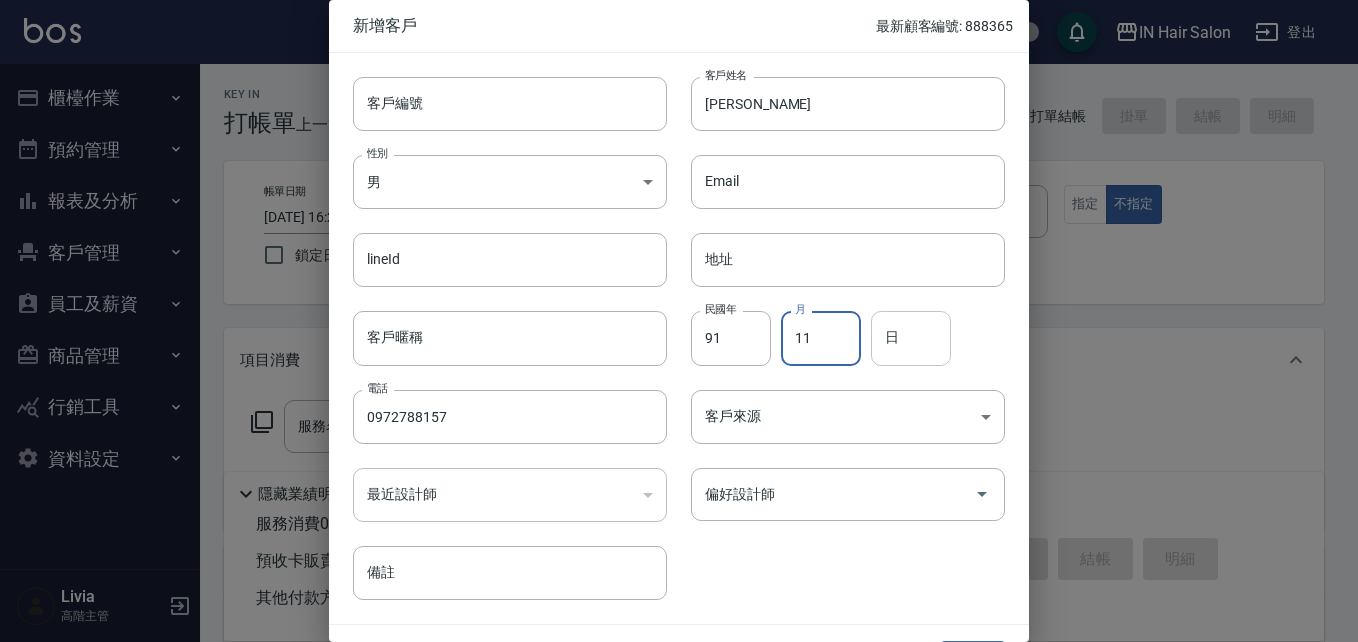 type on "11" 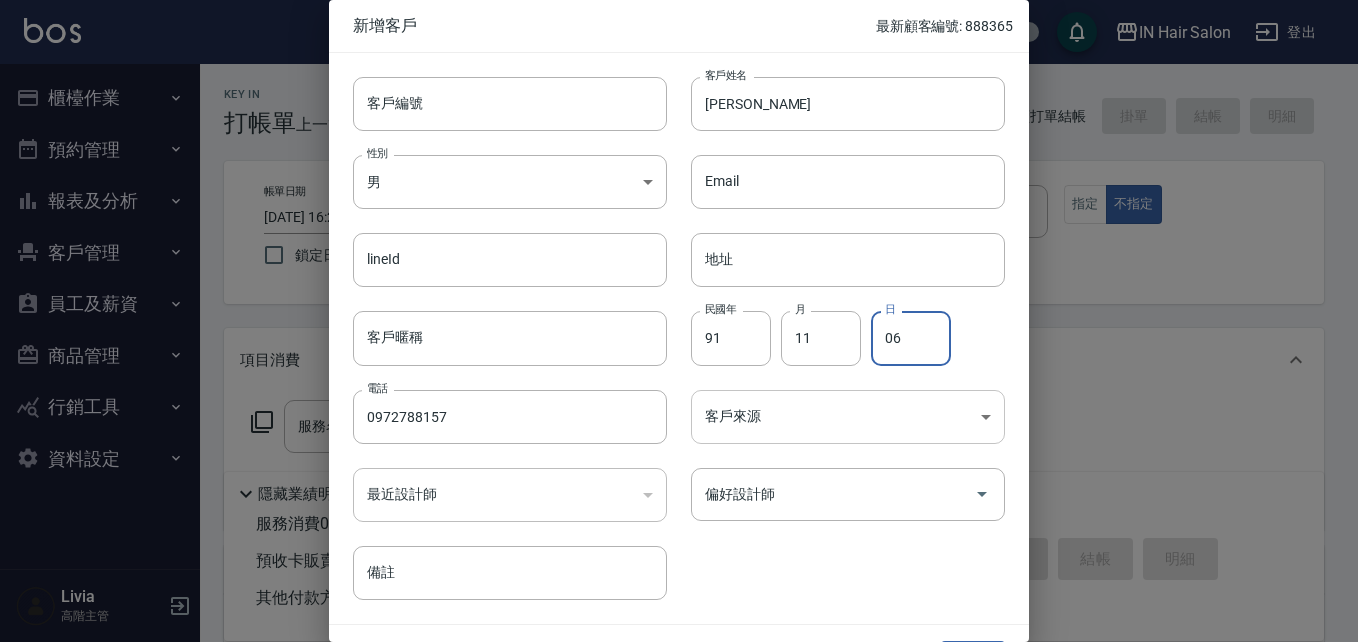 type on "06" 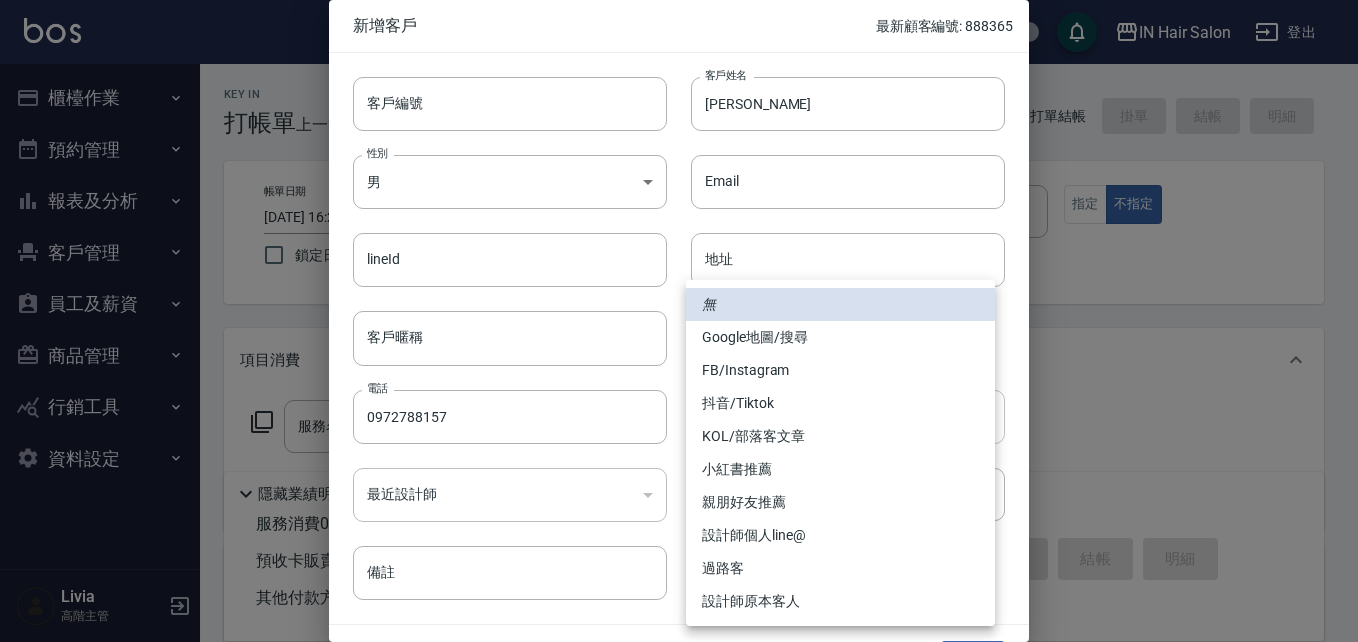 click on "IN Hair Salon 登出 櫃檯作業 打帳單 帳單列表 掛單列表 座位開單 營業儀表板 現金收支登錄 高階收支登錄 材料自購登錄 每日結帳 排班表 現場電腦打卡 掃碼打卡 預約管理 預約管理 單日預約紀錄 單週預約紀錄 報表及分析 報表目錄 消費分析儀表板 店家區間累計表 店家日報表 店家排行榜 互助日報表 互助月報表 互助排行榜 互助點數明細 互助業績報表 全店業績分析表 每日業績分析表 營業統計分析表 營業項目月分析表 設計師業績表 設計師日報表 設計師業績分析表 設計師業績月報表 設計師抽成報表 設計師排行榜 商品銷售排行榜 商品消耗明細 商品進銷貨報表 商品庫存表 商品庫存盤點表 會員卡銷售報表 服務扣項明細表 單一服務項目查詢 店販抽成明細 店販分類抽成明細 顧客入金餘額表 顧客卡券餘額表 每日非現金明細 每日收支明細 收支分類明細表 收支匯款表 0" at bounding box center [679, 489] 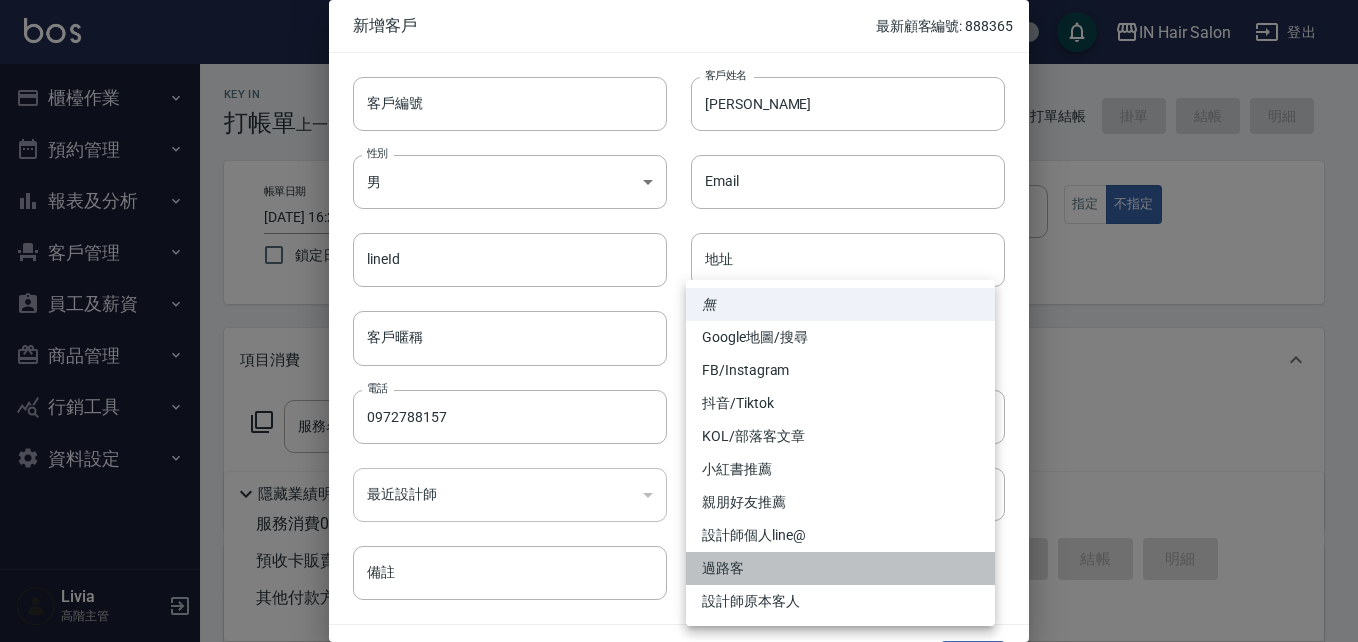 click on "過路客" at bounding box center [840, 568] 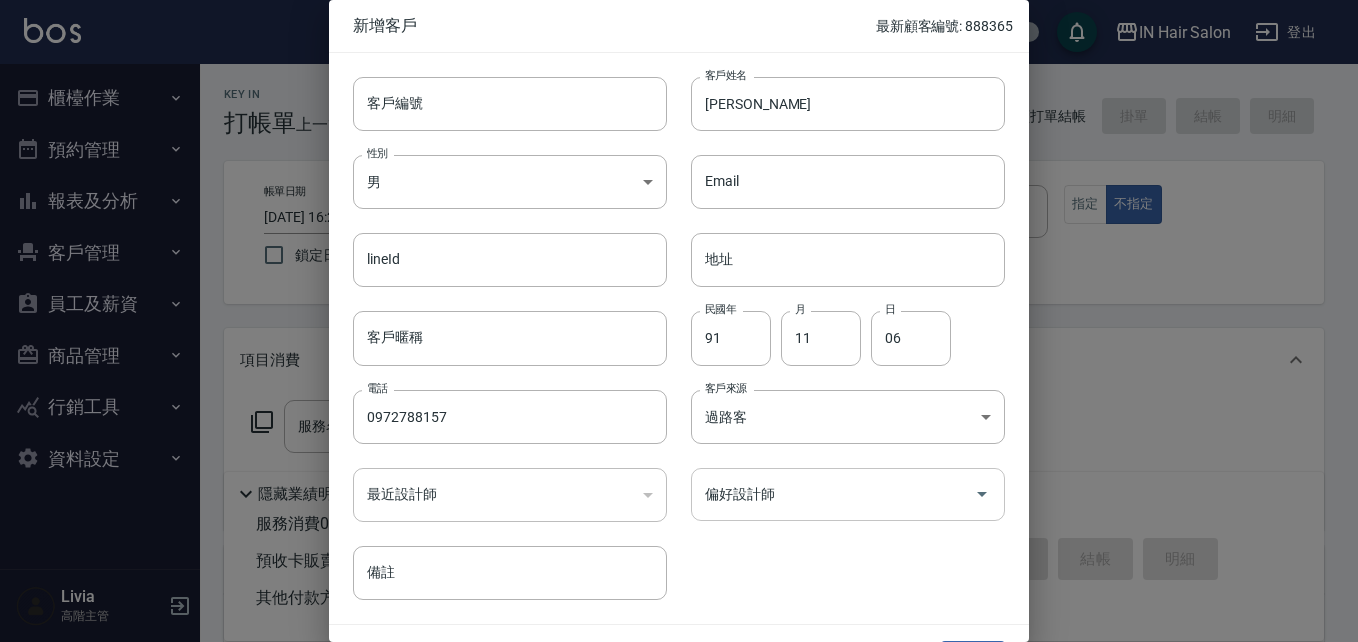 click on "偏好設計師" at bounding box center (833, 494) 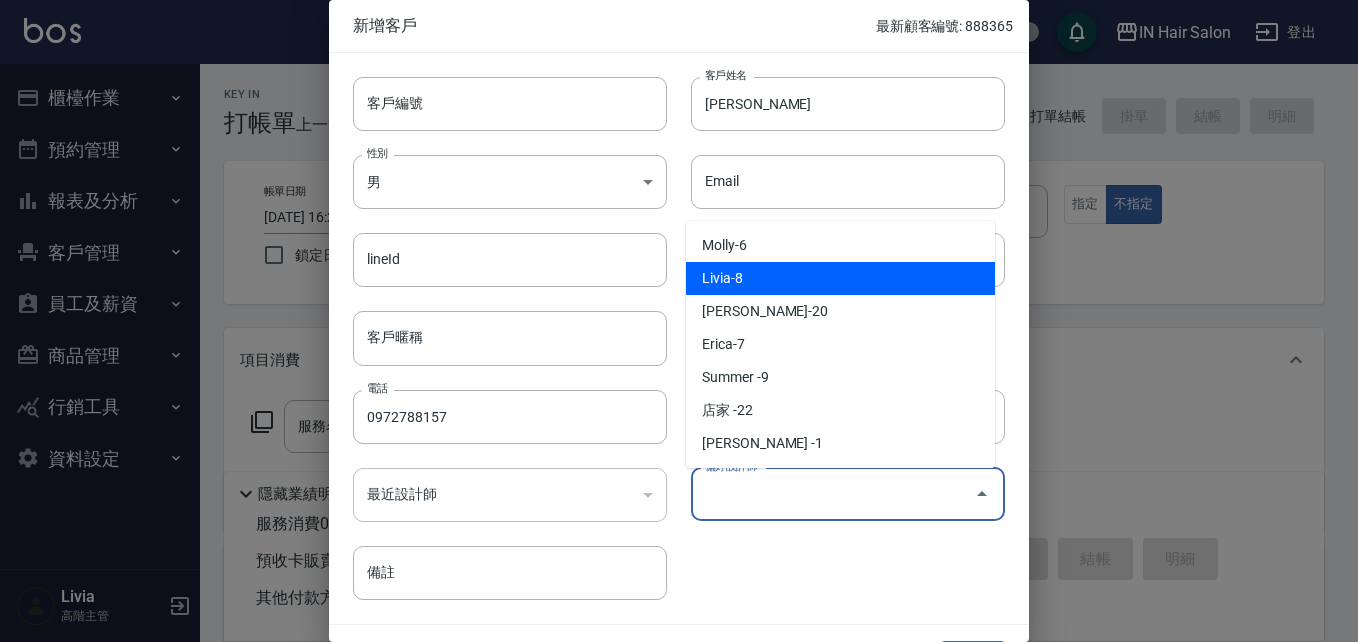 click on "Livia-8" at bounding box center (840, 278) 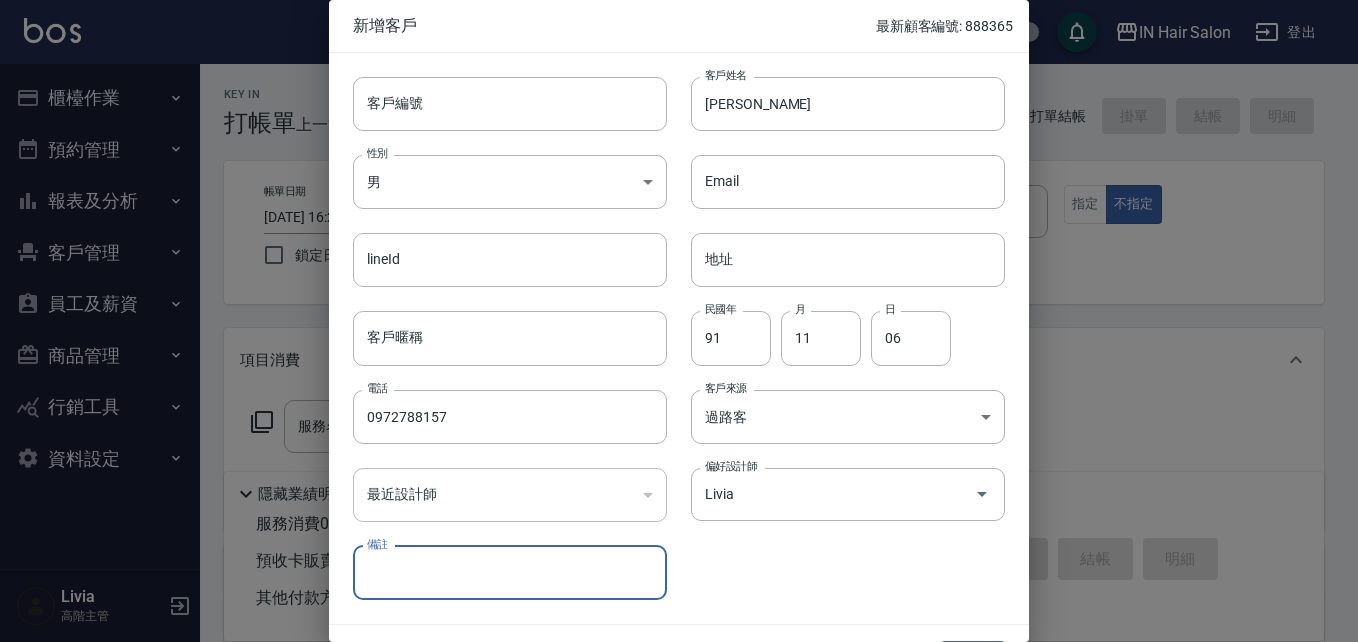 click on "客戶編號 客戶編號 客戶姓名 [PERSON_NAME]姓名 性別 男 [DEMOGRAPHIC_DATA] 性別 Email Email lineId lineId 地址 地址 客戶暱稱 客戶暱稱 民國年 91 民國年 月 11 月 日 06 日 電話 [PHONE_NUMBER] 電話 客戶來源 過路客 過路客 客戶來源 最近設計師 ​ 最近設計師 偏好設計師 [PERSON_NAME] 偏好設計師 備註 備註" at bounding box center (667, 326) 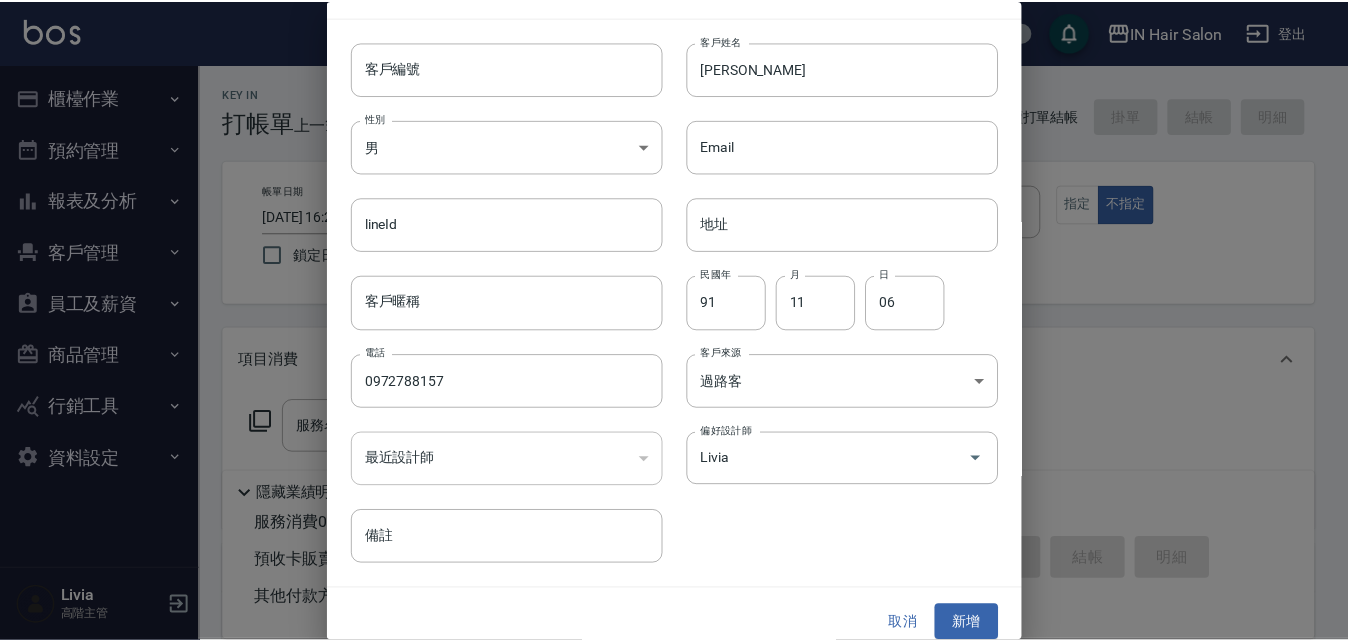 scroll, scrollTop: 51, scrollLeft: 0, axis: vertical 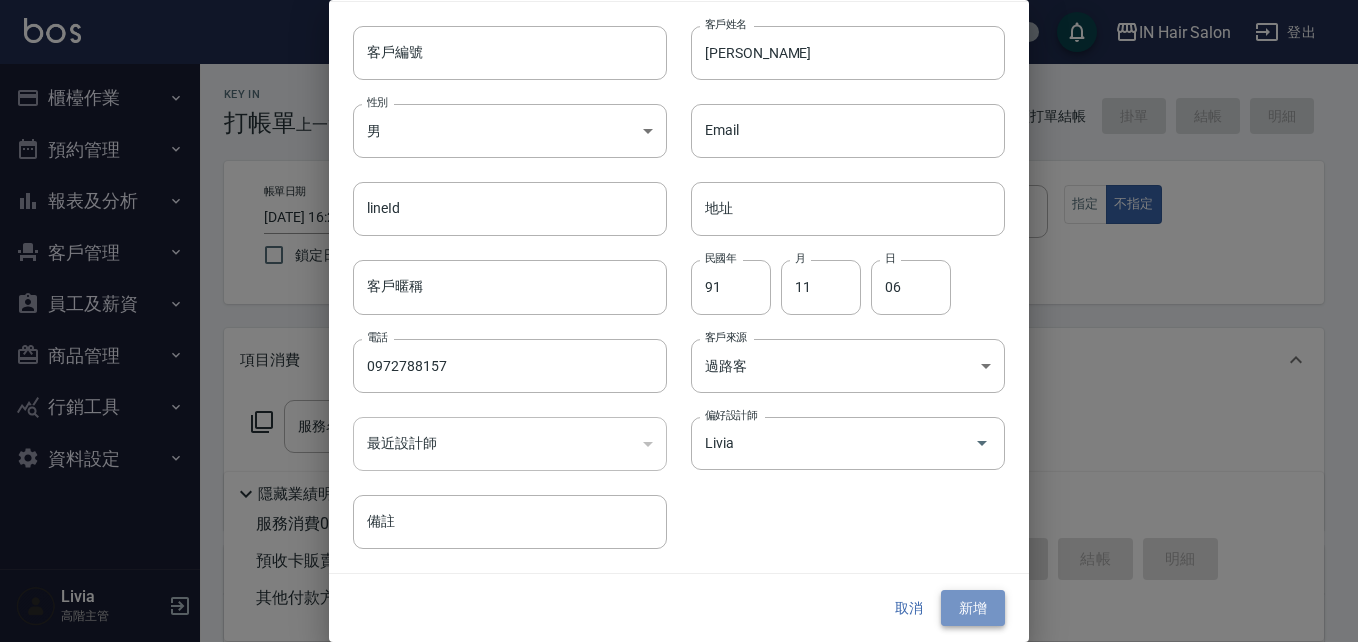 click on "新增" at bounding box center [973, 608] 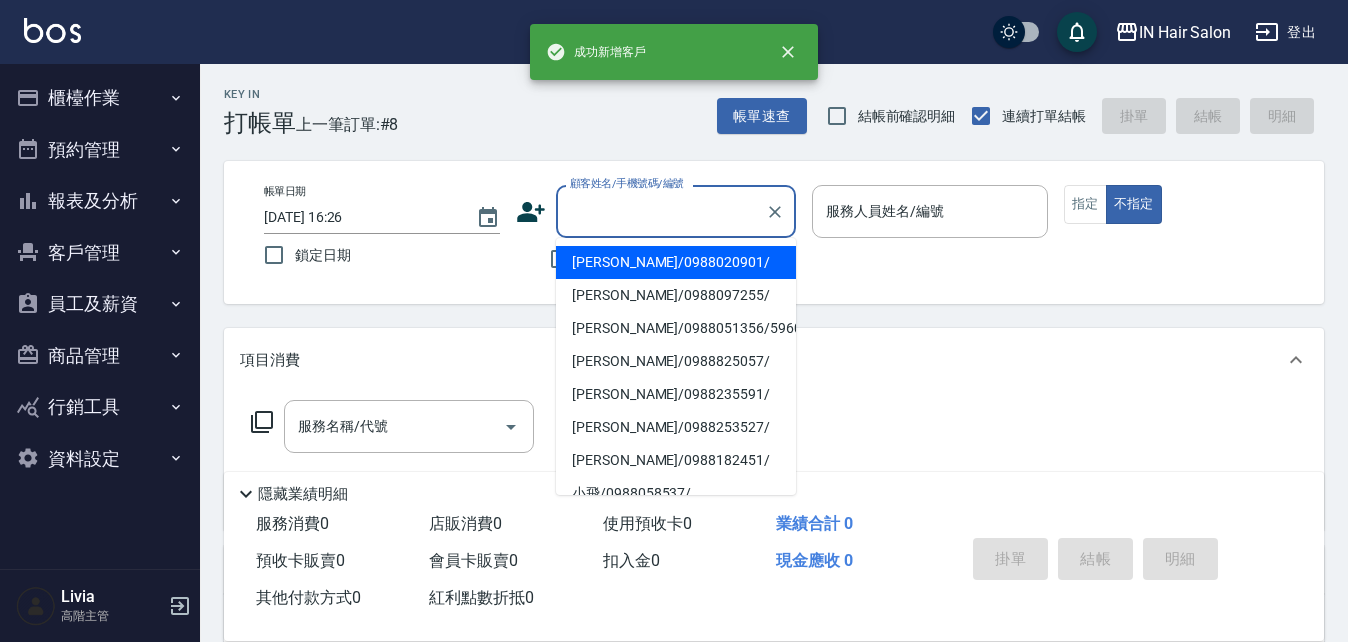 click on "顧客姓名/手機號碼/編號" at bounding box center [661, 211] 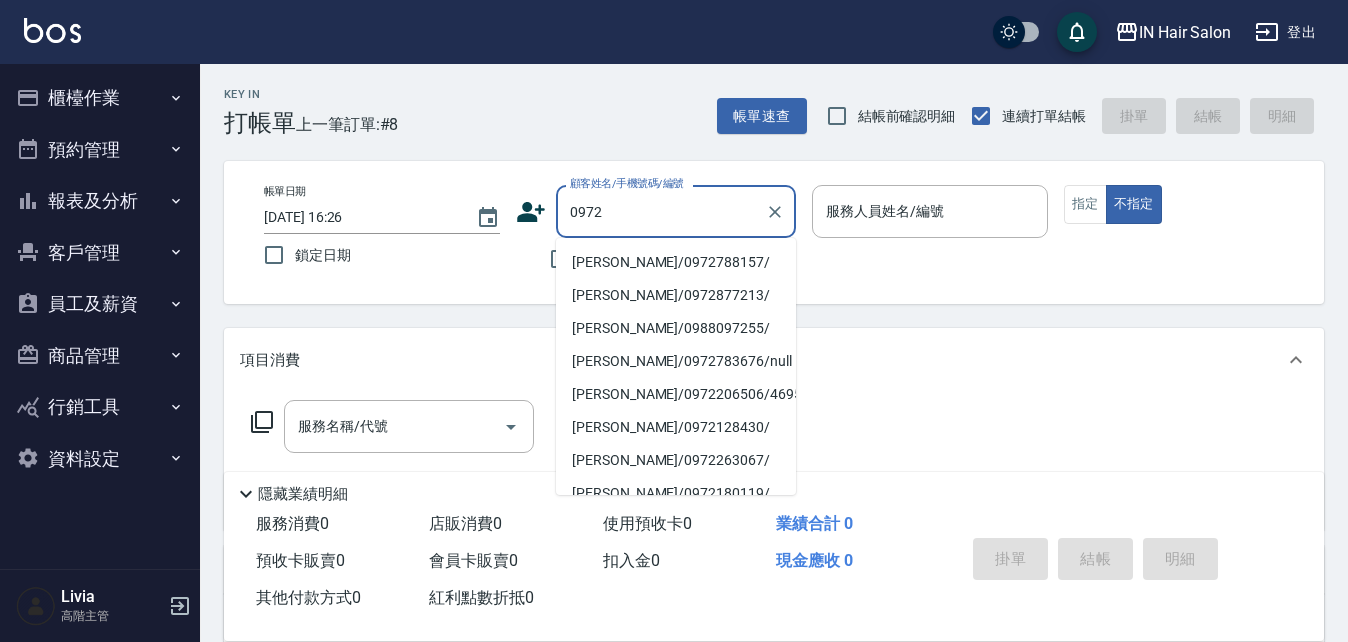 click on "[PERSON_NAME]/0972788157/" at bounding box center [676, 262] 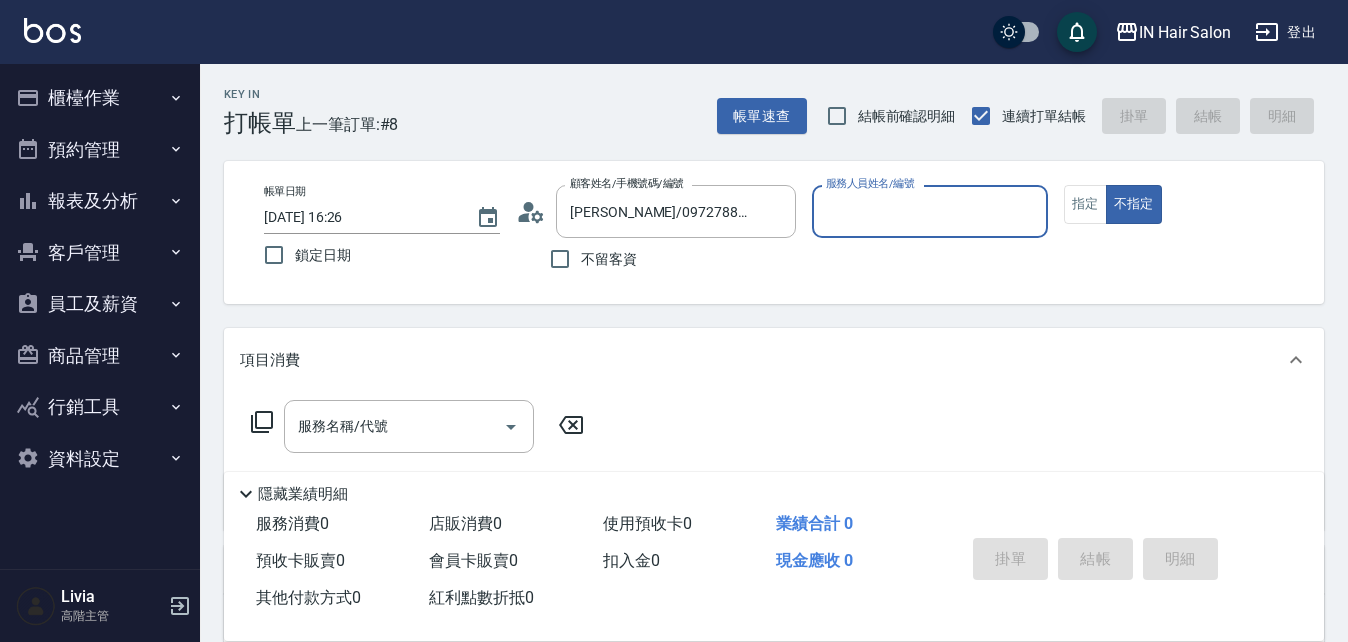 type on "8號店長Livia-8" 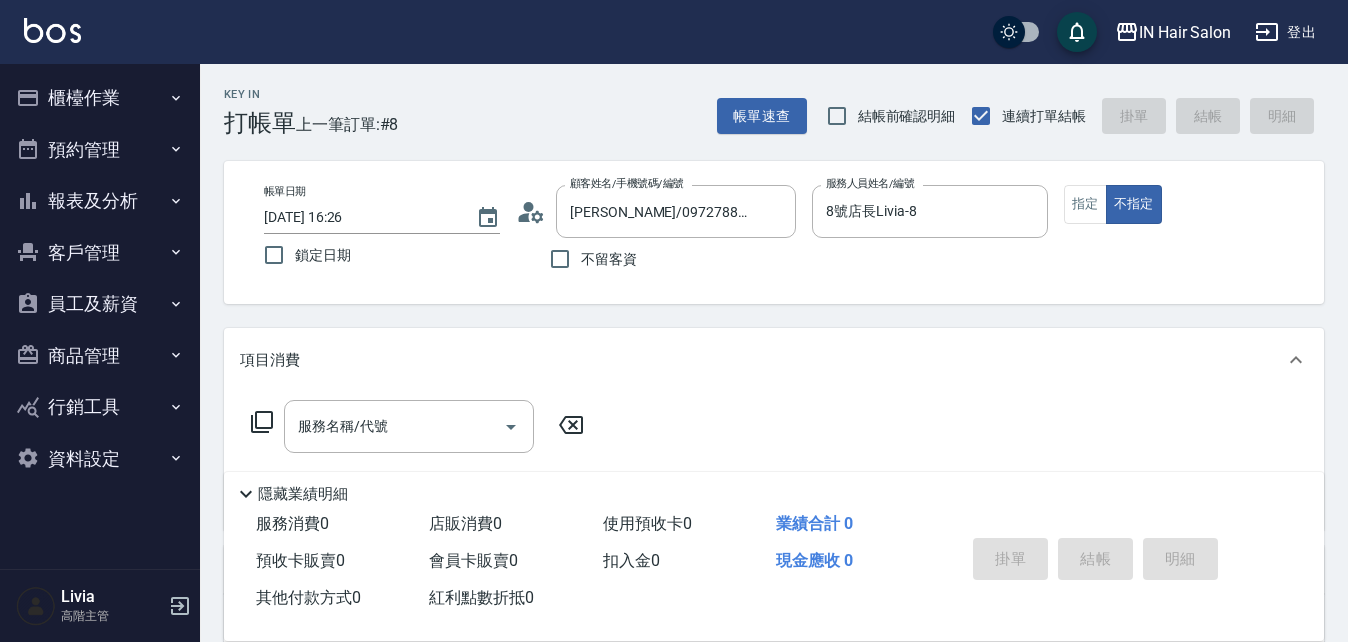 click 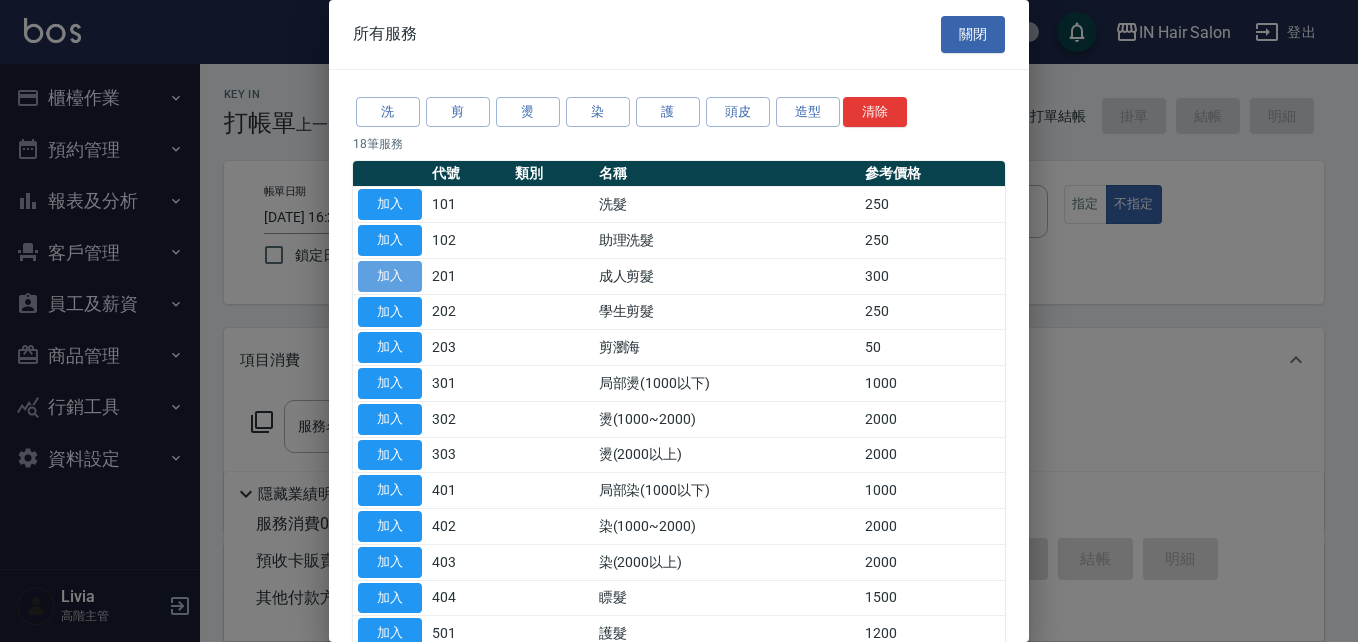 click on "加入" at bounding box center [390, 276] 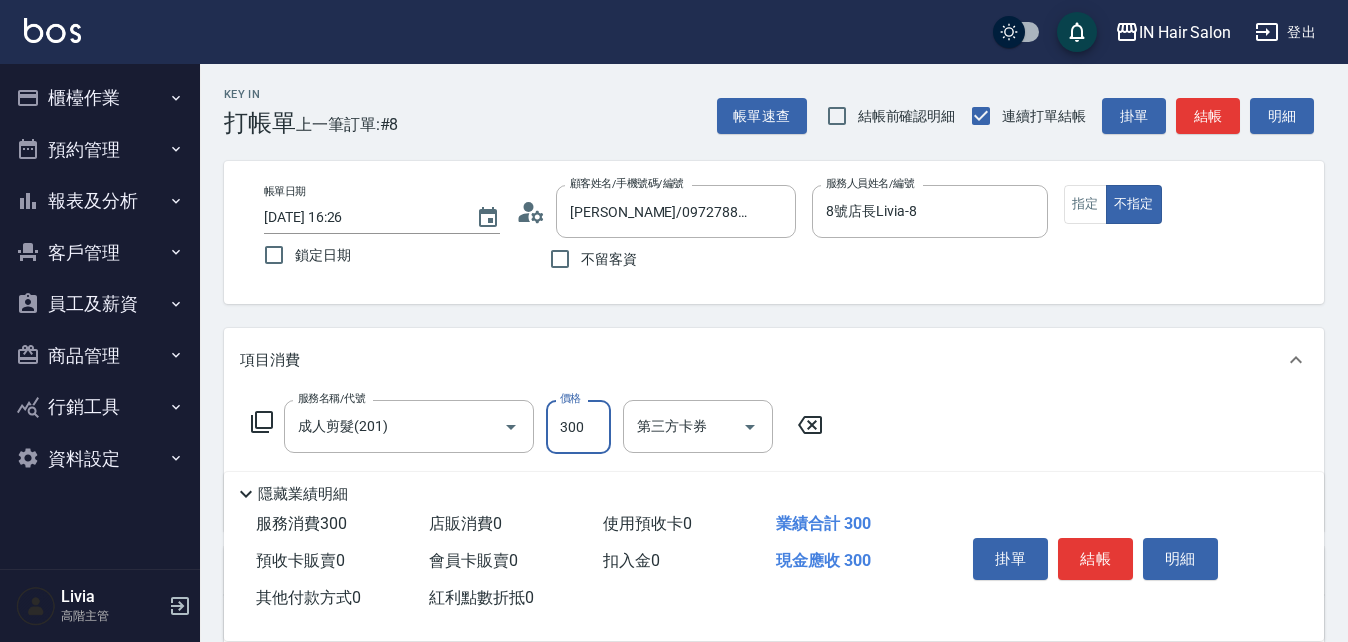 click on "300" at bounding box center (578, 427) 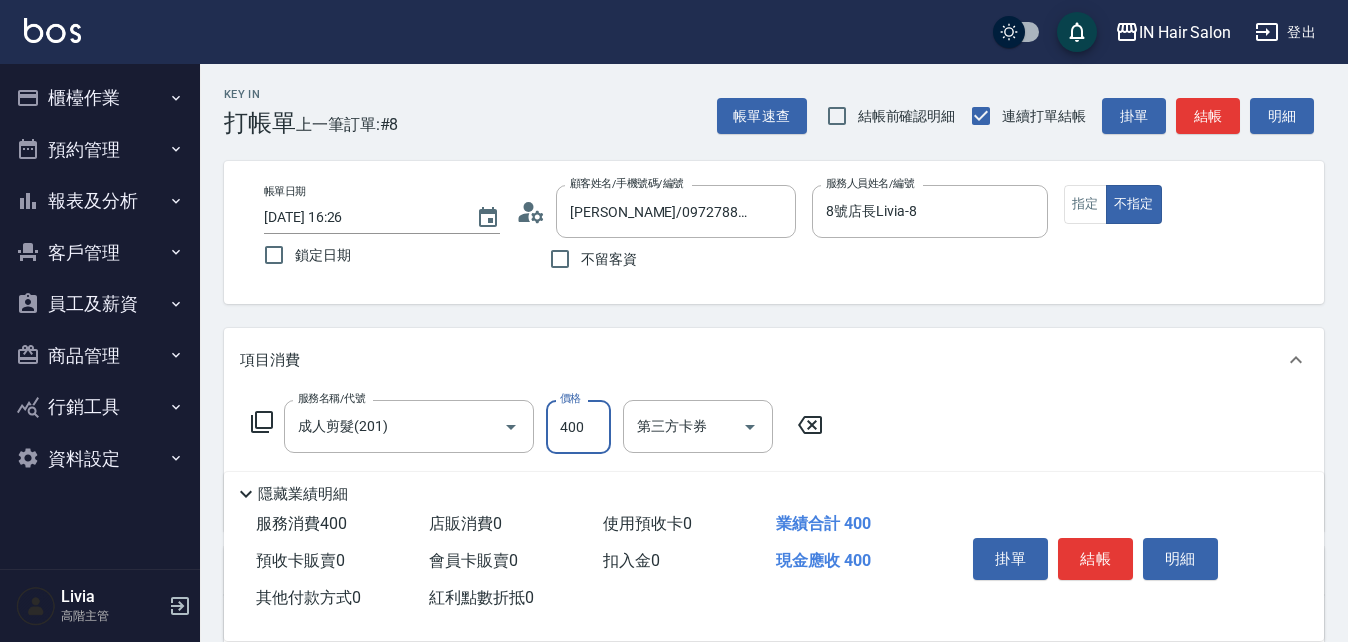 type on "400" 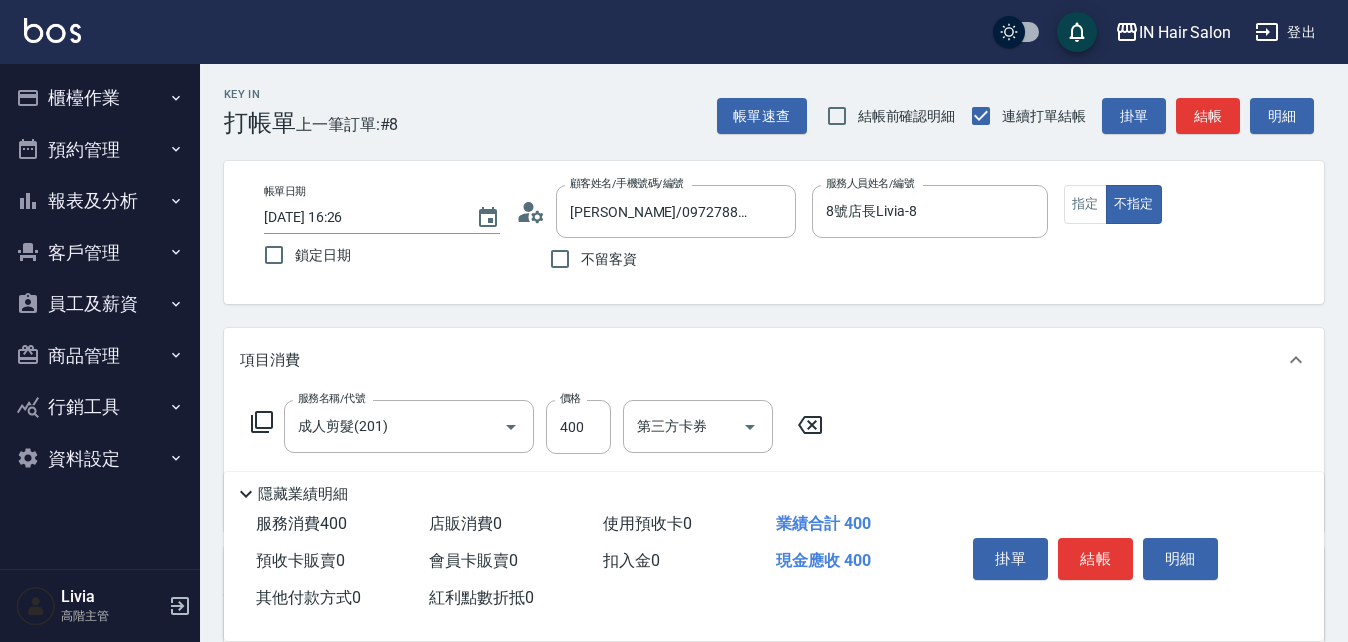 click on "服務名稱/代號 成人剪髮(201) 服務名稱/代號 價格 400 價格 第三方卡券 第三方卡券" at bounding box center [774, 461] 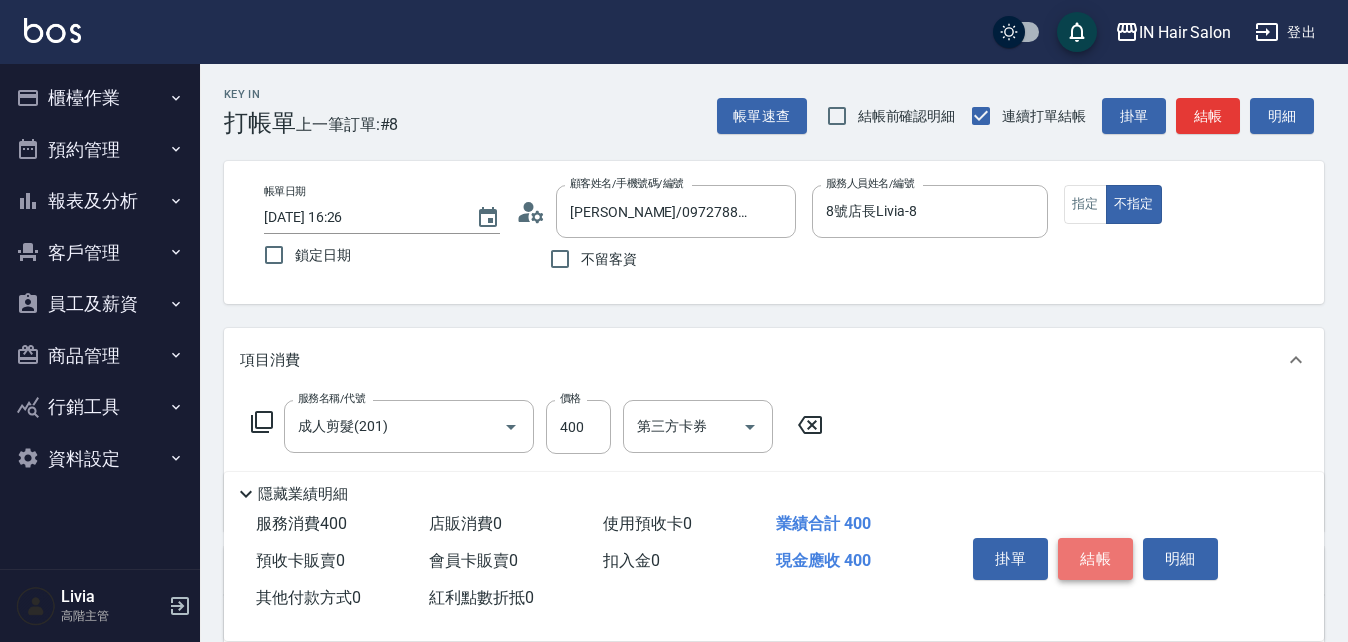click on "結帳" at bounding box center [1095, 559] 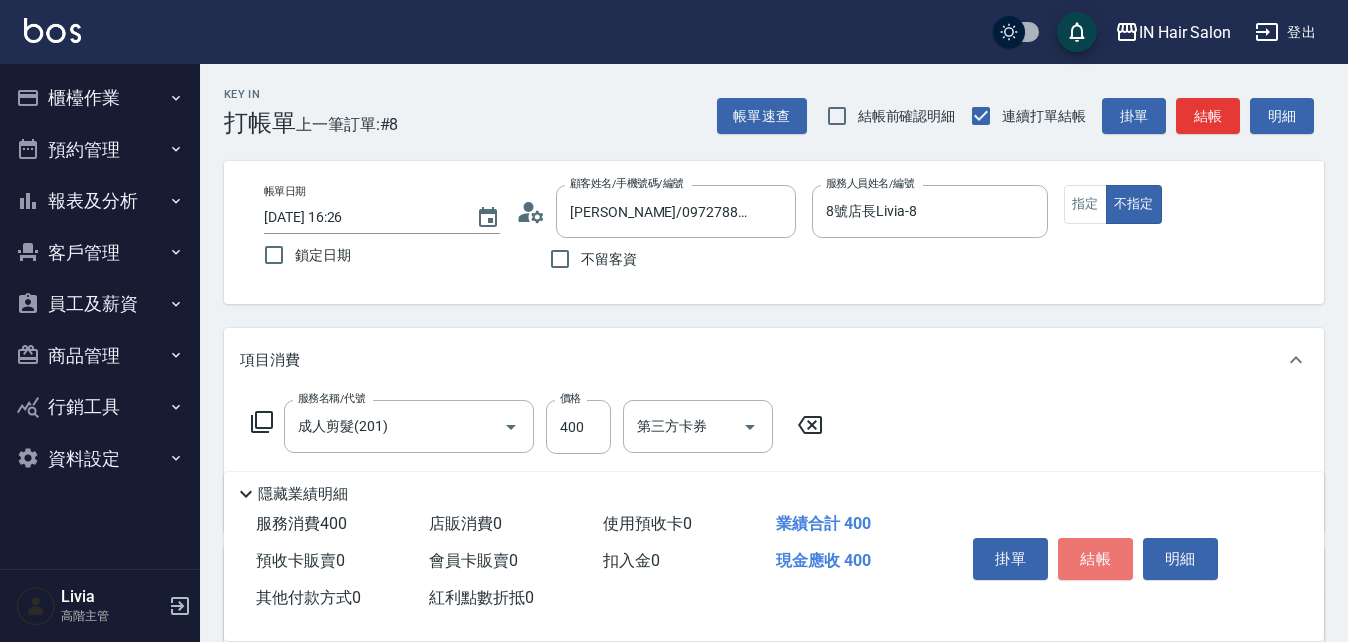 type on "[DATE] 16:28" 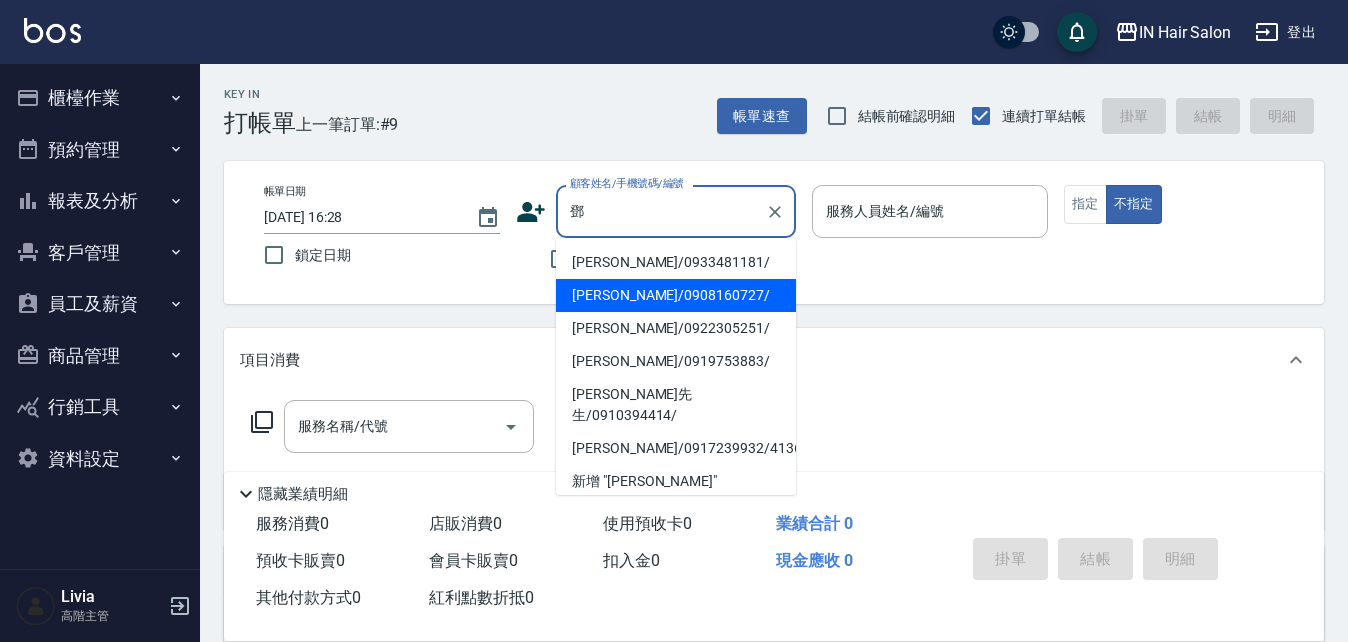 click on "[PERSON_NAME]/0908160727/" at bounding box center [676, 295] 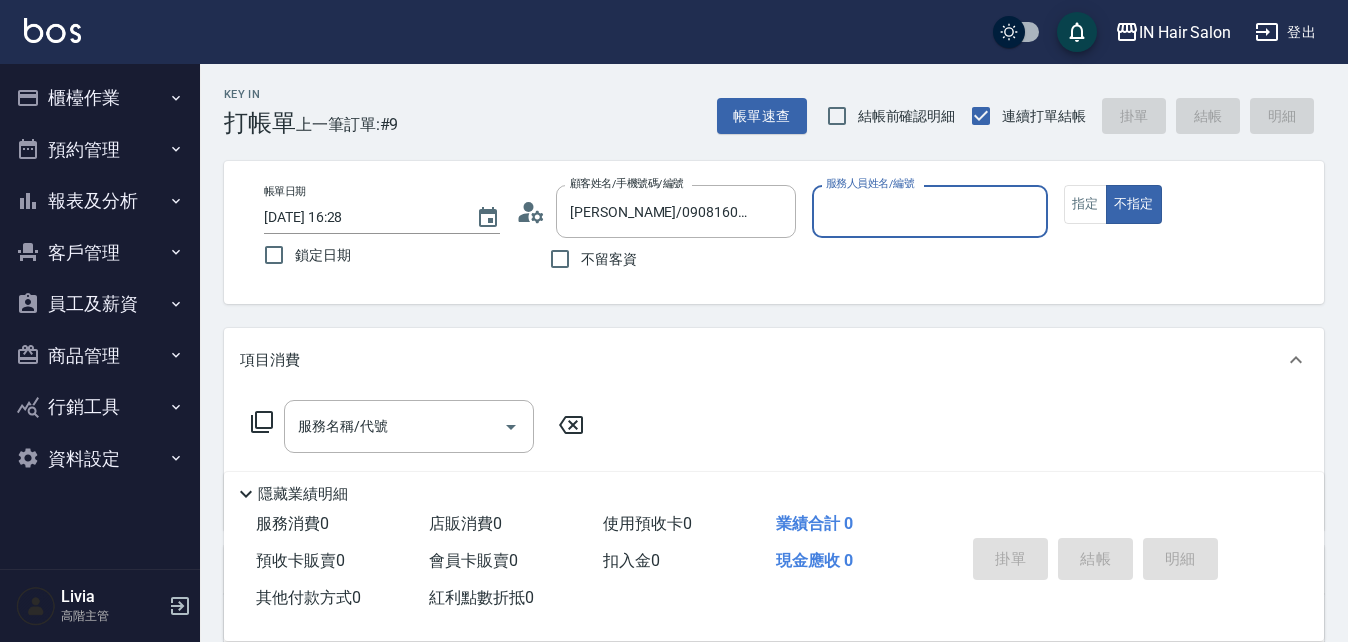 type on "7號設計師[PERSON_NAME]-7" 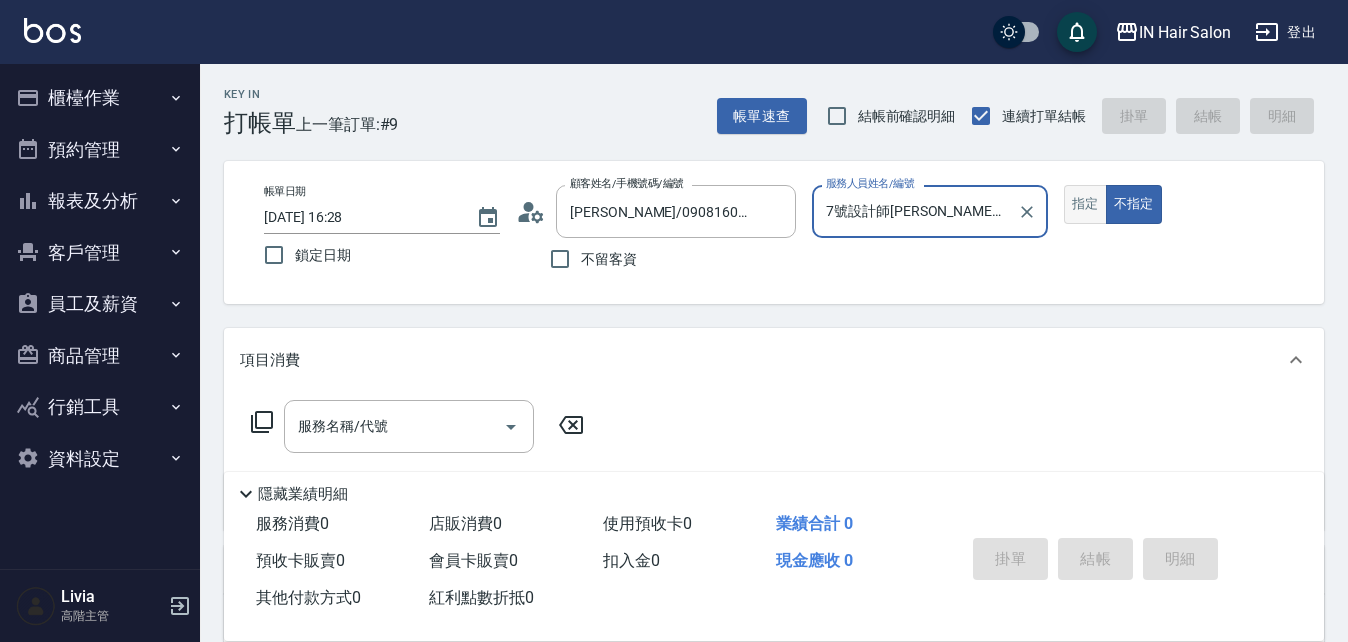 click on "指定" at bounding box center [1085, 204] 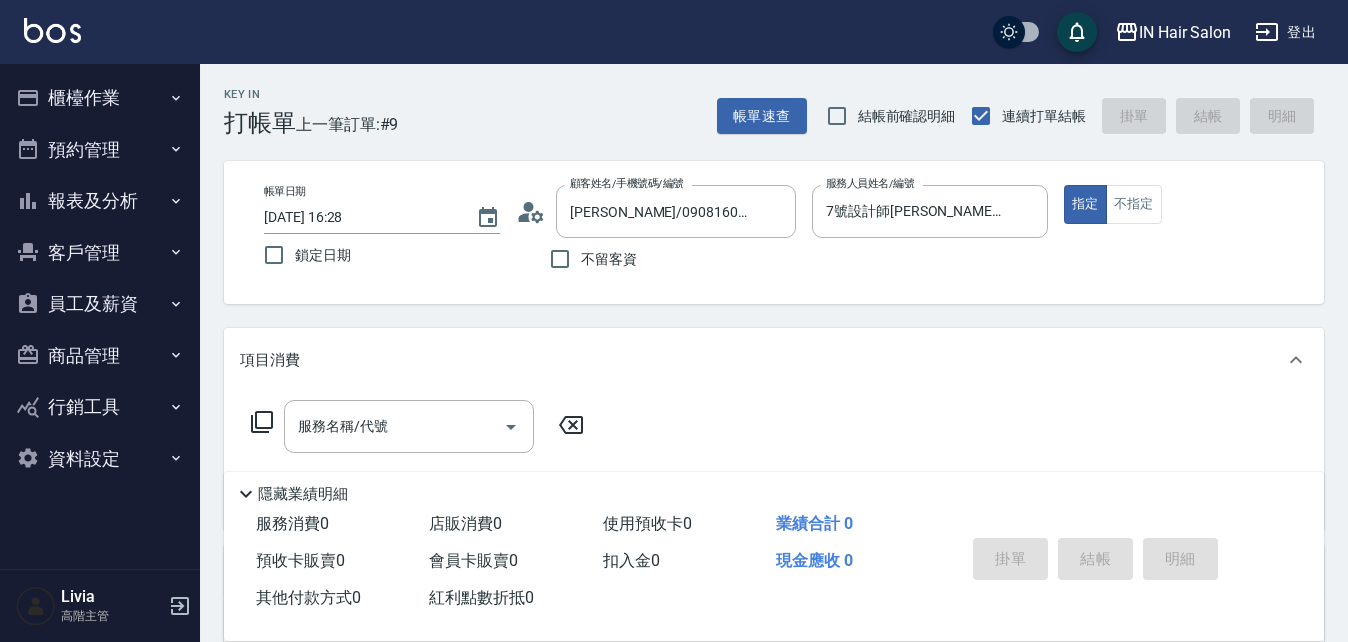 click 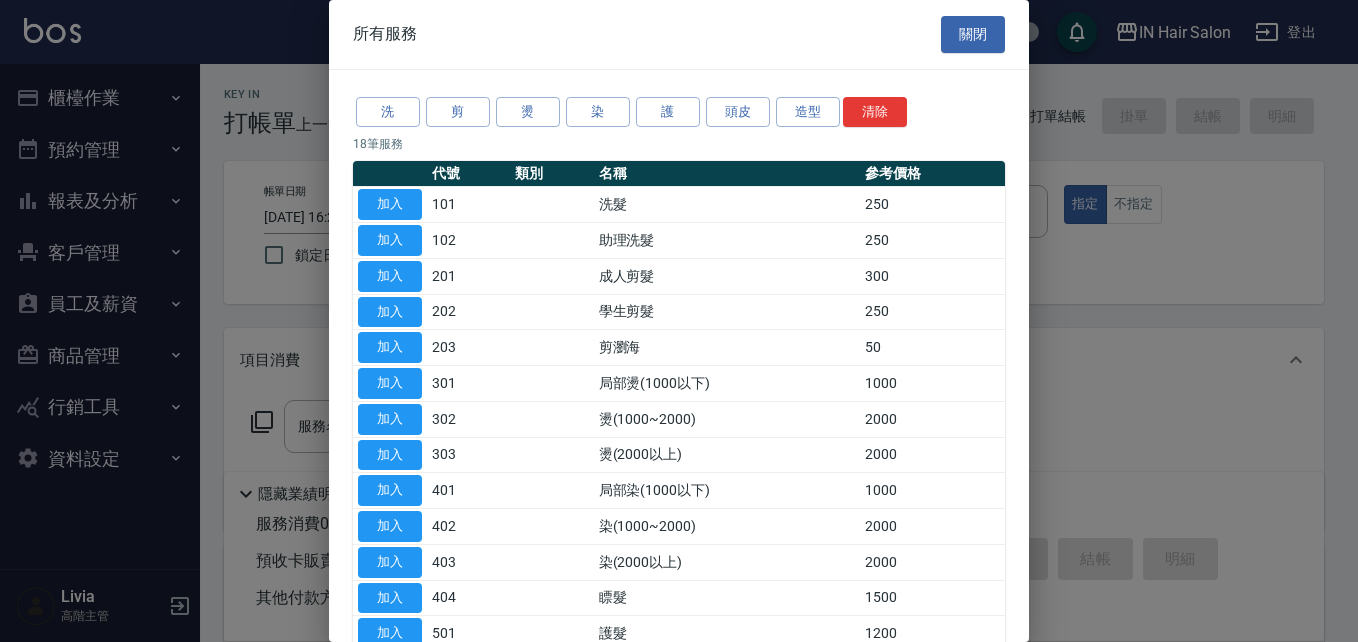 click on "加入" at bounding box center [390, 276] 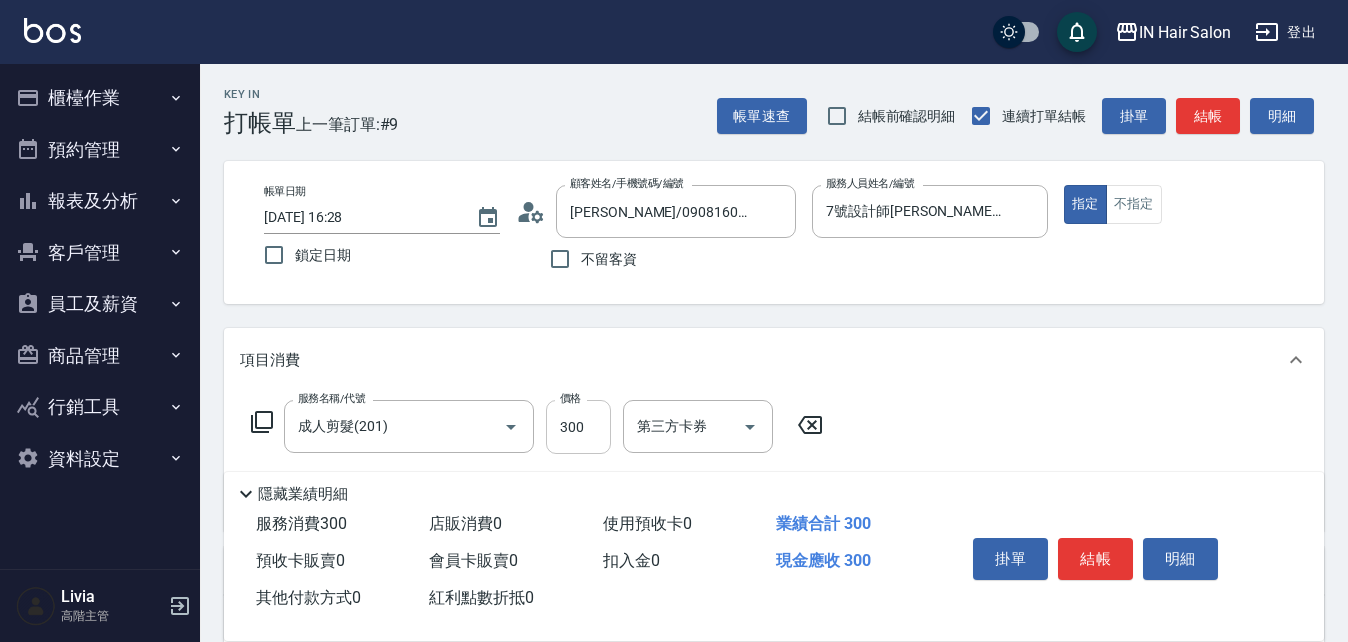 click on "300" at bounding box center [578, 427] 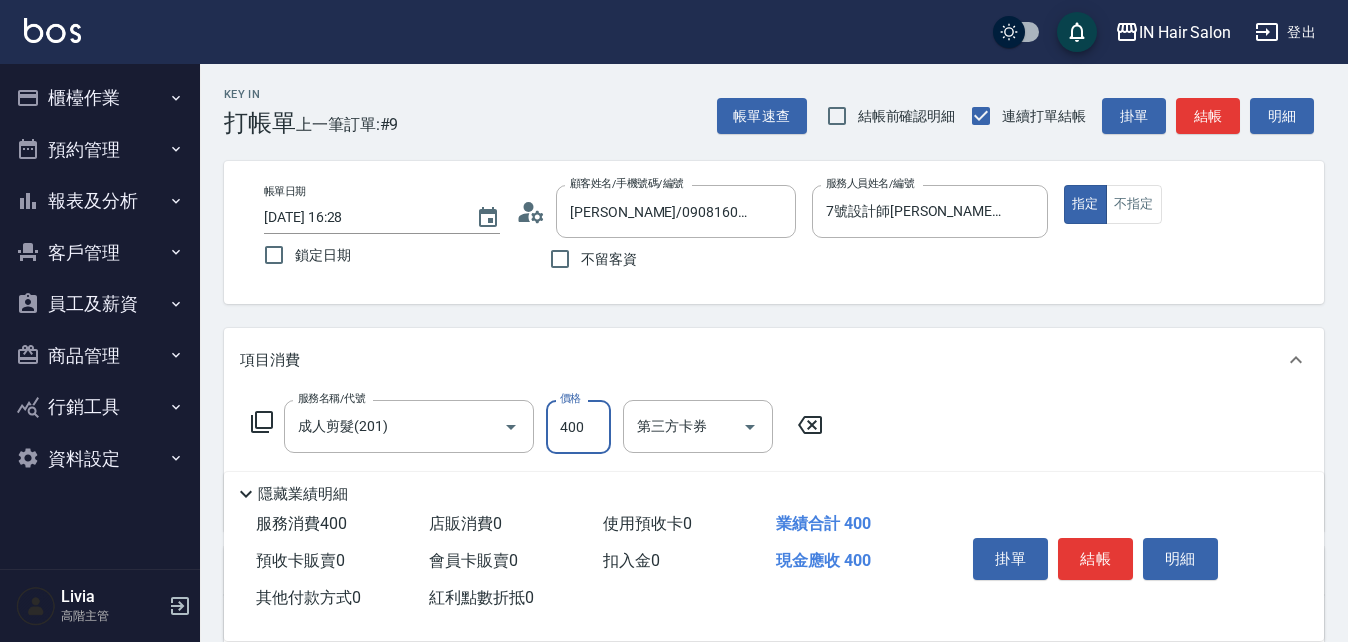 type on "400" 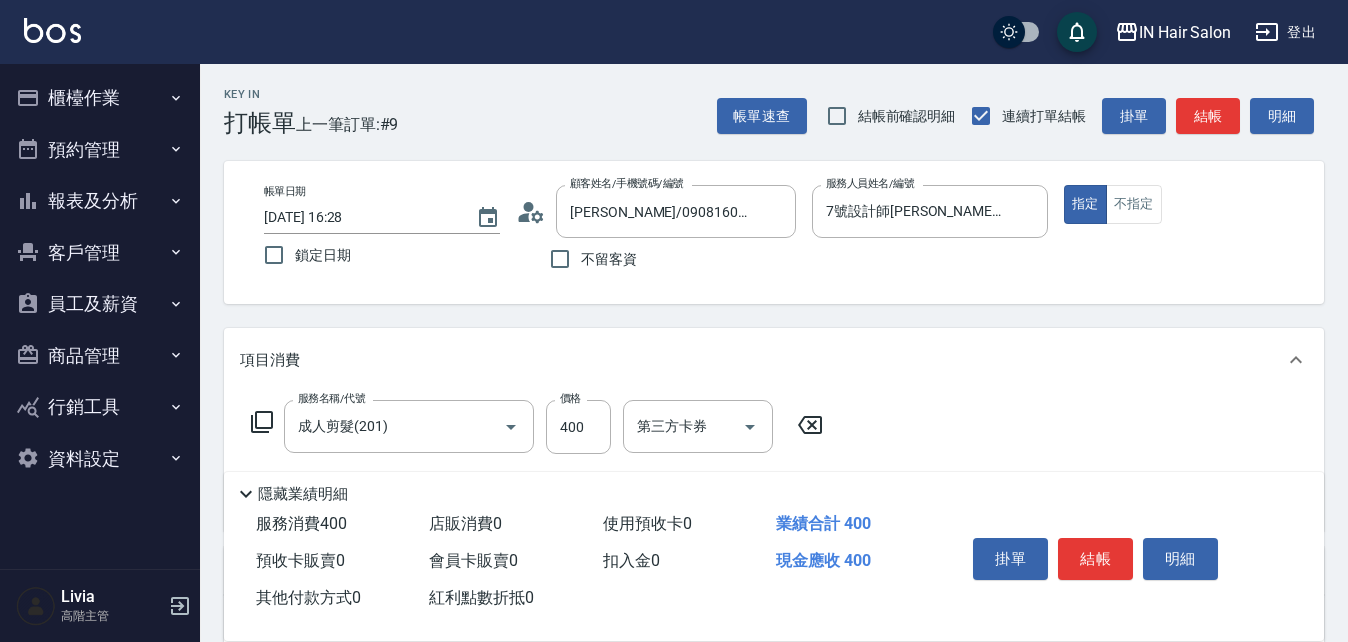 click on "服務名稱/代號 成人剪髮(201) 服務名稱/代號 價格 400 價格 第三方卡券 第三方卡券" at bounding box center [774, 461] 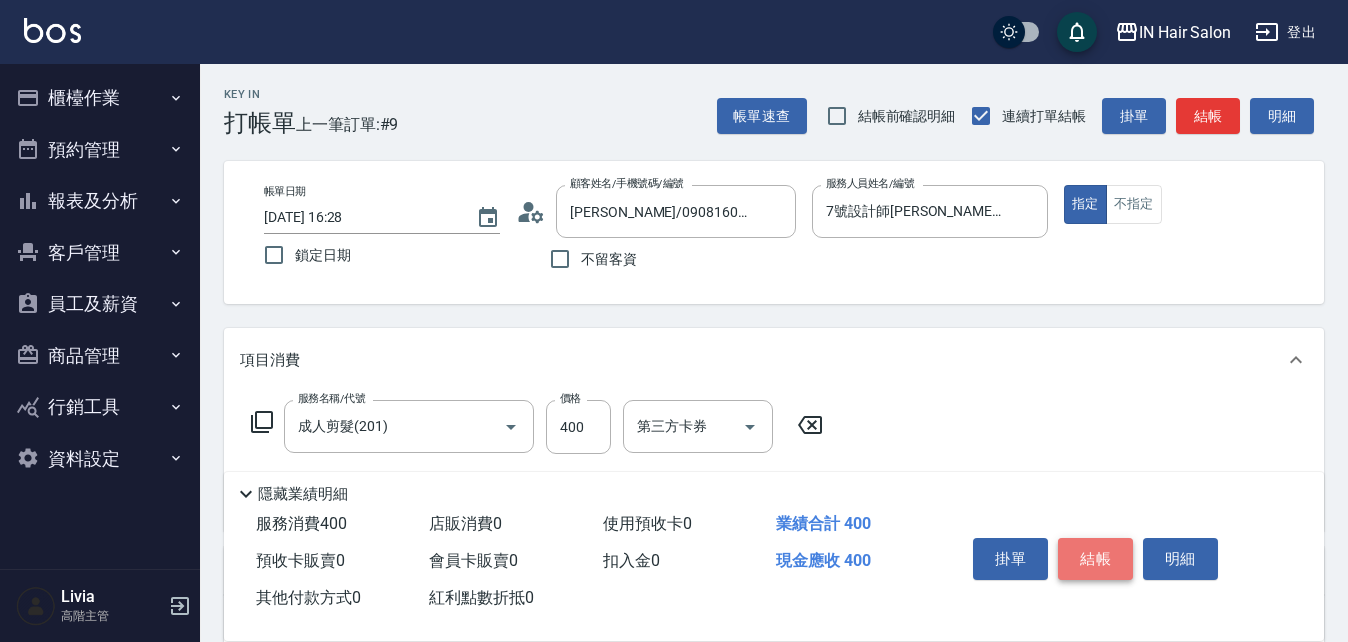 click on "結帳" at bounding box center (1095, 559) 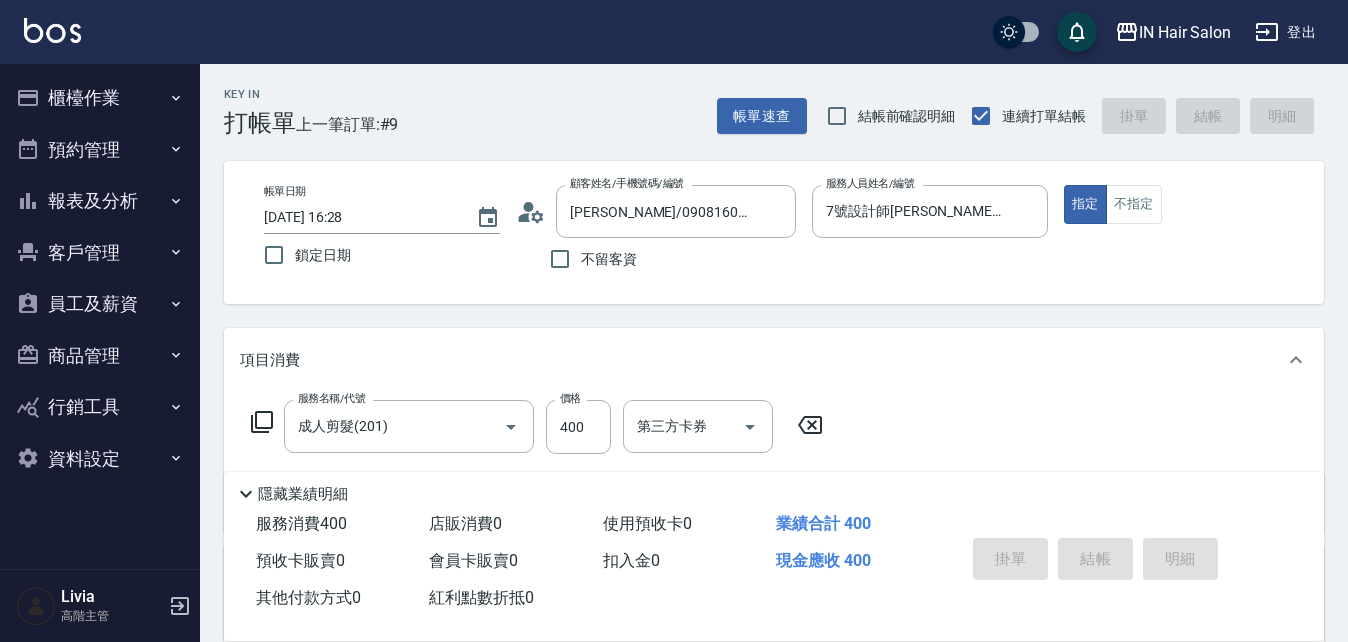 type 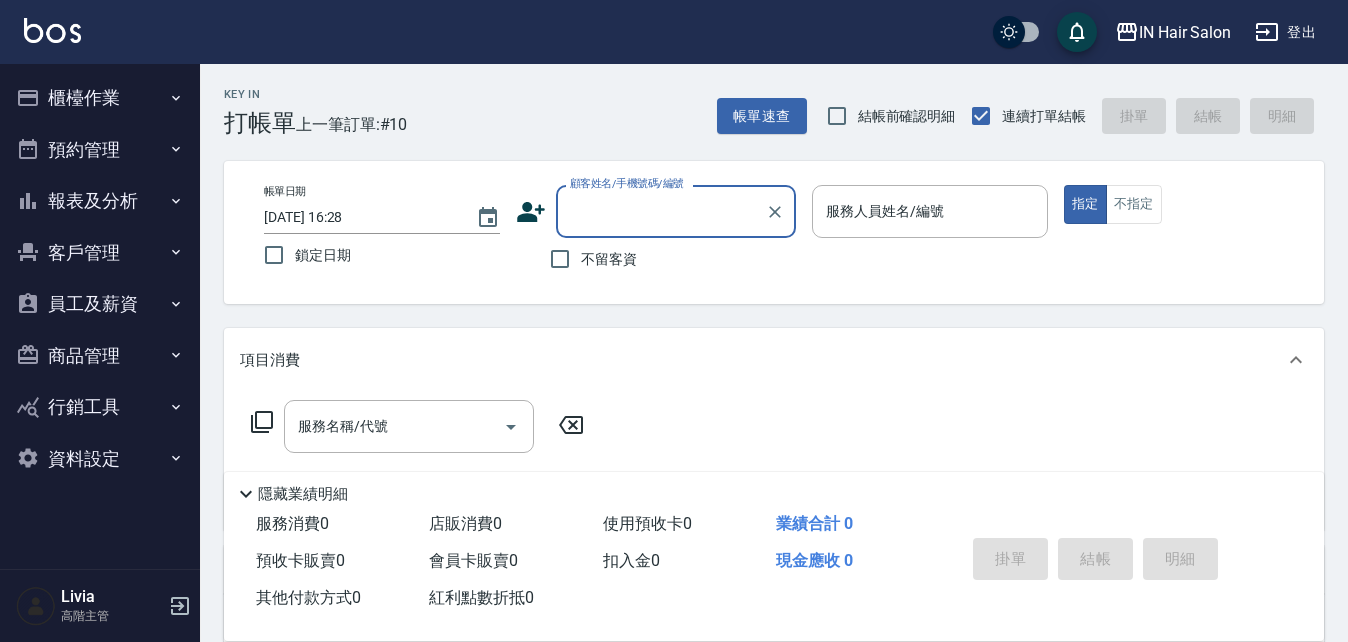 click on "報表及分析" at bounding box center (100, 201) 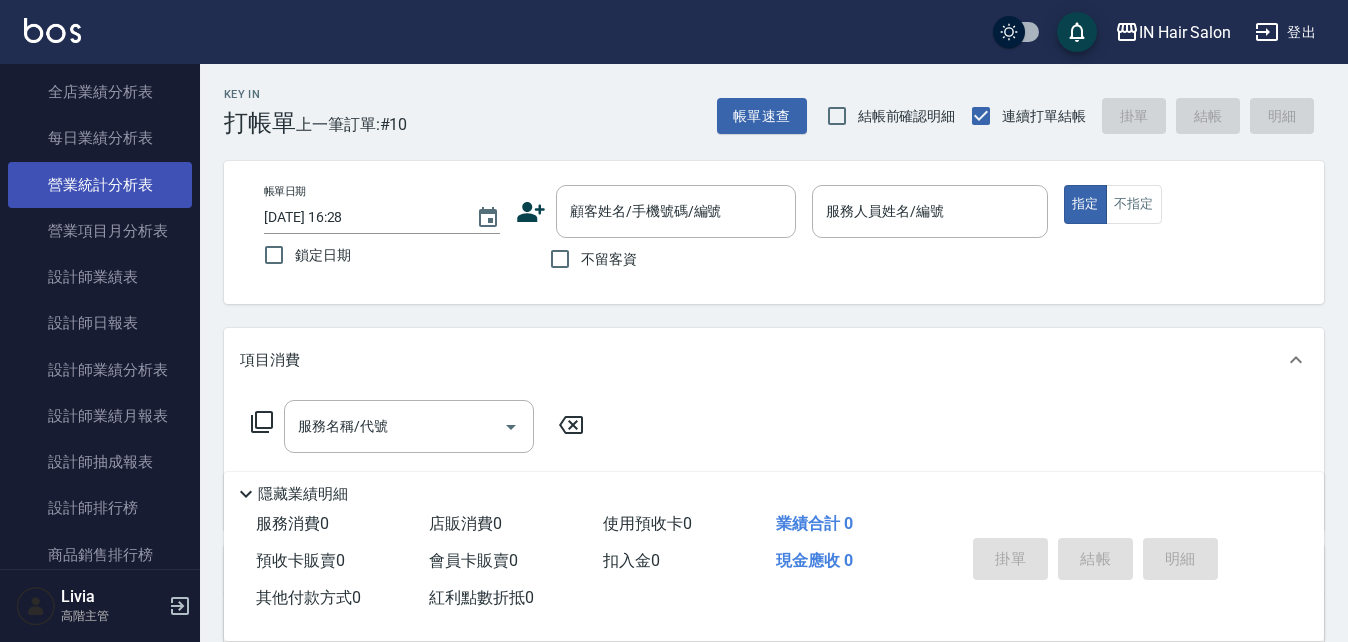 scroll, scrollTop: 700, scrollLeft: 0, axis: vertical 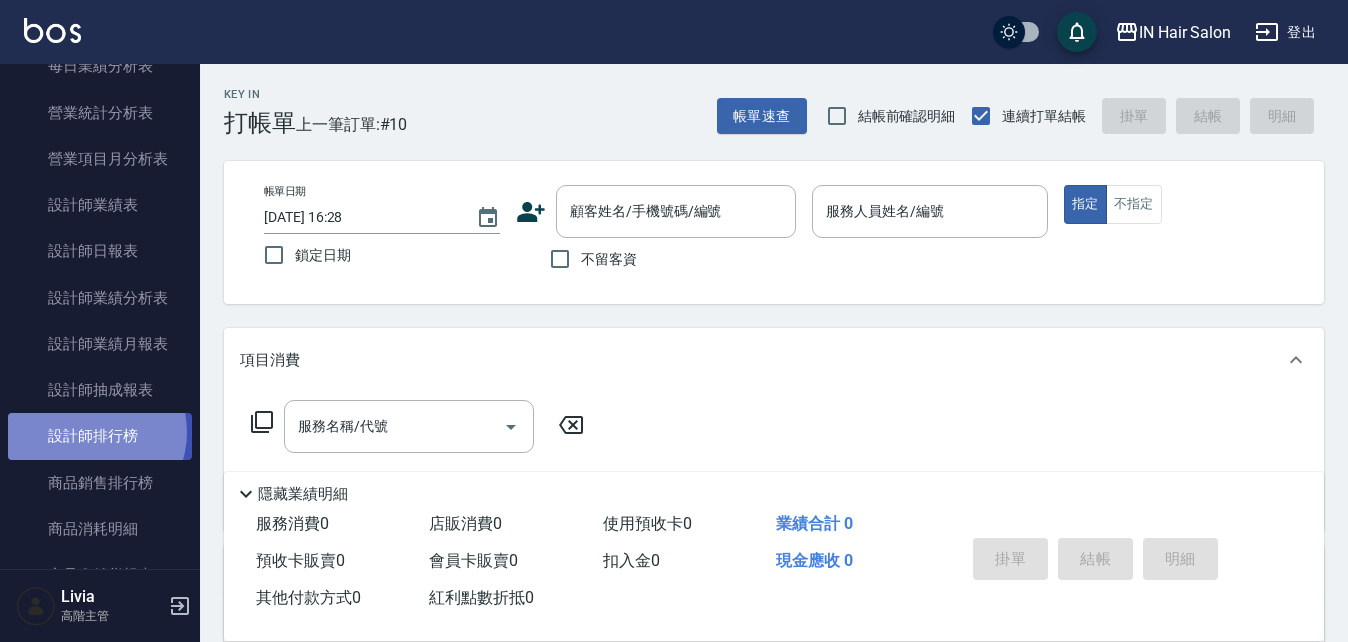 click on "設計師排行榜" at bounding box center (100, 436) 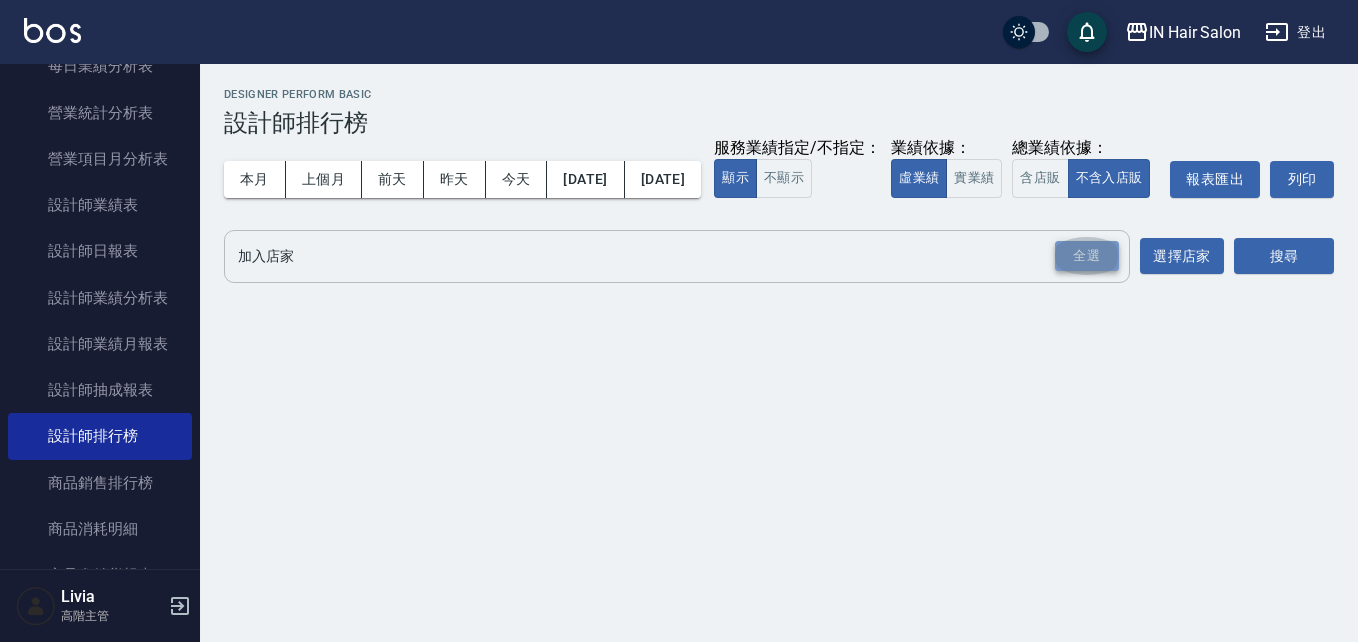 click on "全選" at bounding box center [1087, 256] 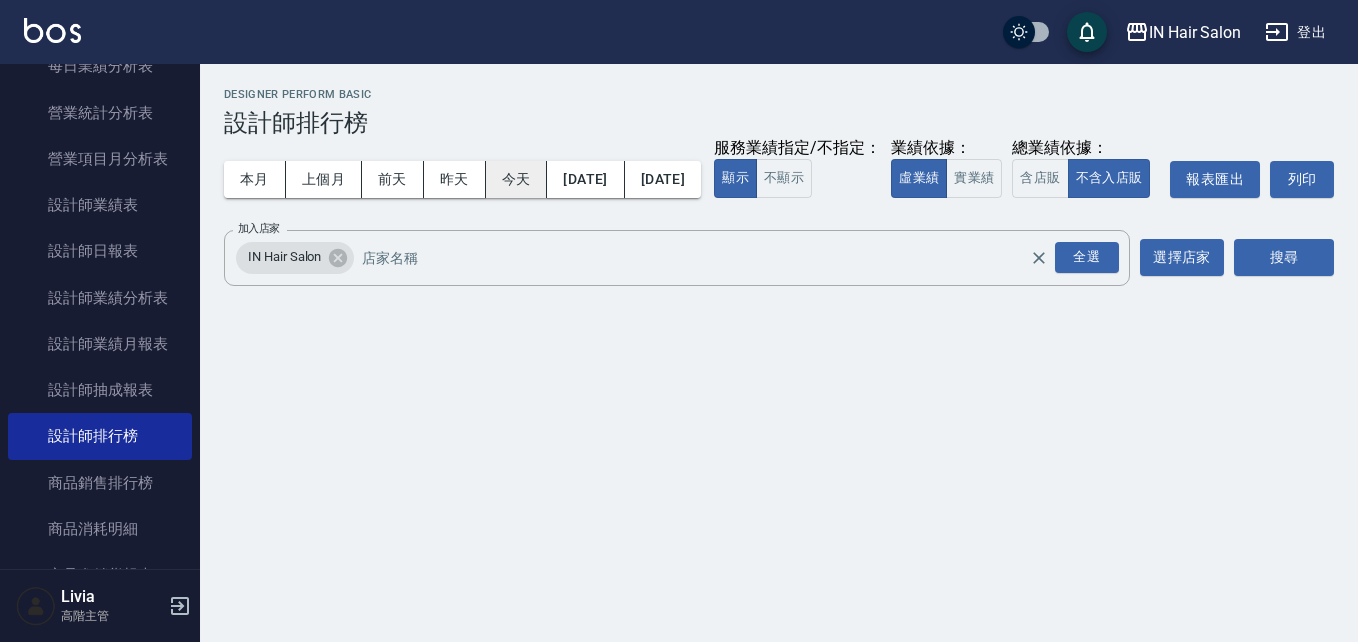 click on "今天" at bounding box center [517, 179] 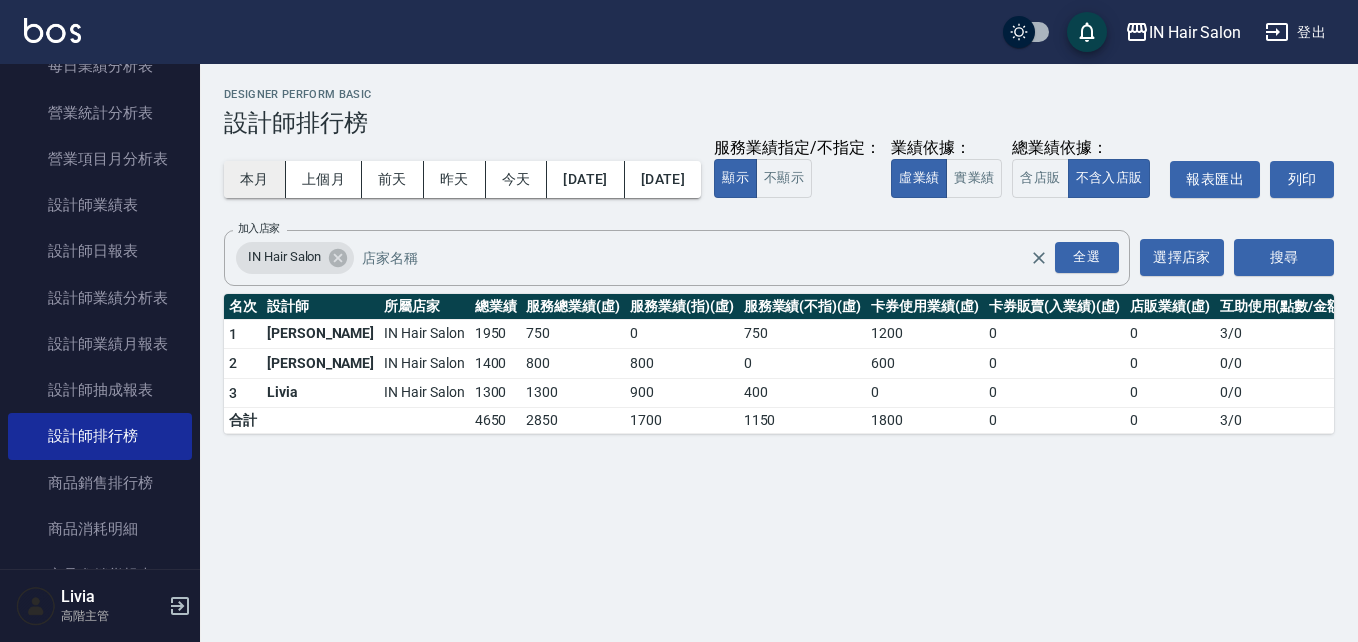 click on "本月" at bounding box center [255, 179] 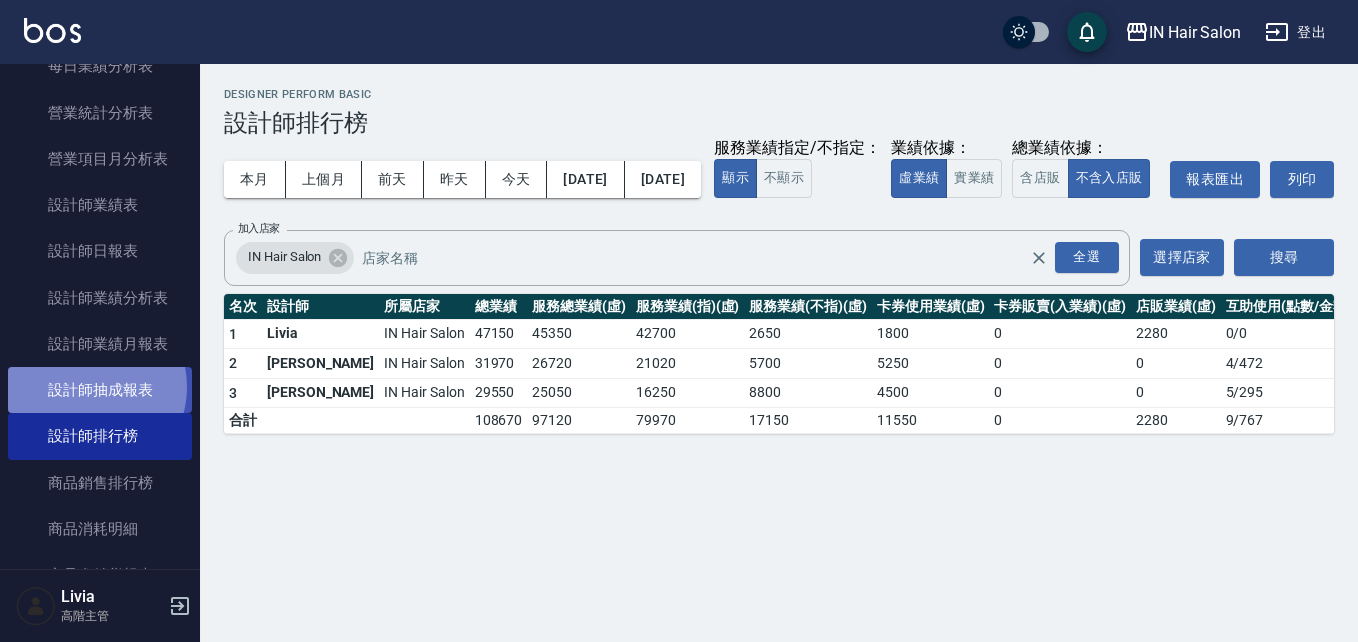 click on "設計師抽成報表" at bounding box center (100, 390) 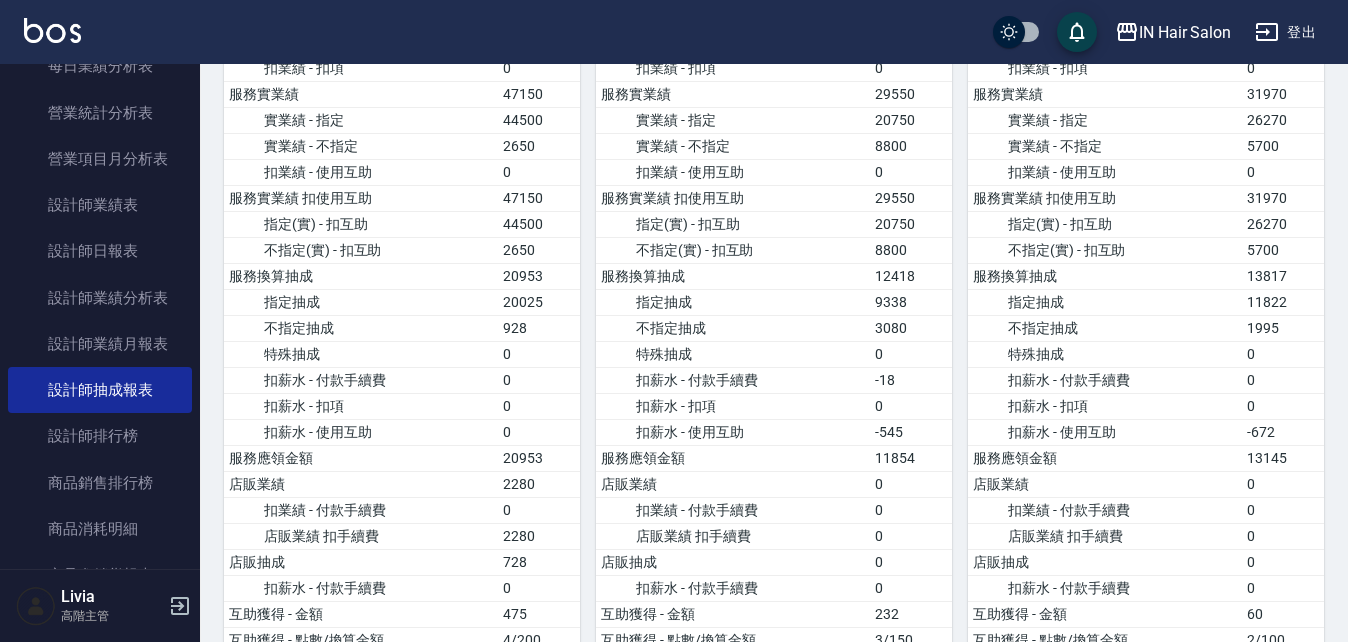 scroll, scrollTop: 475, scrollLeft: 0, axis: vertical 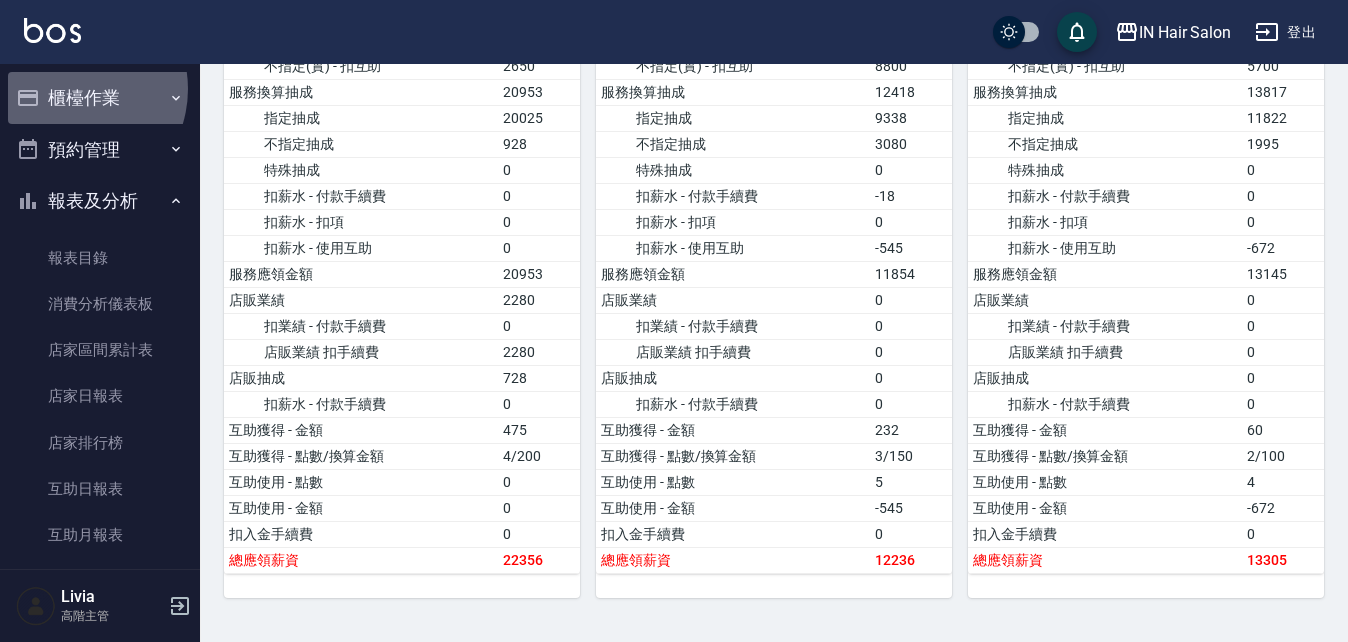 click on "櫃檯作業" at bounding box center [100, 98] 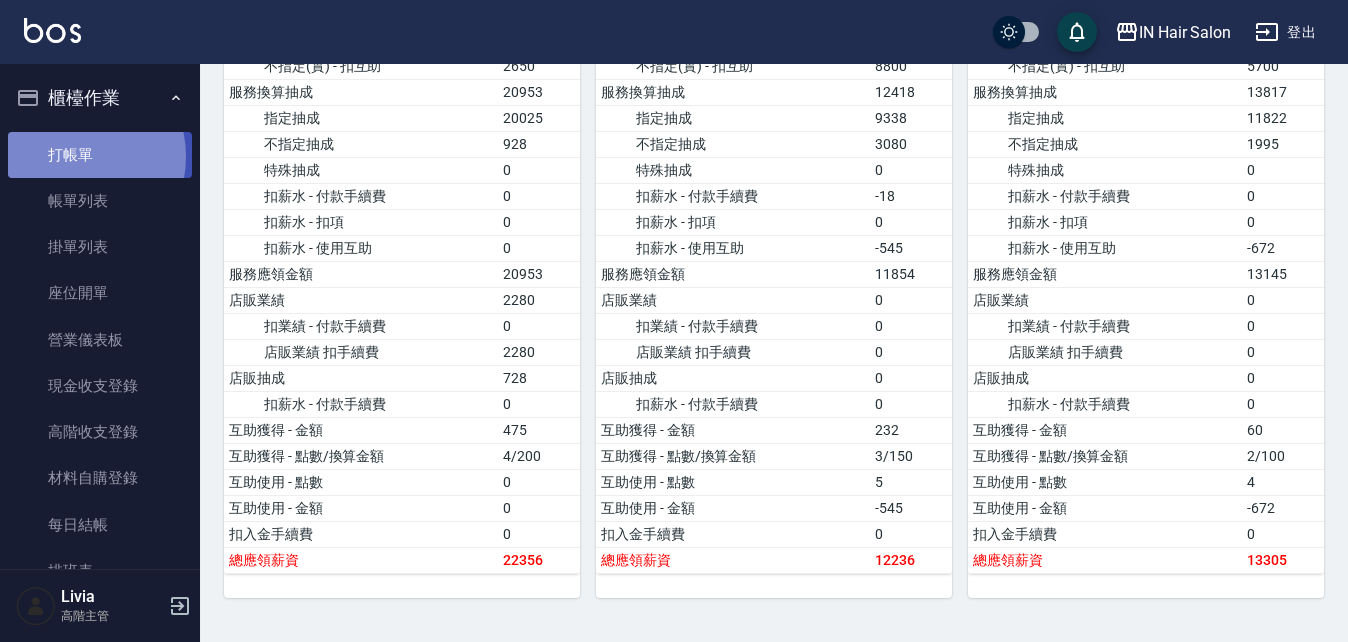 click on "打帳單" at bounding box center (100, 155) 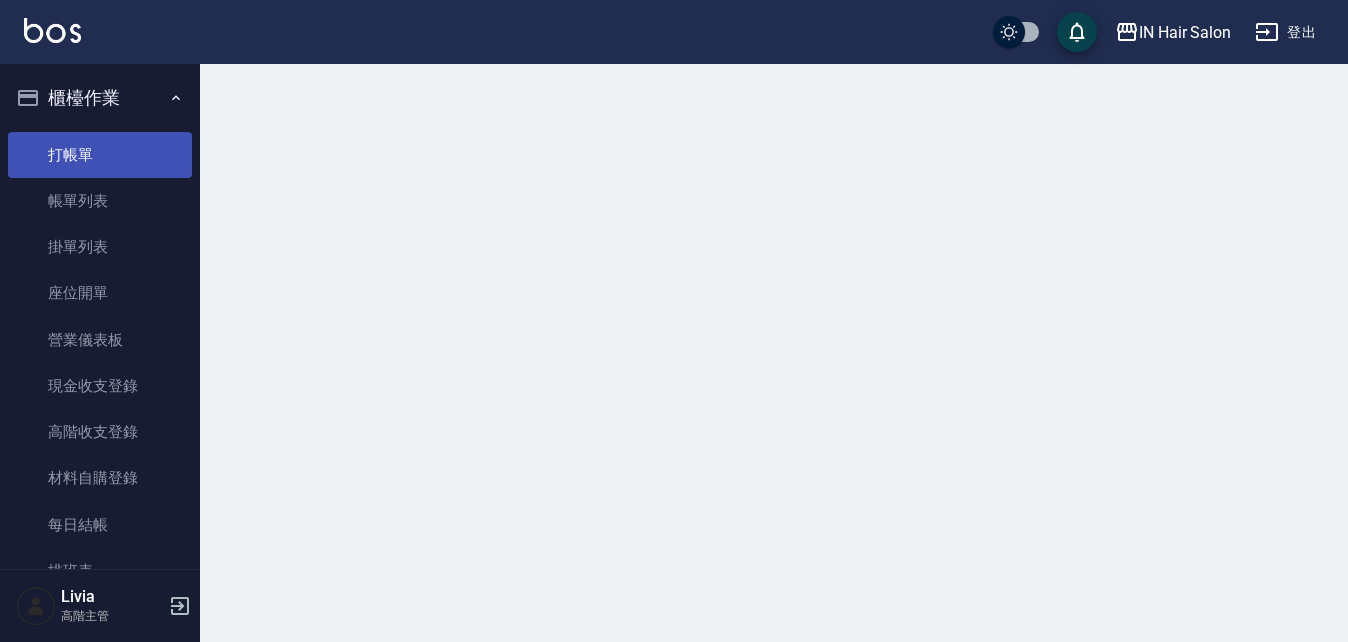 scroll, scrollTop: 0, scrollLeft: 0, axis: both 